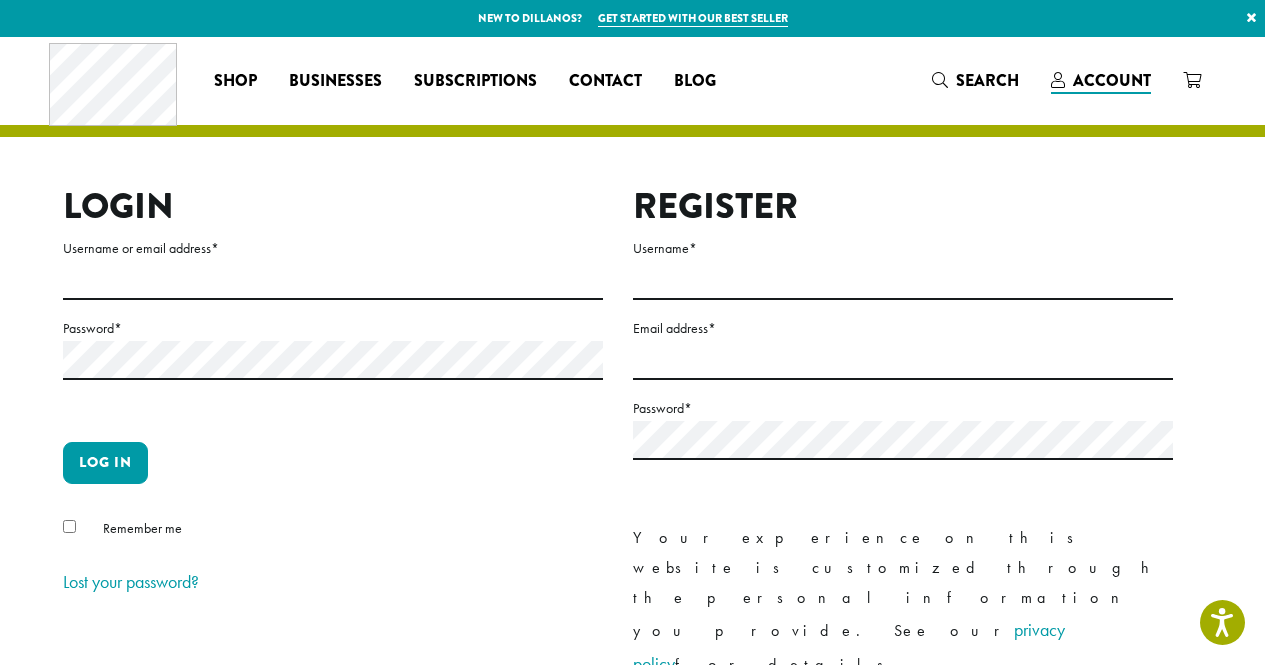 scroll, scrollTop: 0, scrollLeft: 0, axis: both 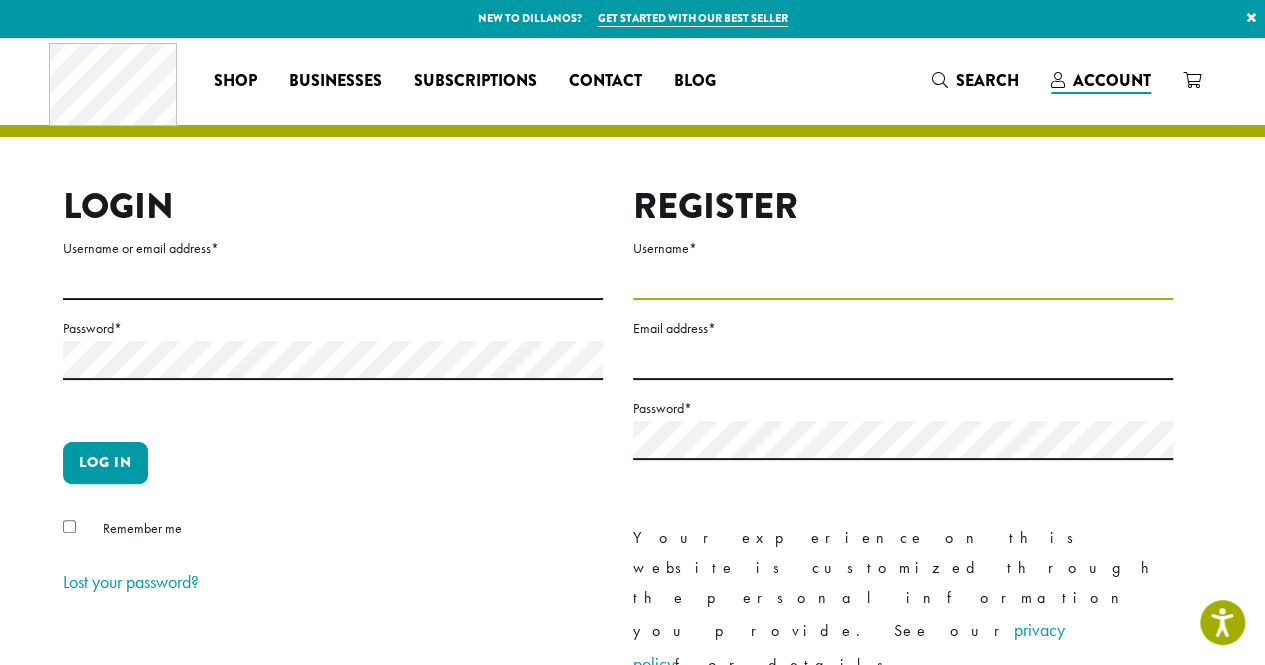 click on "Username  *" at bounding box center (903, 280) 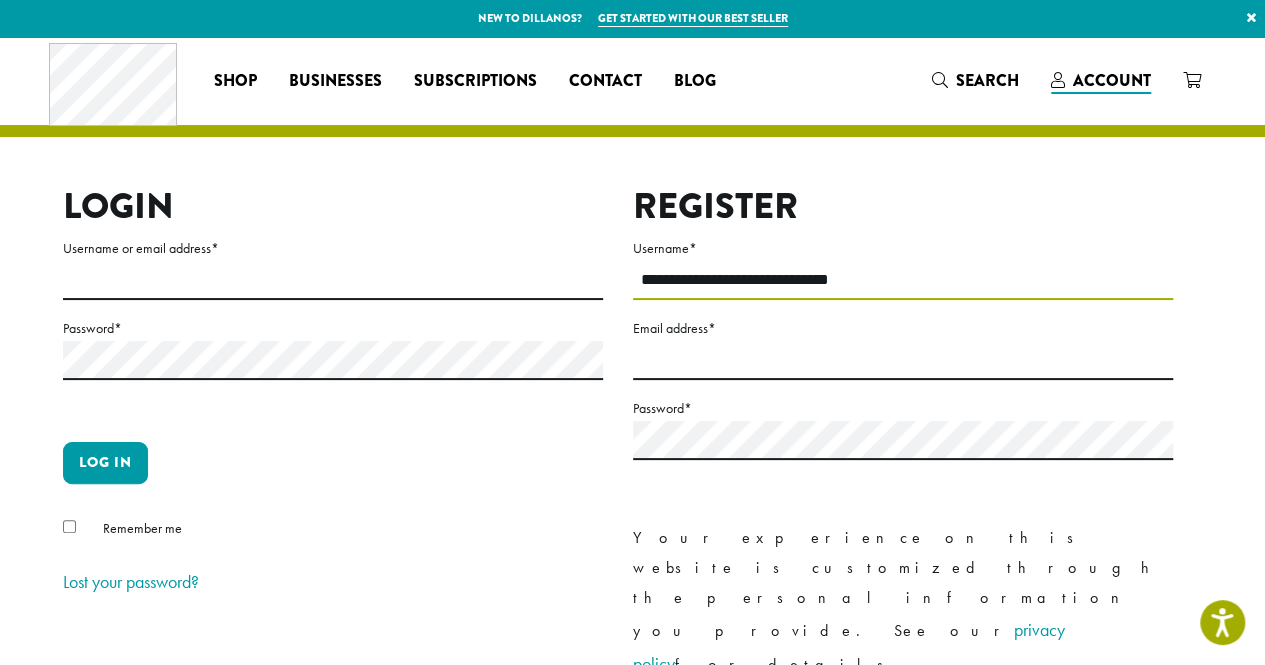 type on "**********" 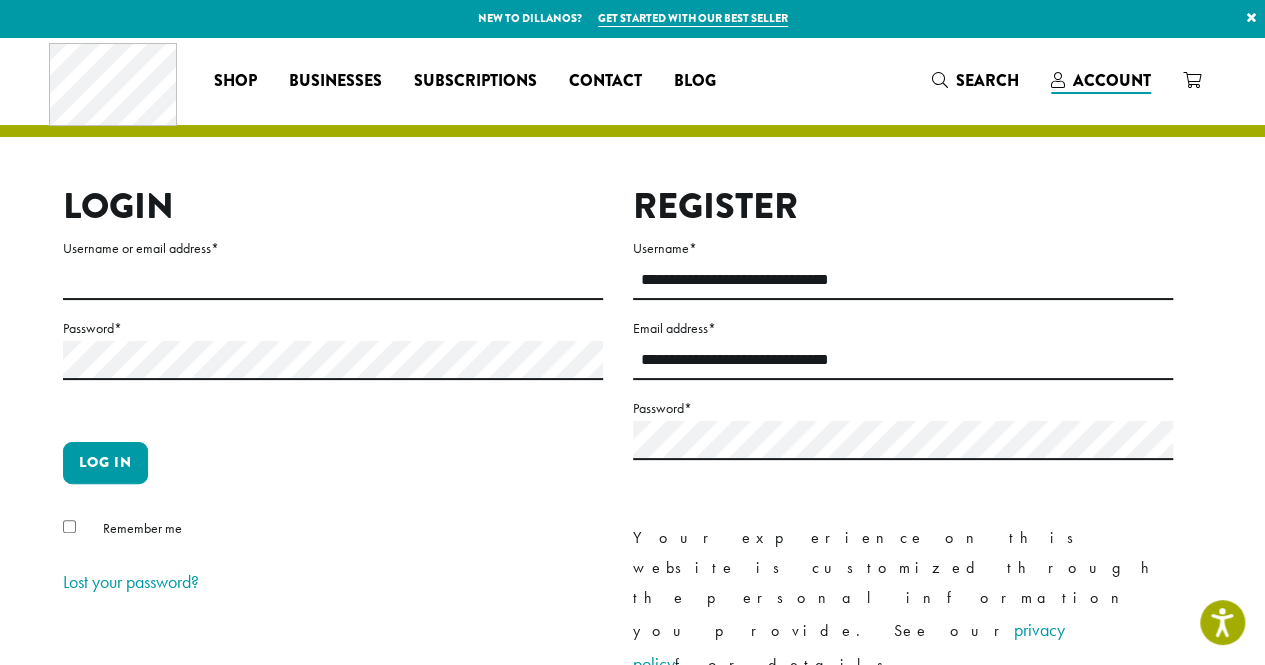 click on "Password  *" at bounding box center [903, 451] 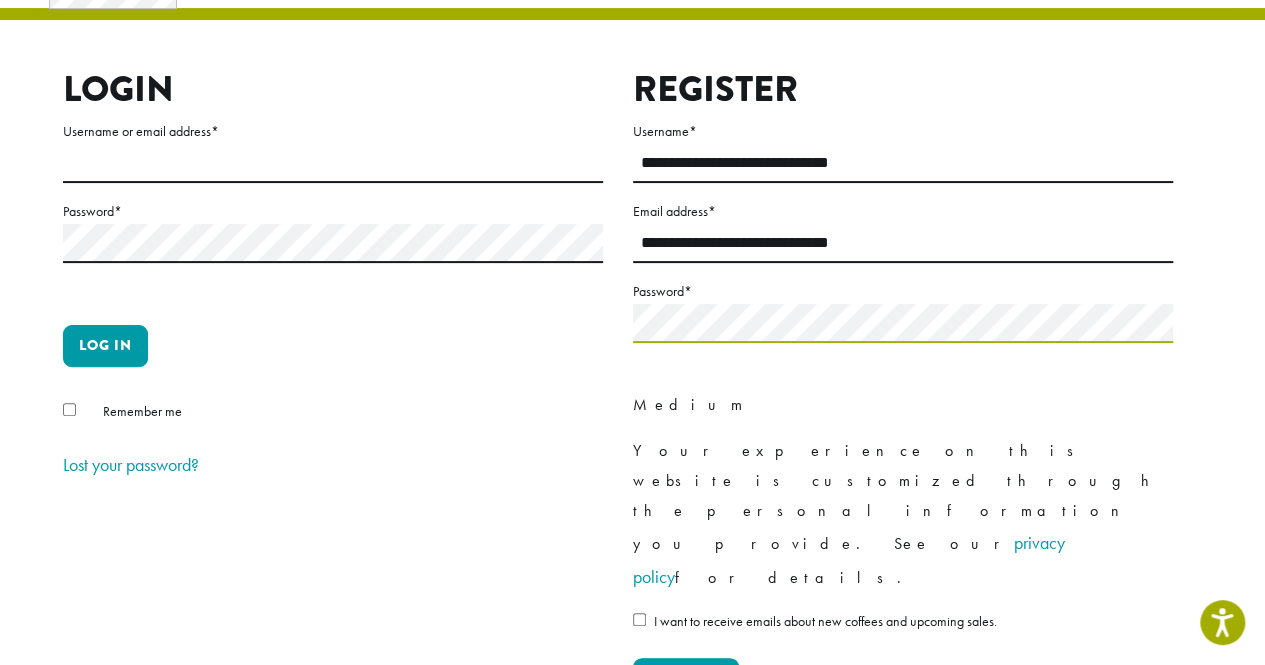 scroll, scrollTop: 118, scrollLeft: 0, axis: vertical 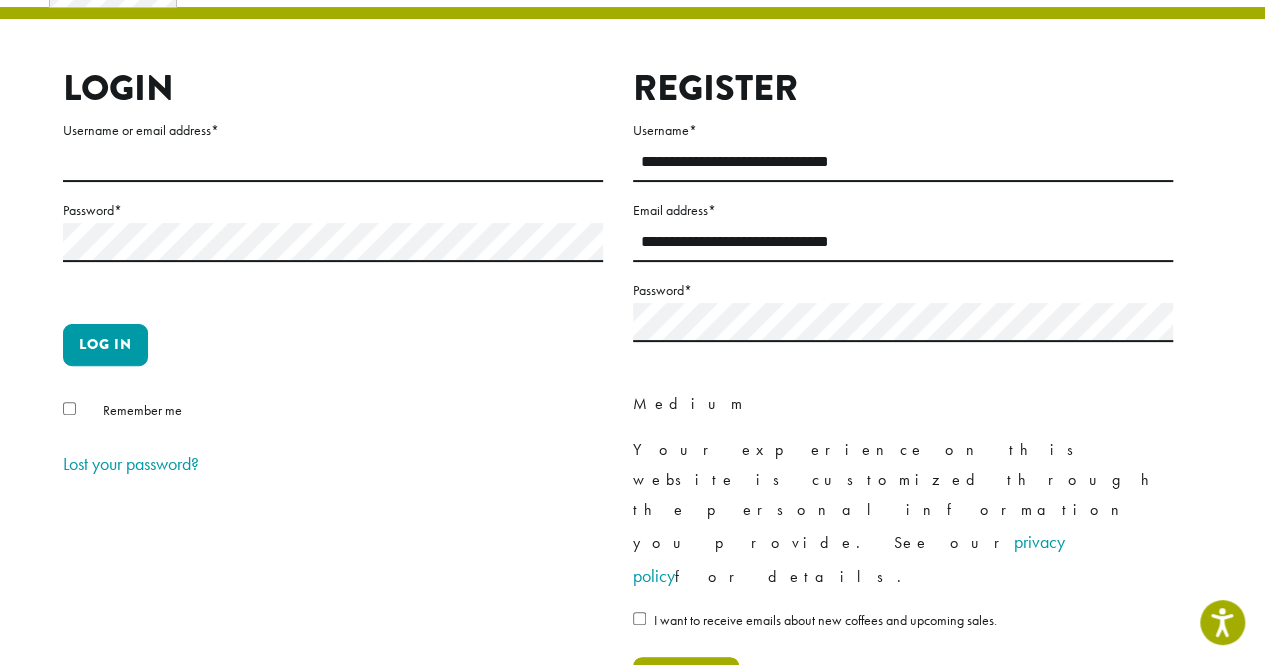 click on "Register" at bounding box center [686, 678] 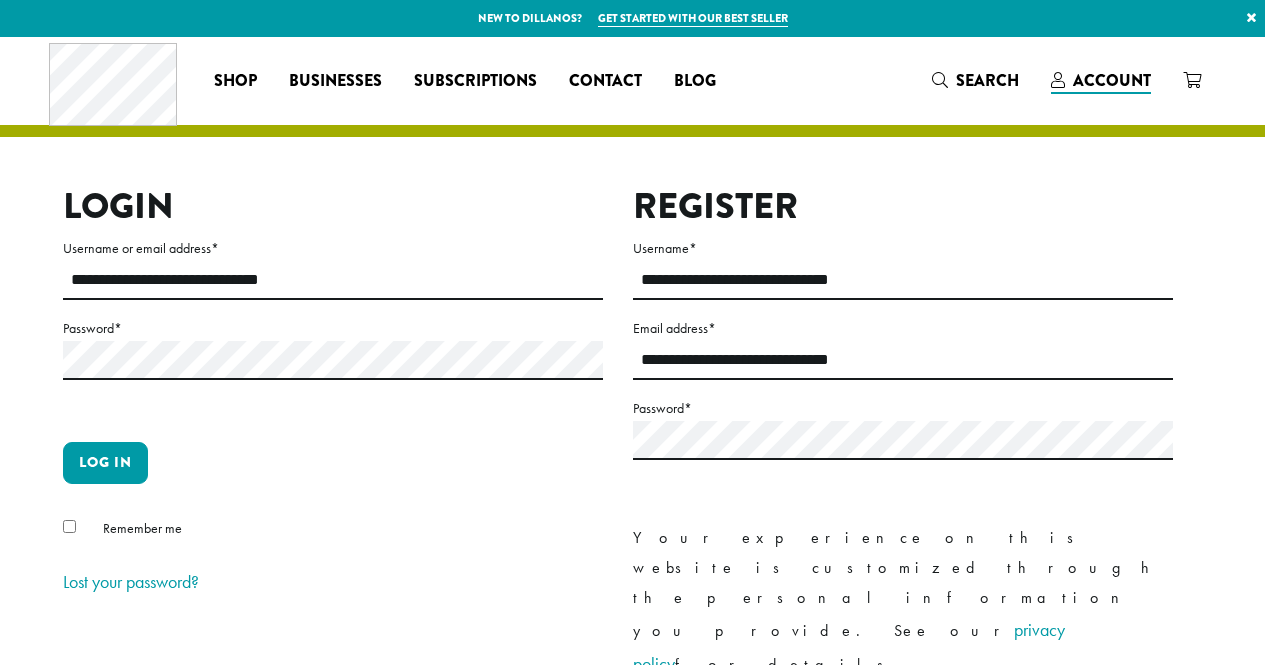 scroll, scrollTop: 0, scrollLeft: 0, axis: both 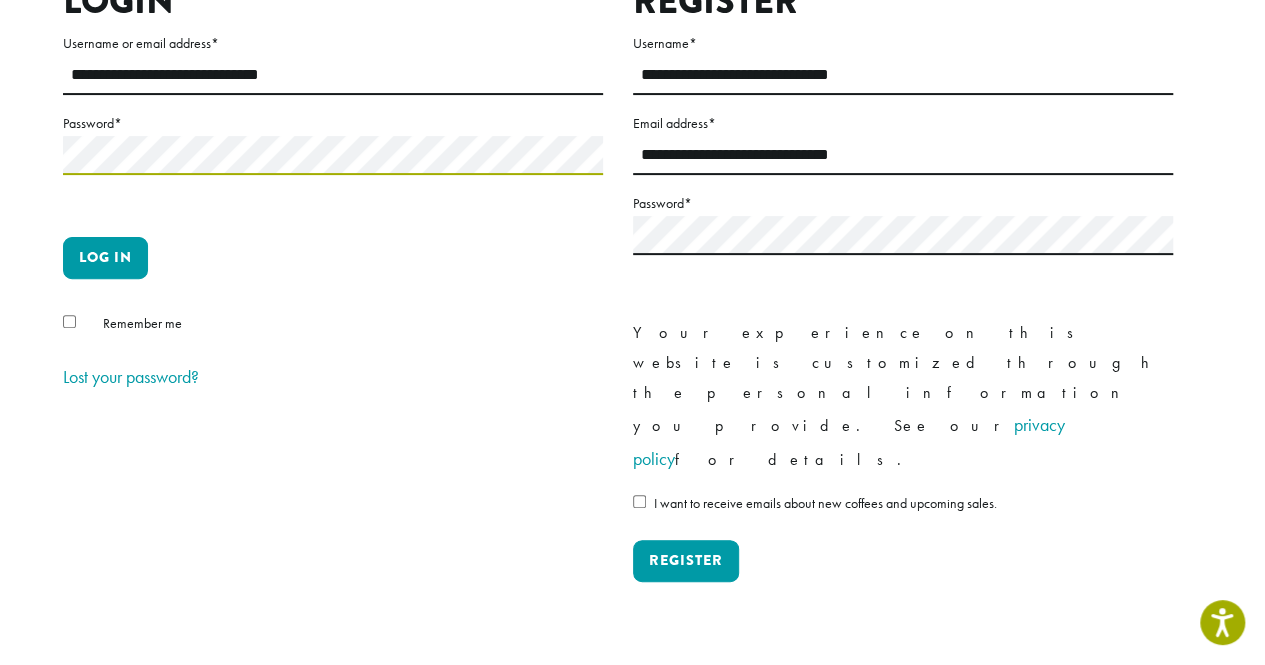 click on "Log in" at bounding box center [105, 258] 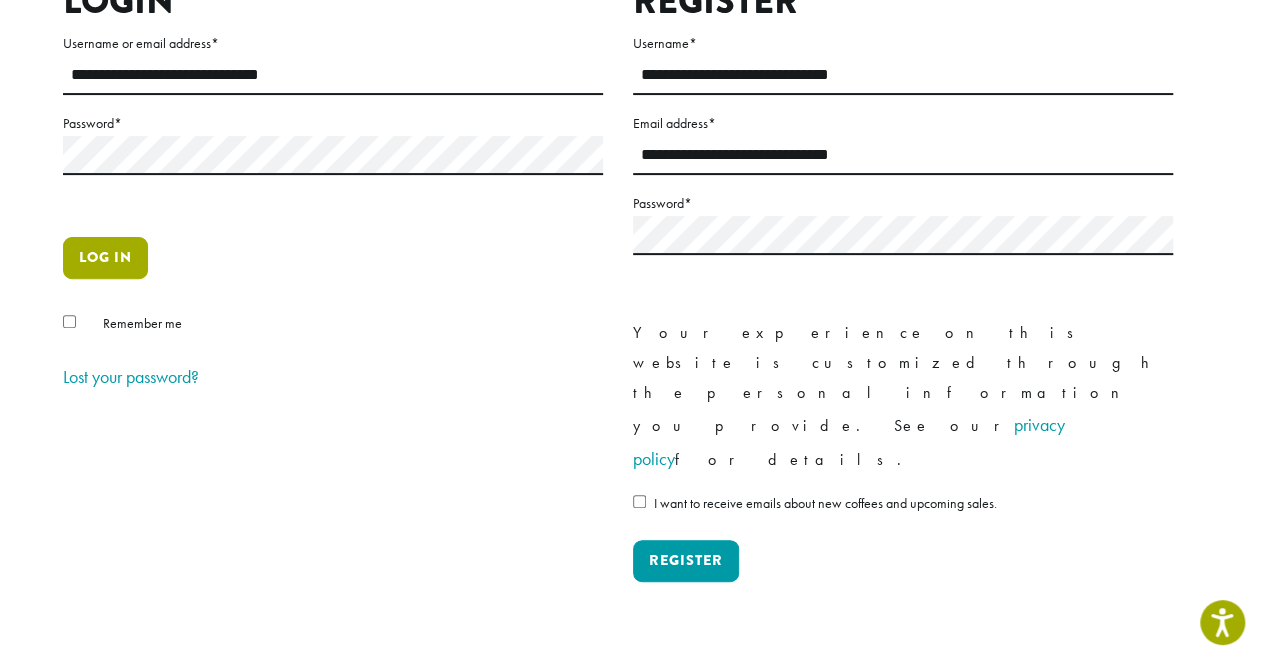 click on "Log in" at bounding box center [105, 258] 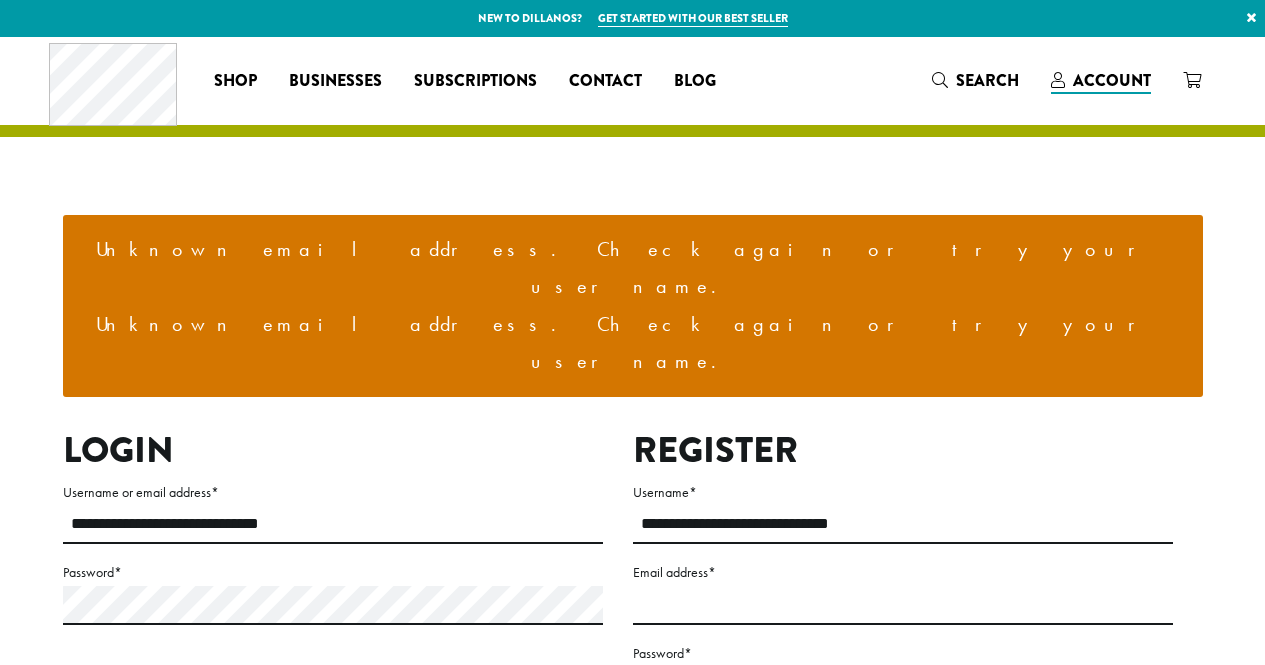 scroll, scrollTop: 0, scrollLeft: 0, axis: both 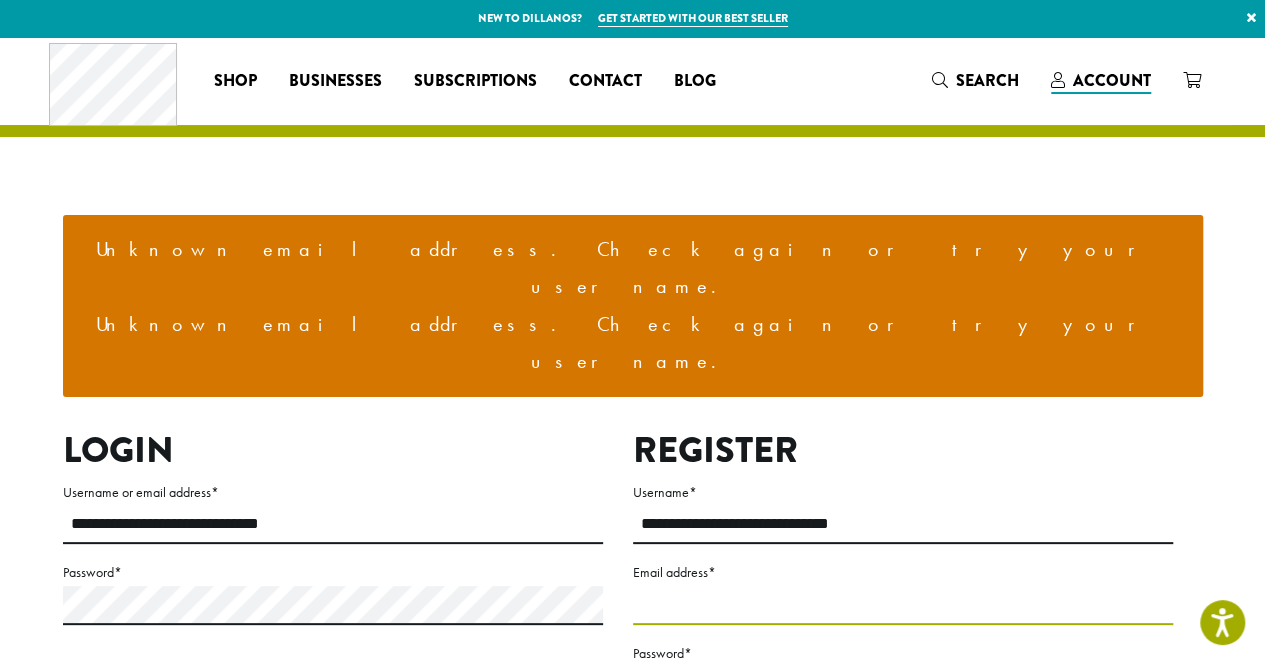 click on "Email address  *" at bounding box center (903, 605) 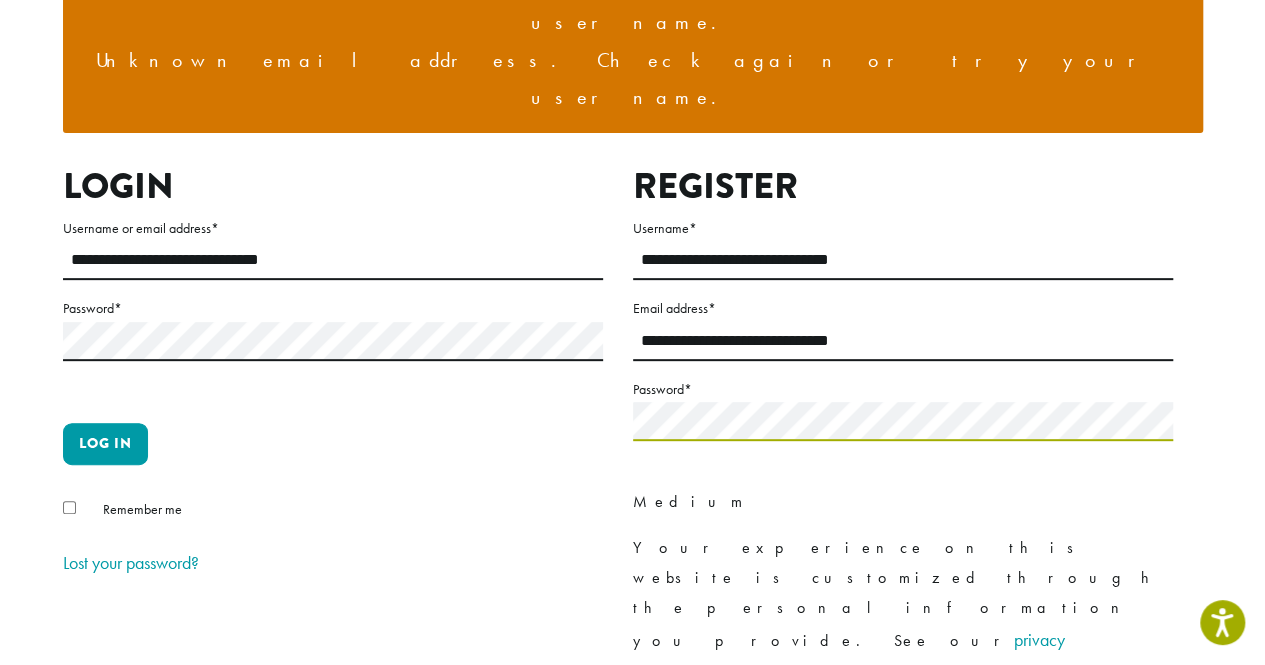 scroll, scrollTop: 268, scrollLeft: 0, axis: vertical 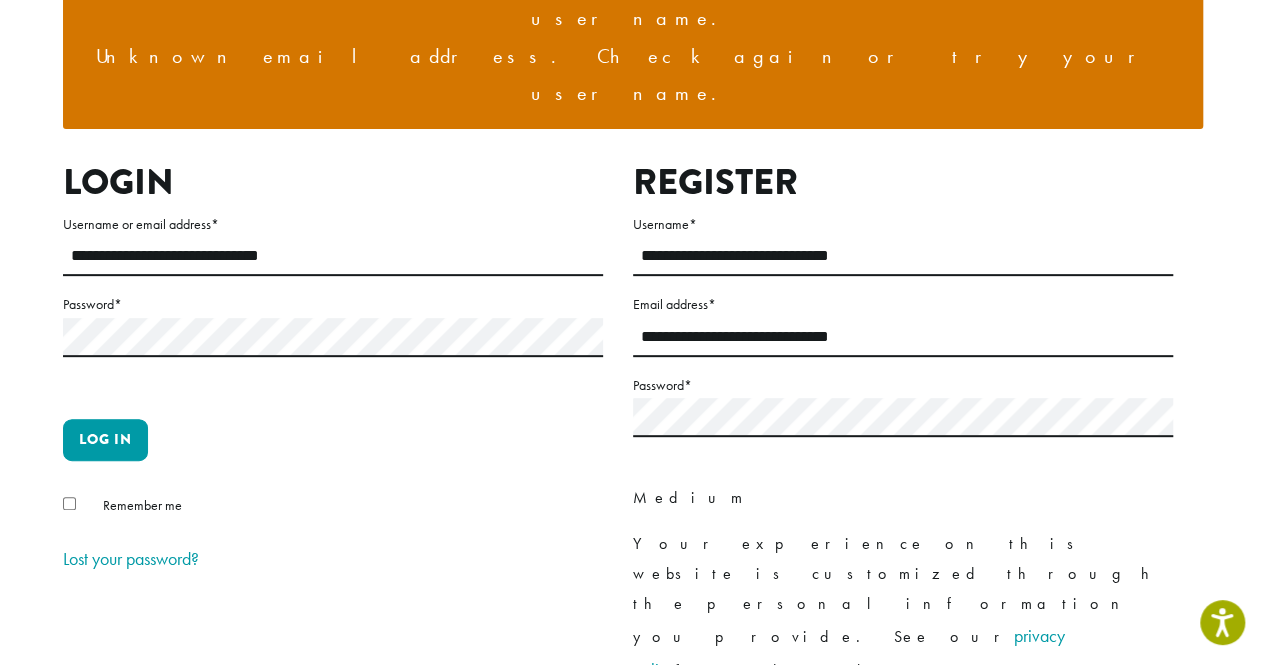 click on "Register" at bounding box center [686, 773] 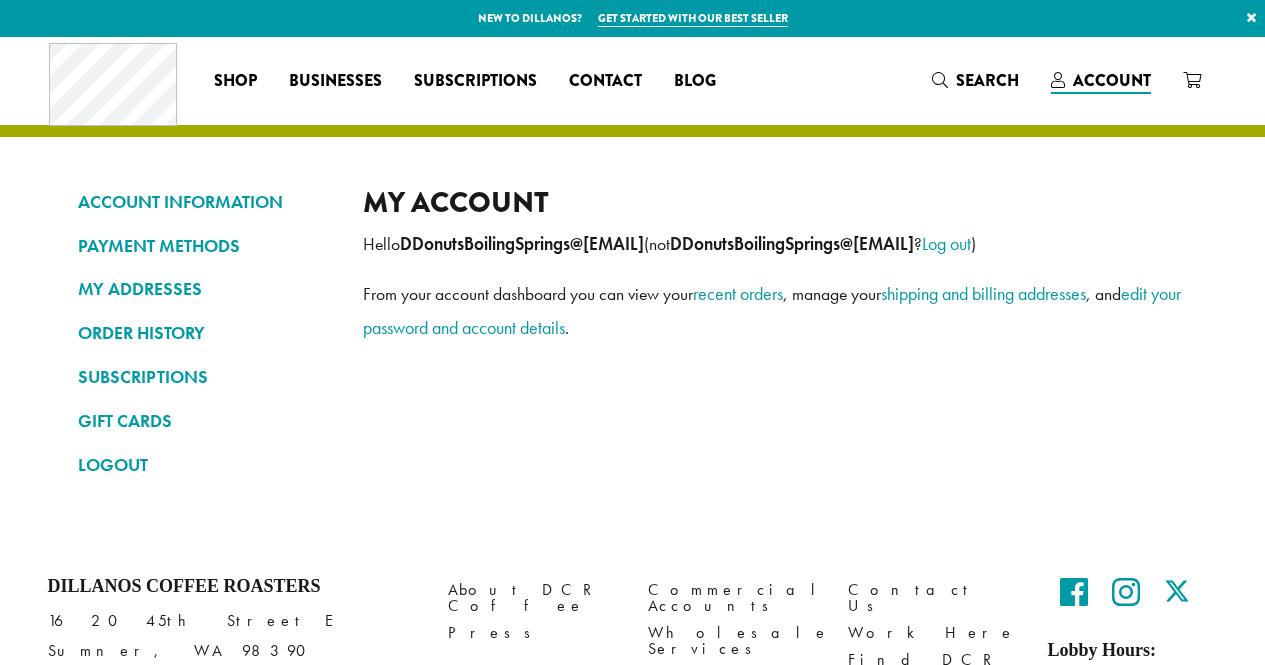 scroll, scrollTop: 0, scrollLeft: 0, axis: both 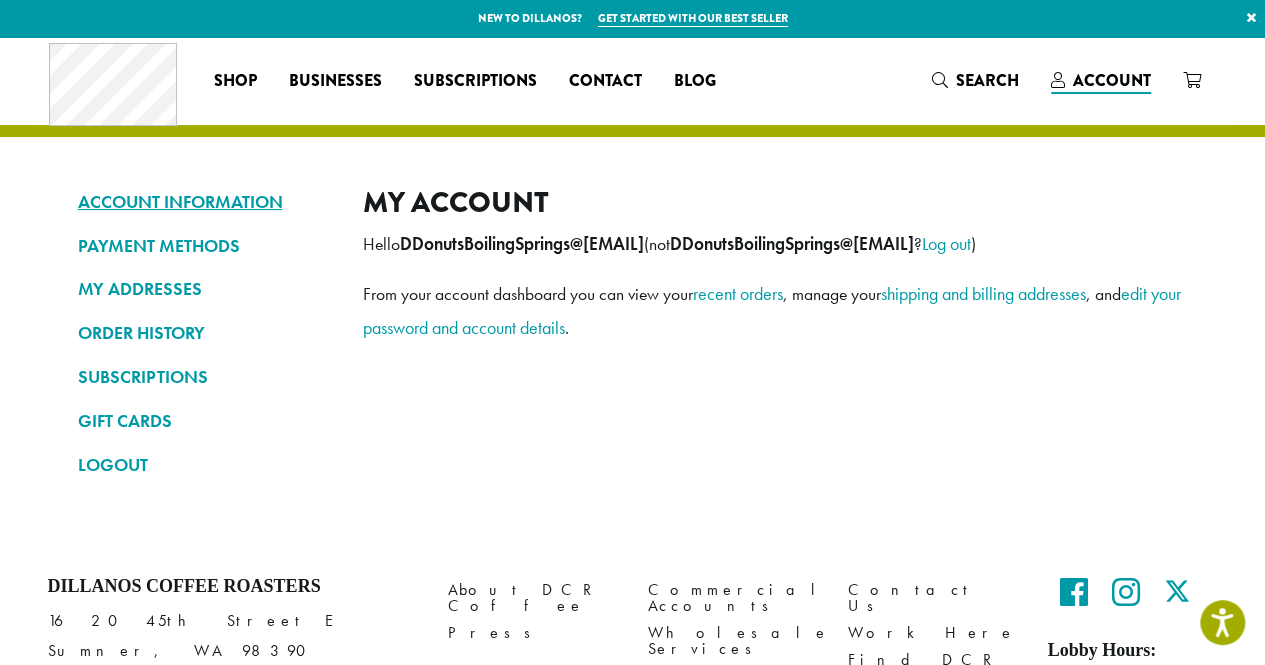 click on "ACCOUNT INFORMATION" at bounding box center [205, 202] 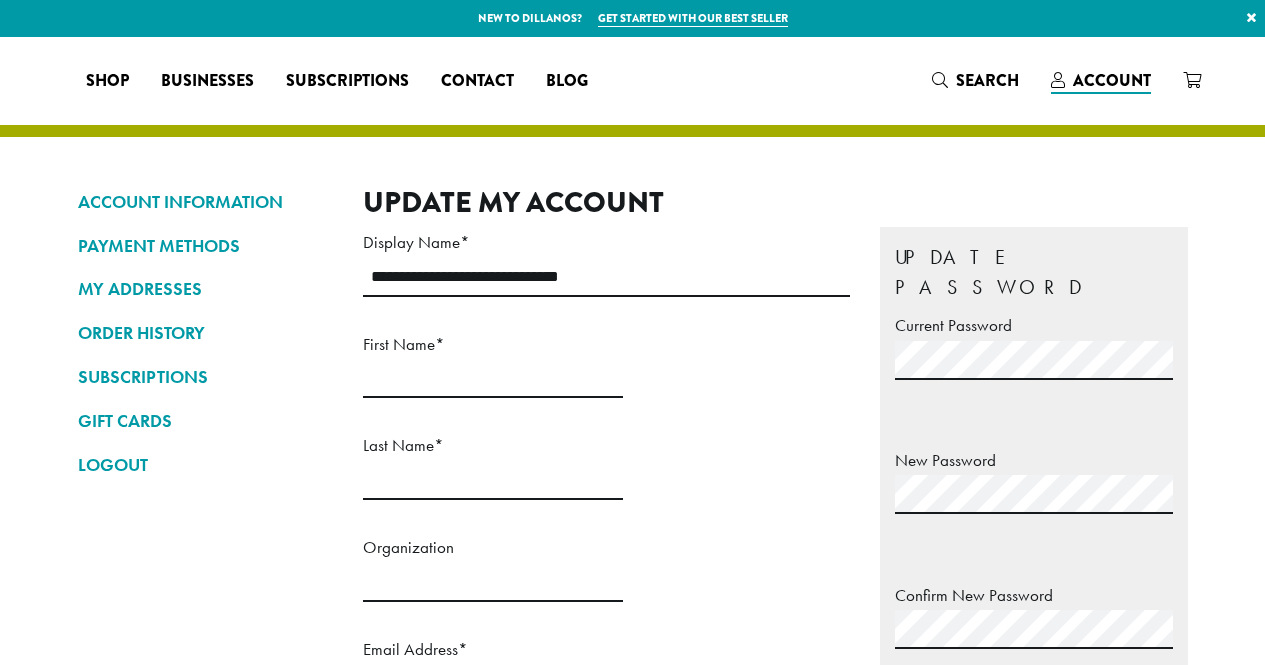 scroll, scrollTop: 0, scrollLeft: 0, axis: both 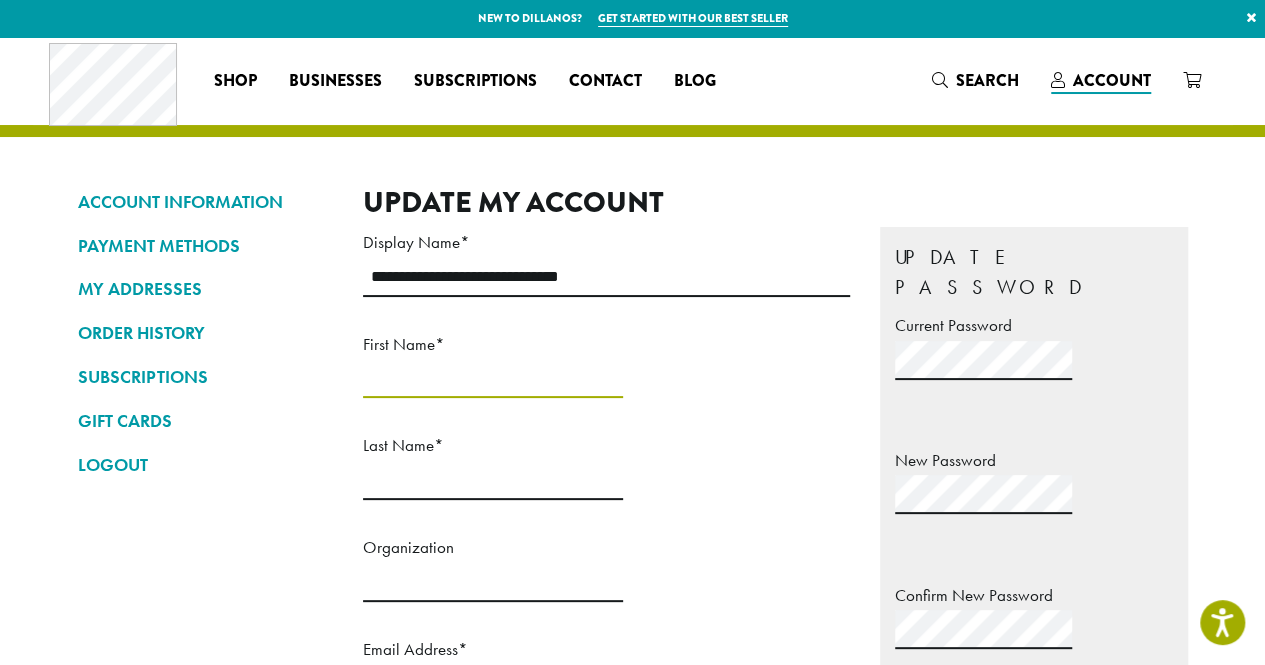 click on "First Name  *" at bounding box center [493, 378] 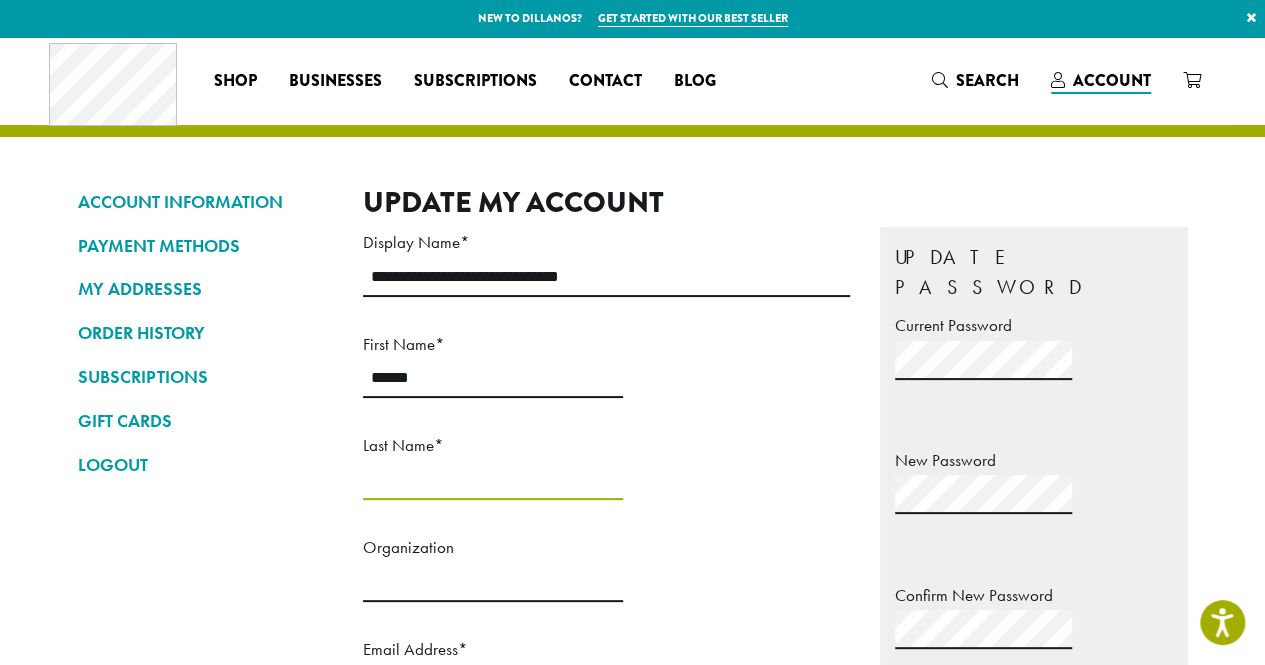 type on "*****" 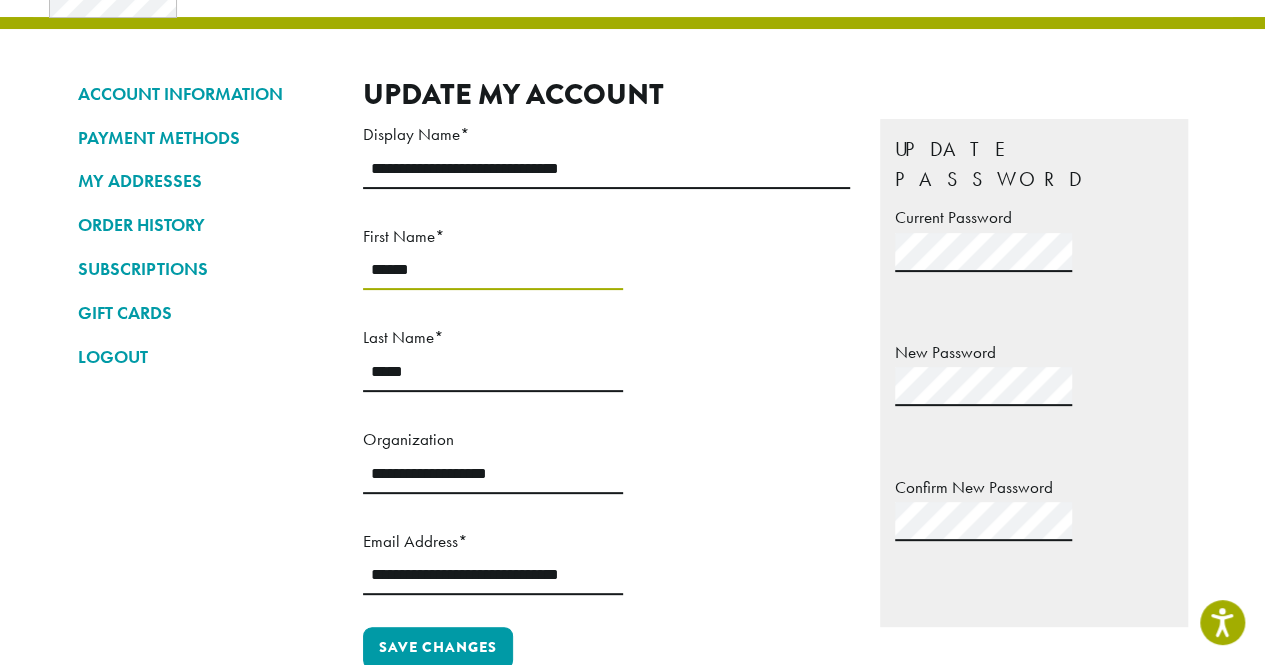 scroll, scrollTop: 139, scrollLeft: 0, axis: vertical 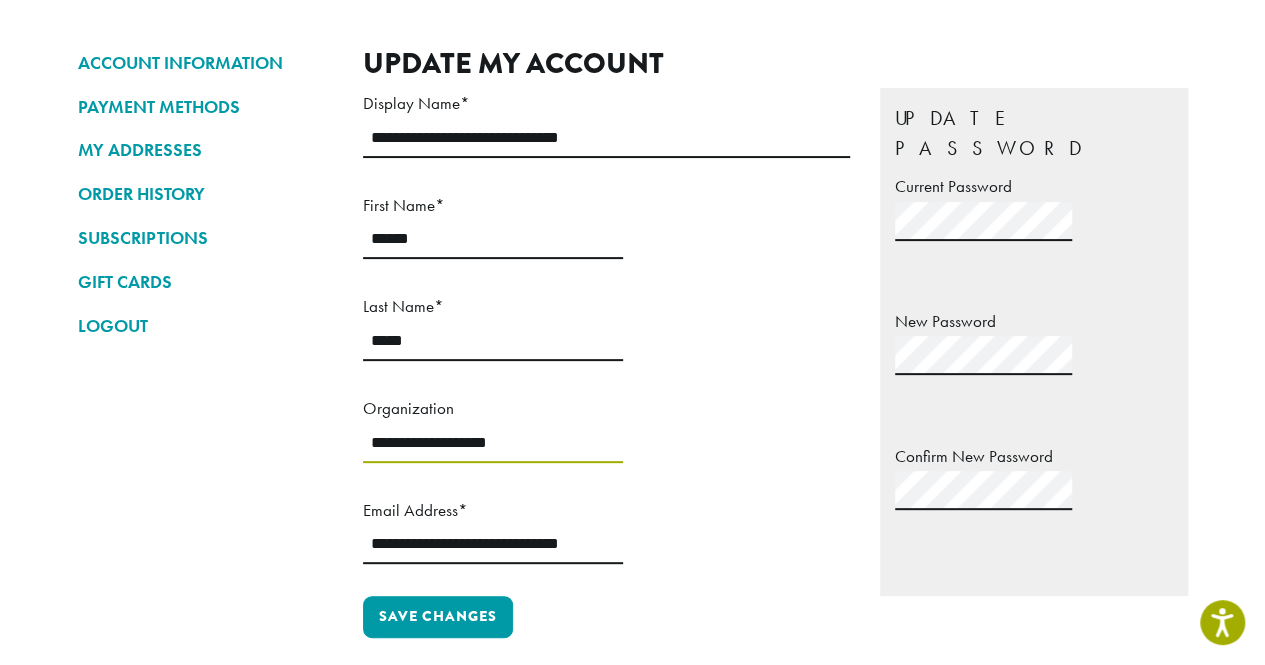 drag, startPoint x: 502, startPoint y: 449, endPoint x: 327, endPoint y: 454, distance: 175.07141 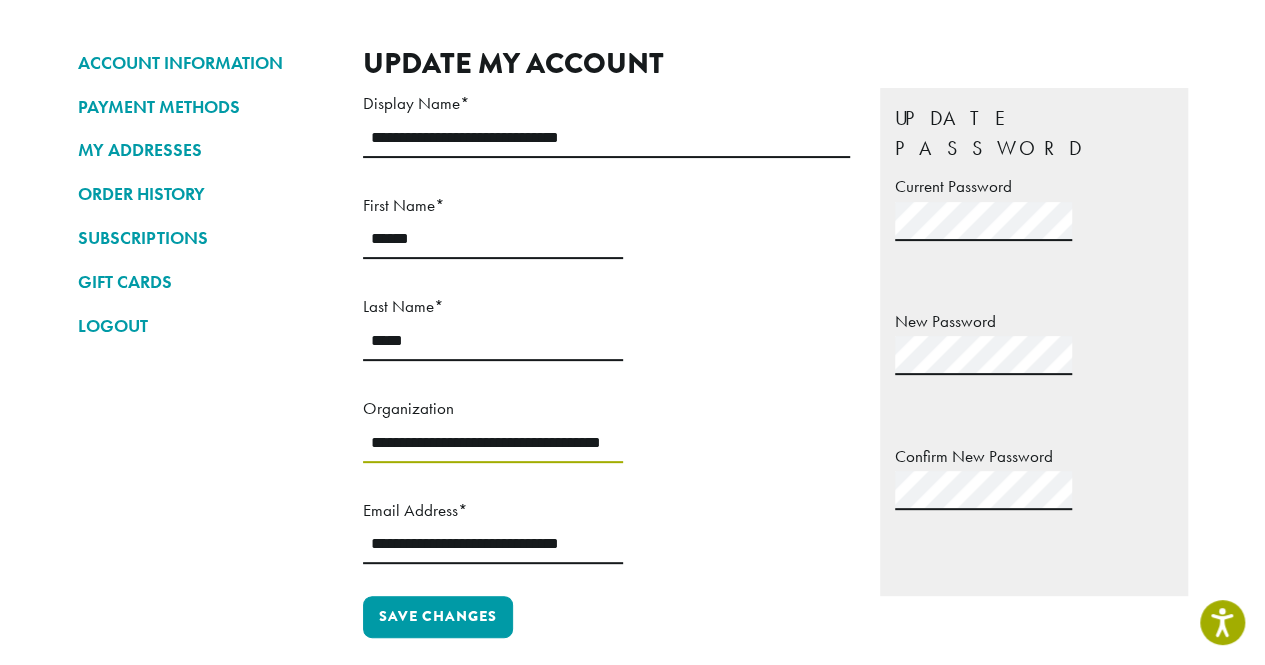 scroll, scrollTop: 0, scrollLeft: 4, axis: horizontal 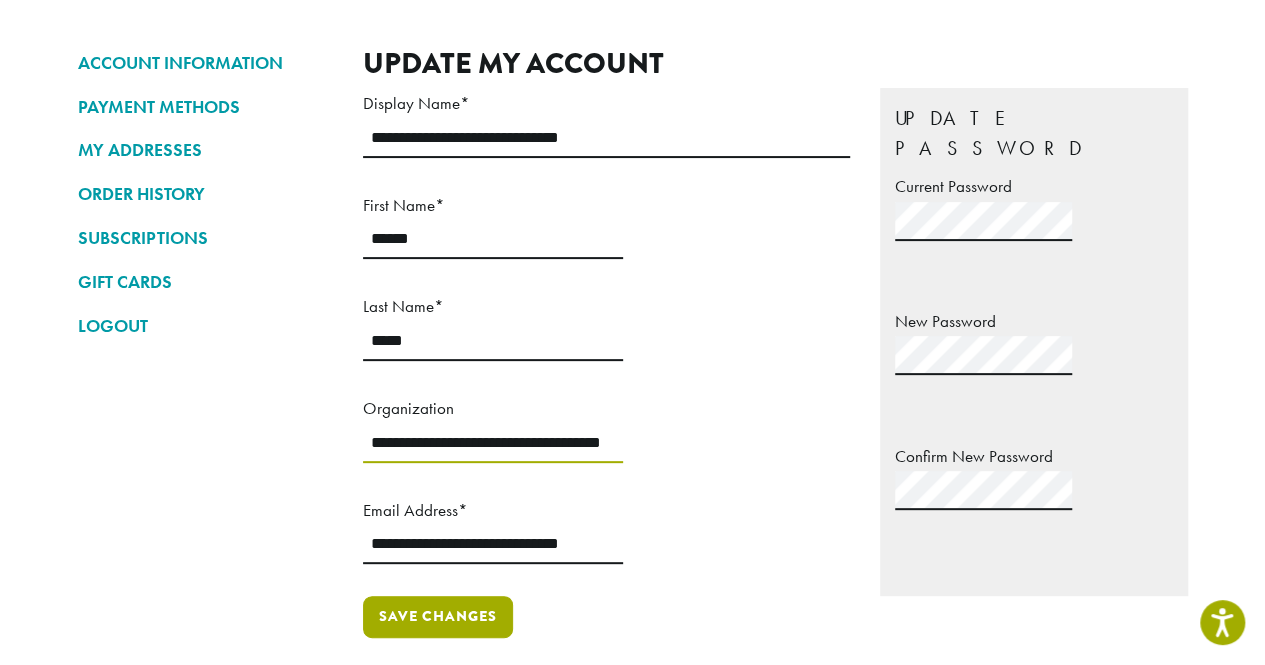 type on "**********" 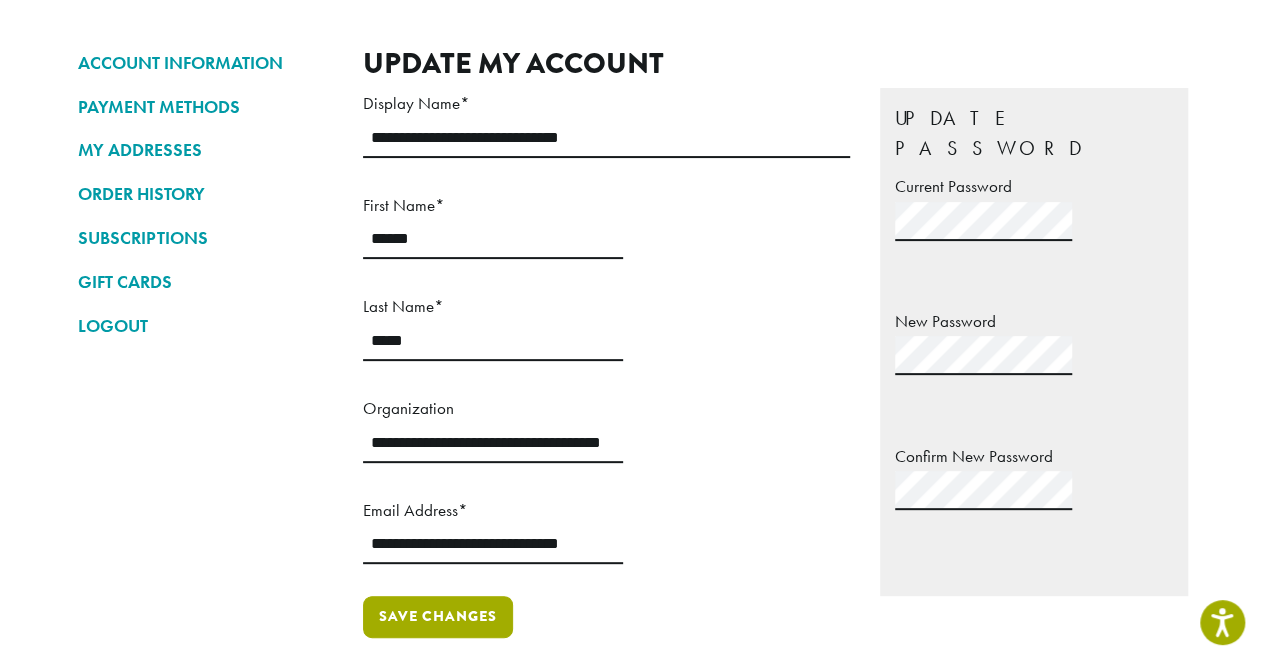 scroll, scrollTop: 0, scrollLeft: 0, axis: both 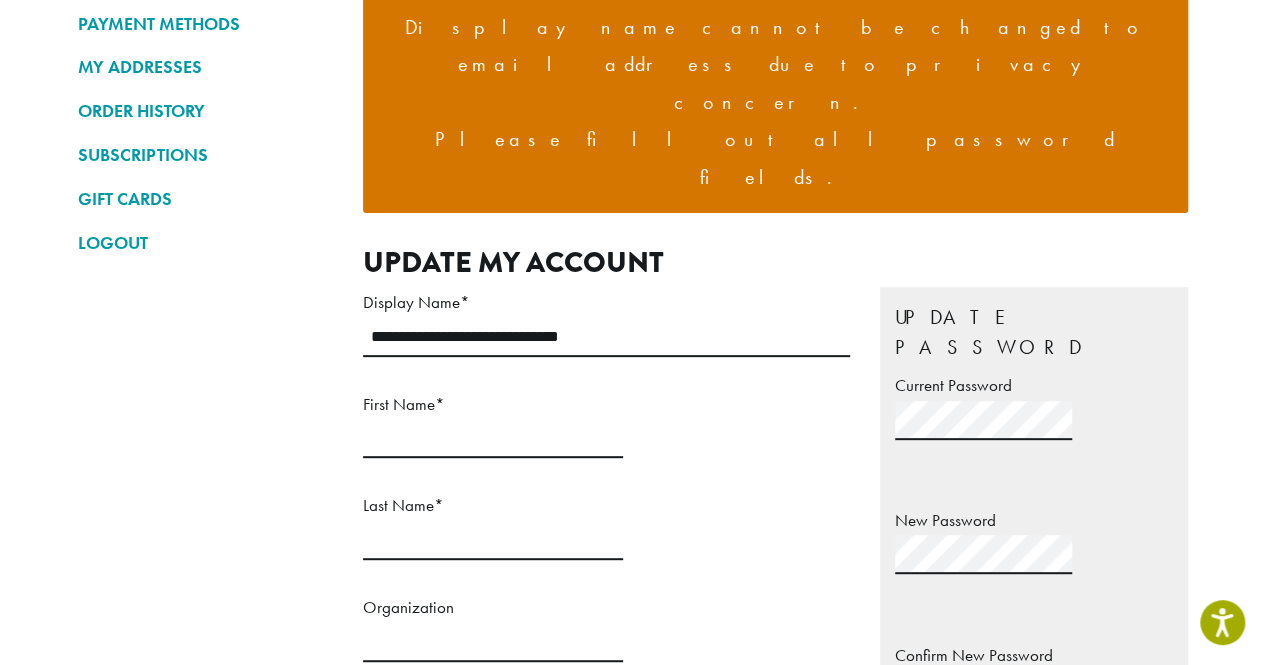 drag, startPoint x: 599, startPoint y: 418, endPoint x: 474, endPoint y: 304, distance: 169.17743 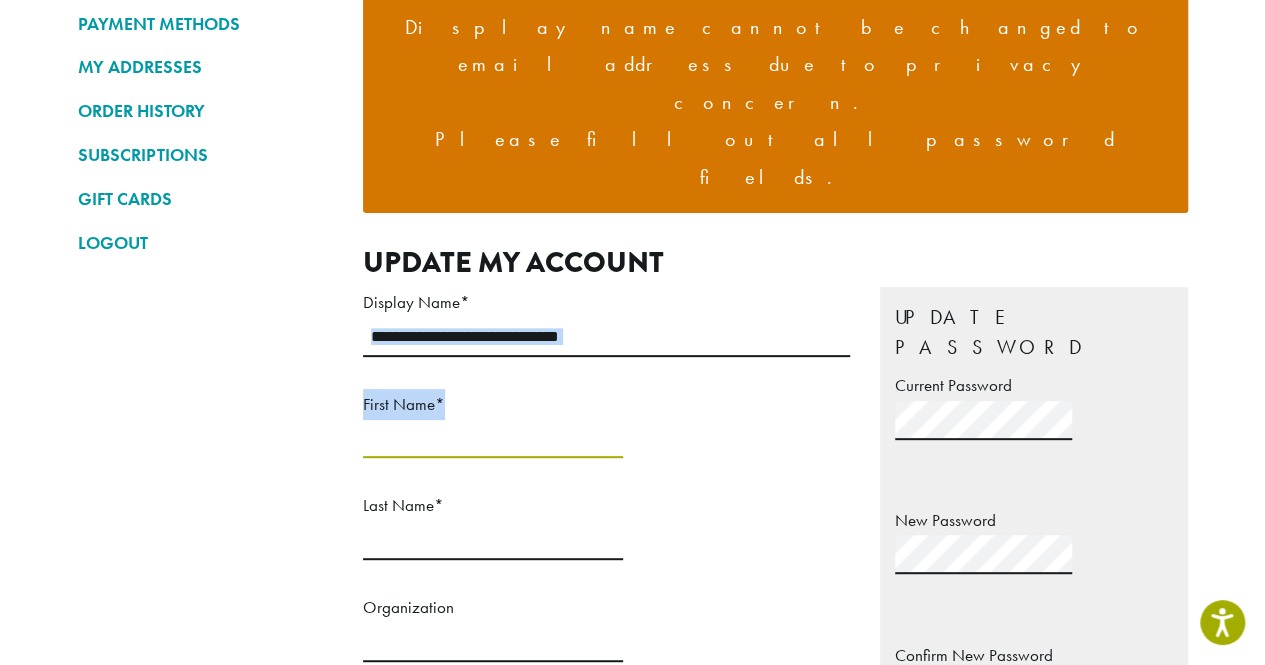 click on "First Name  *" at bounding box center (493, 438) 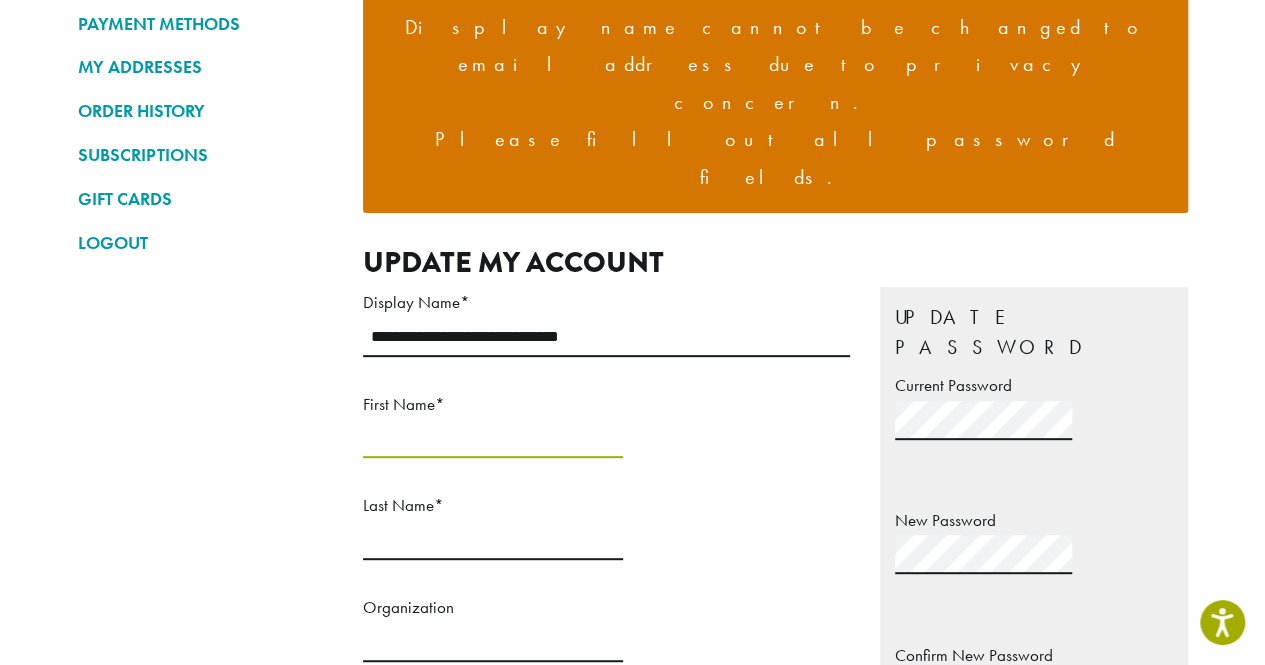 type on "******" 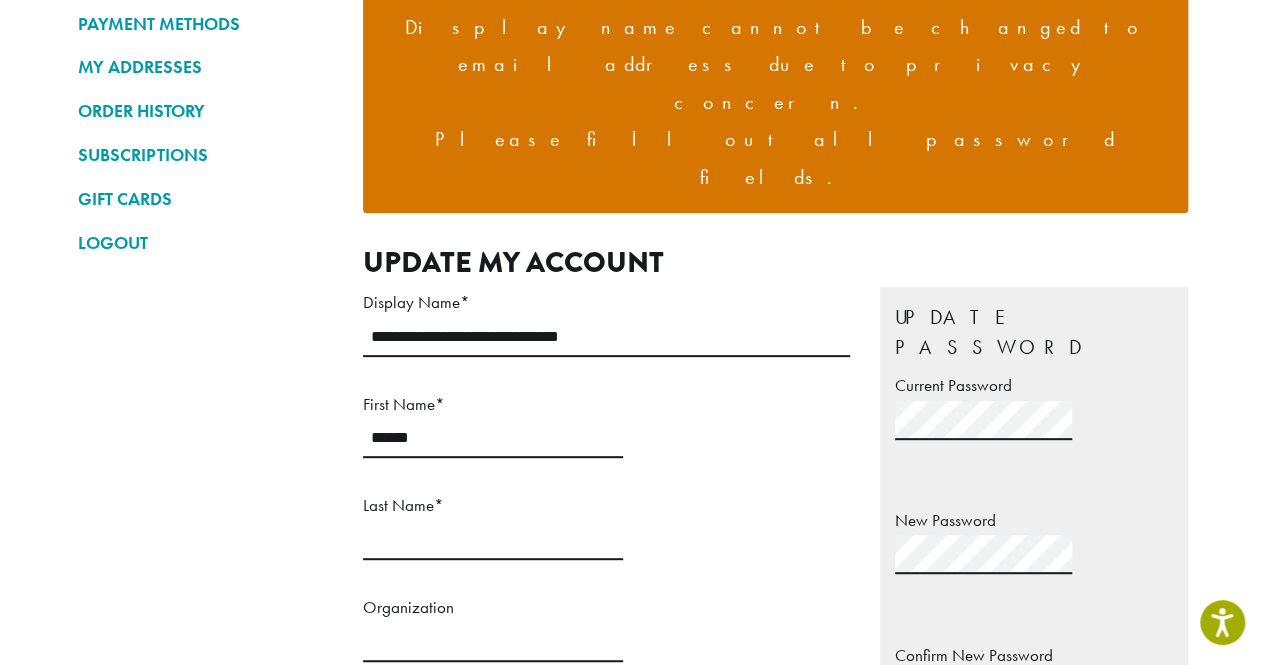 type on "*****" 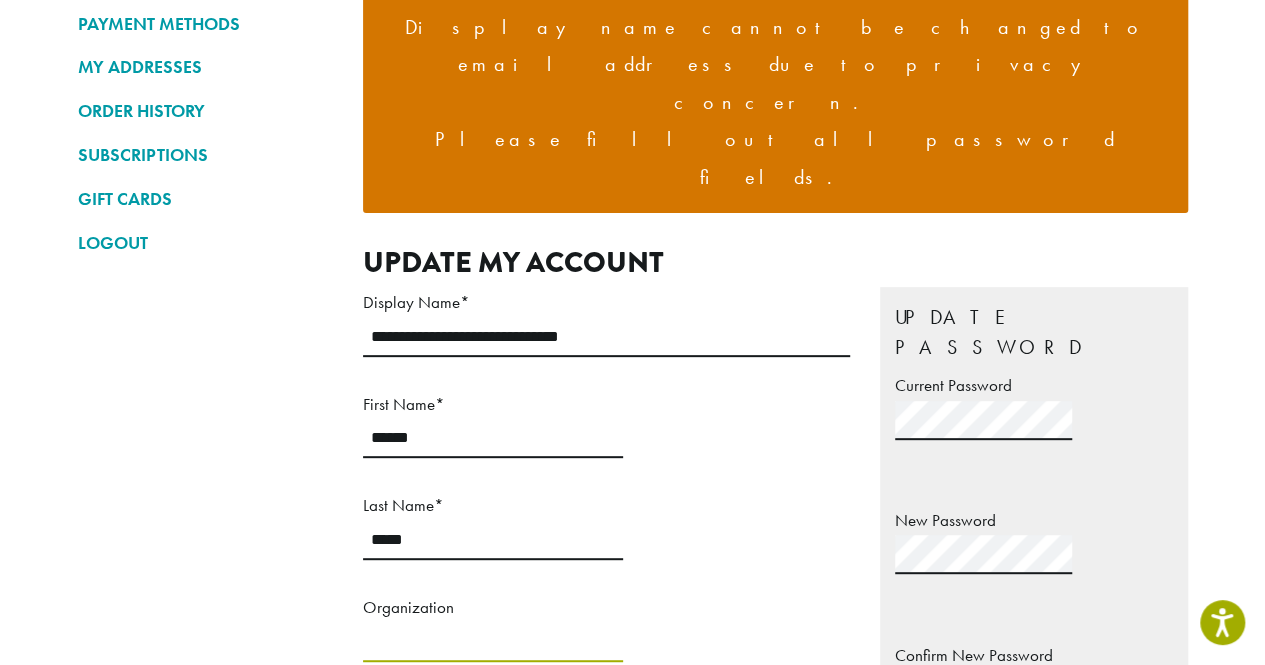 type on "**********" 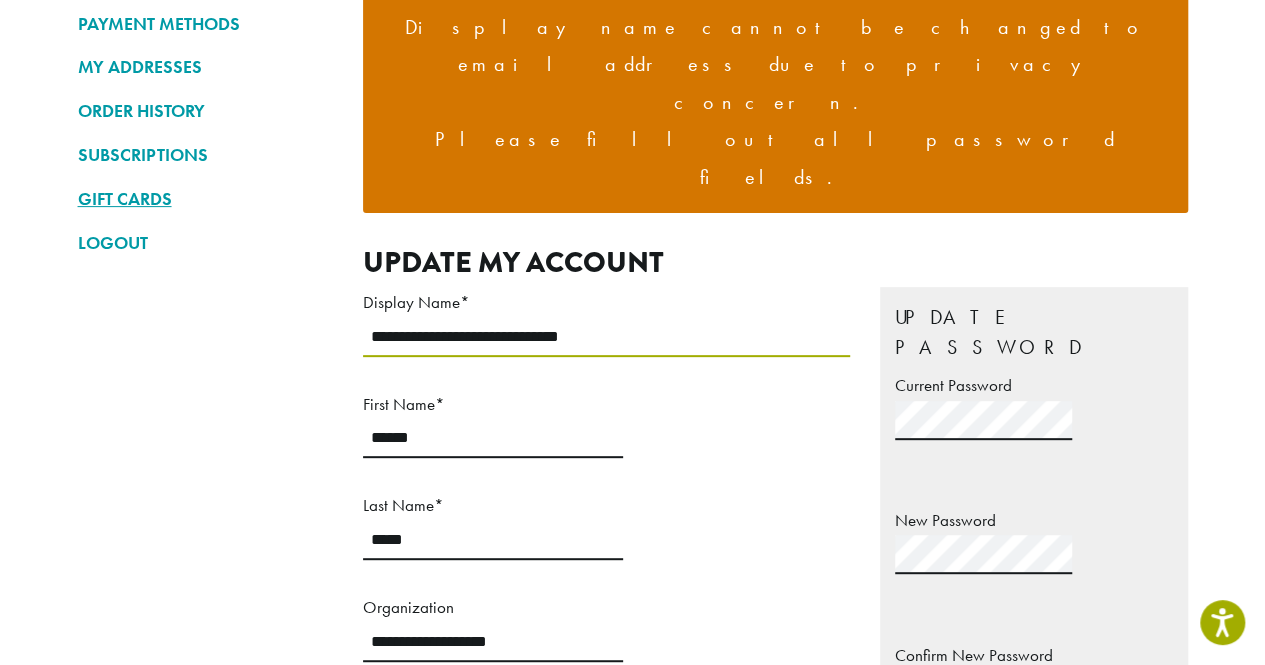 drag, startPoint x: 590, startPoint y: 225, endPoint x: 266, endPoint y: 193, distance: 325.57642 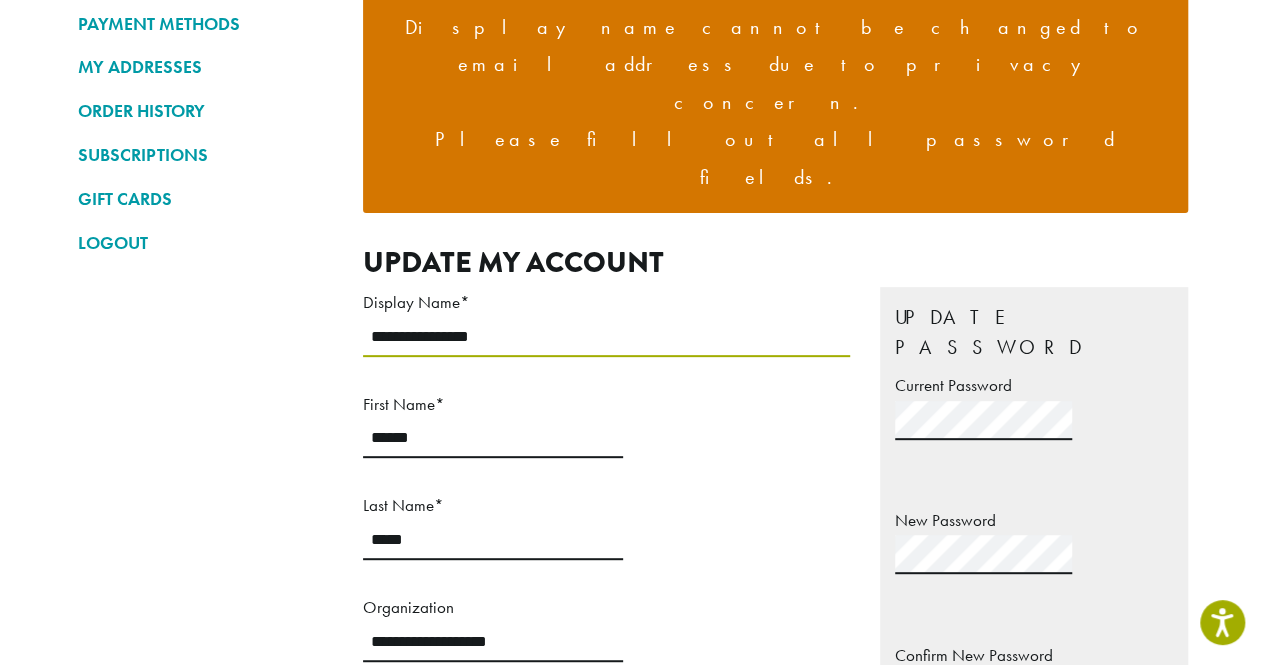 type on "**********" 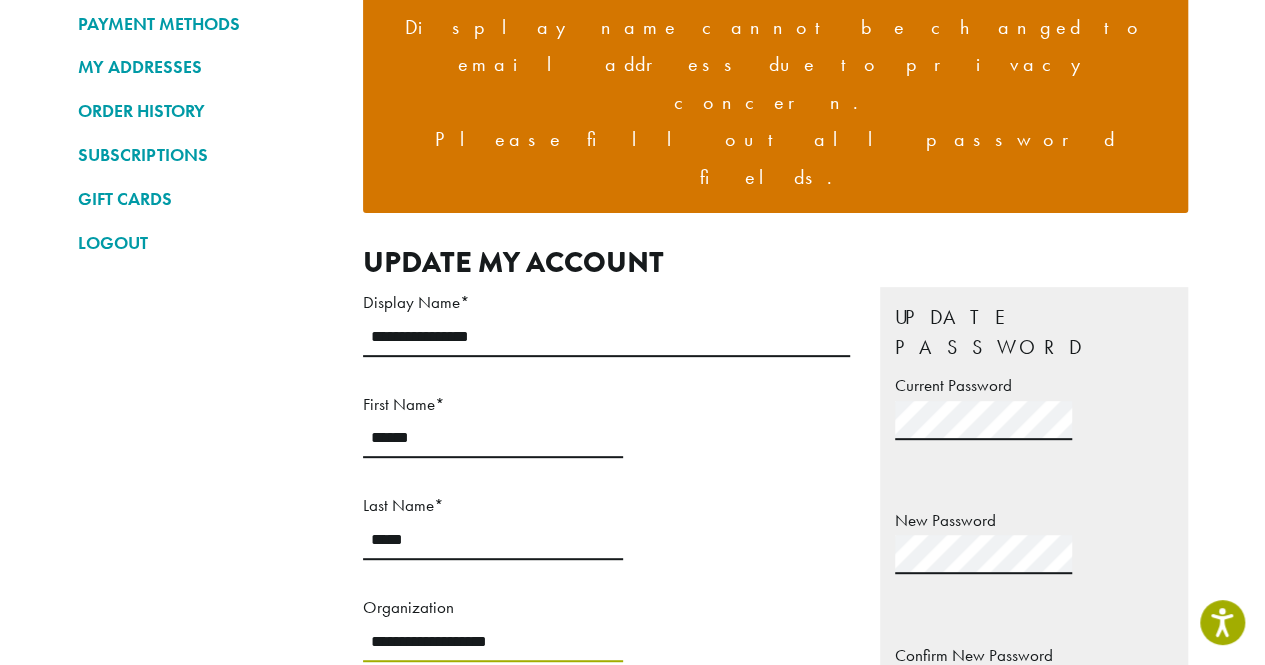 click on "**********" at bounding box center [493, 642] 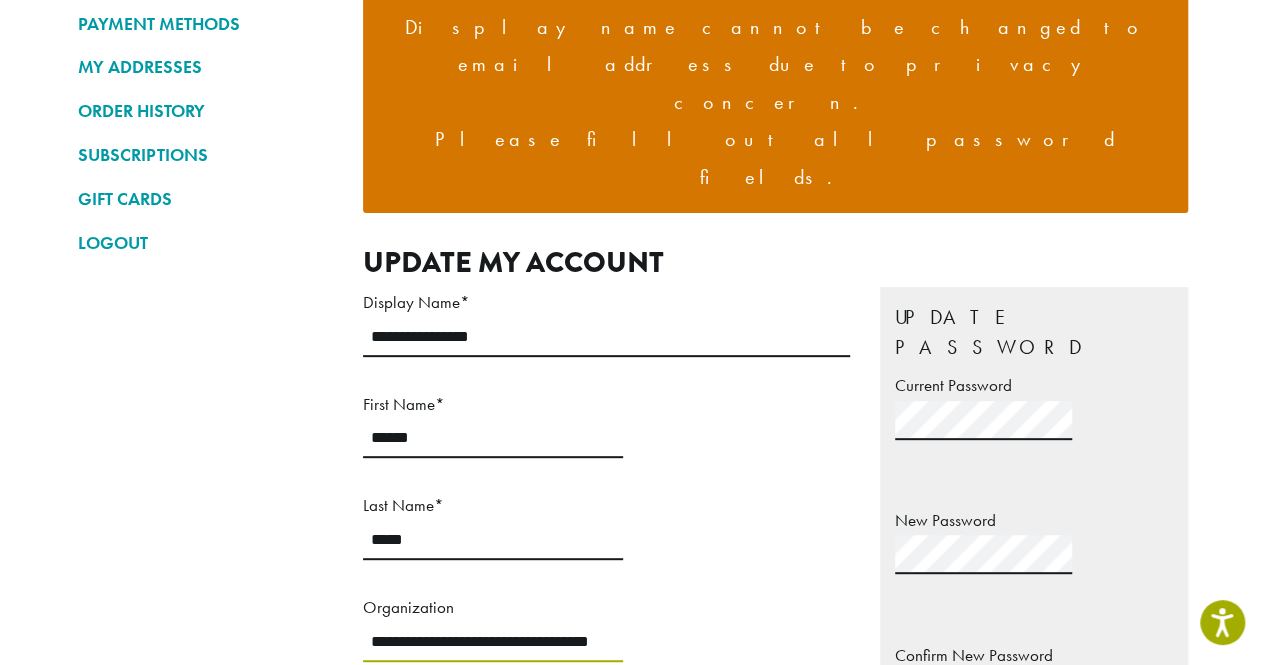 click on "**********" at bounding box center (493, 642) 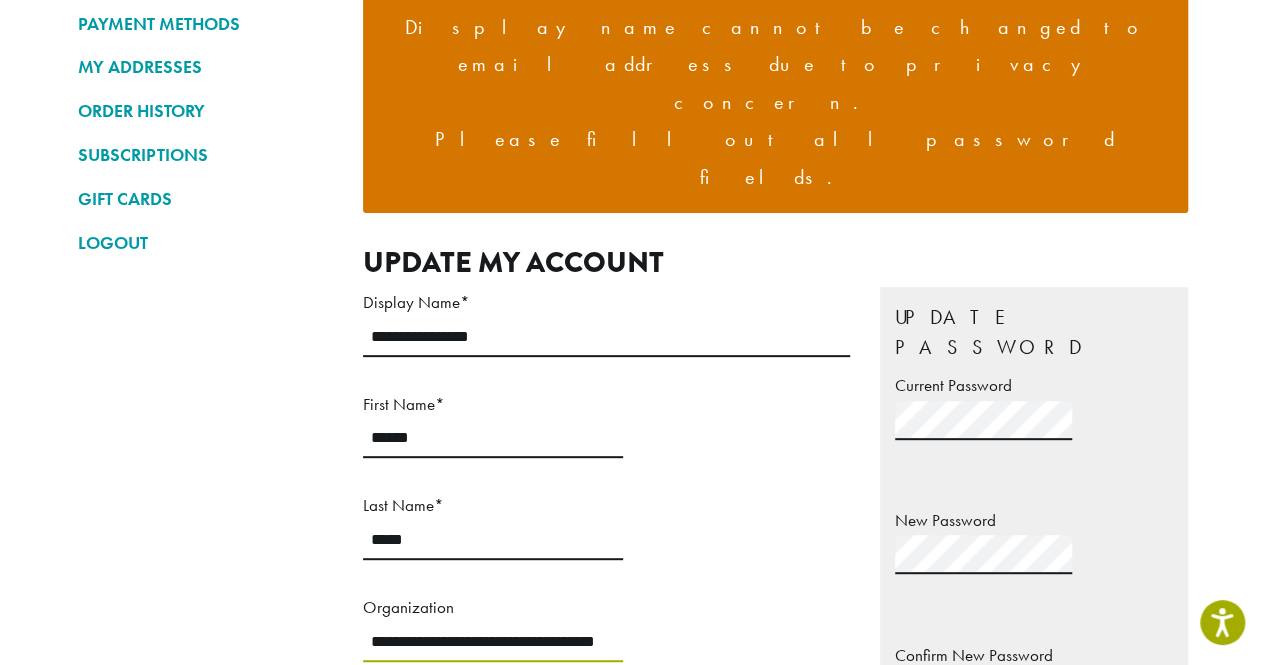 scroll, scrollTop: 0, scrollLeft: 1, axis: horizontal 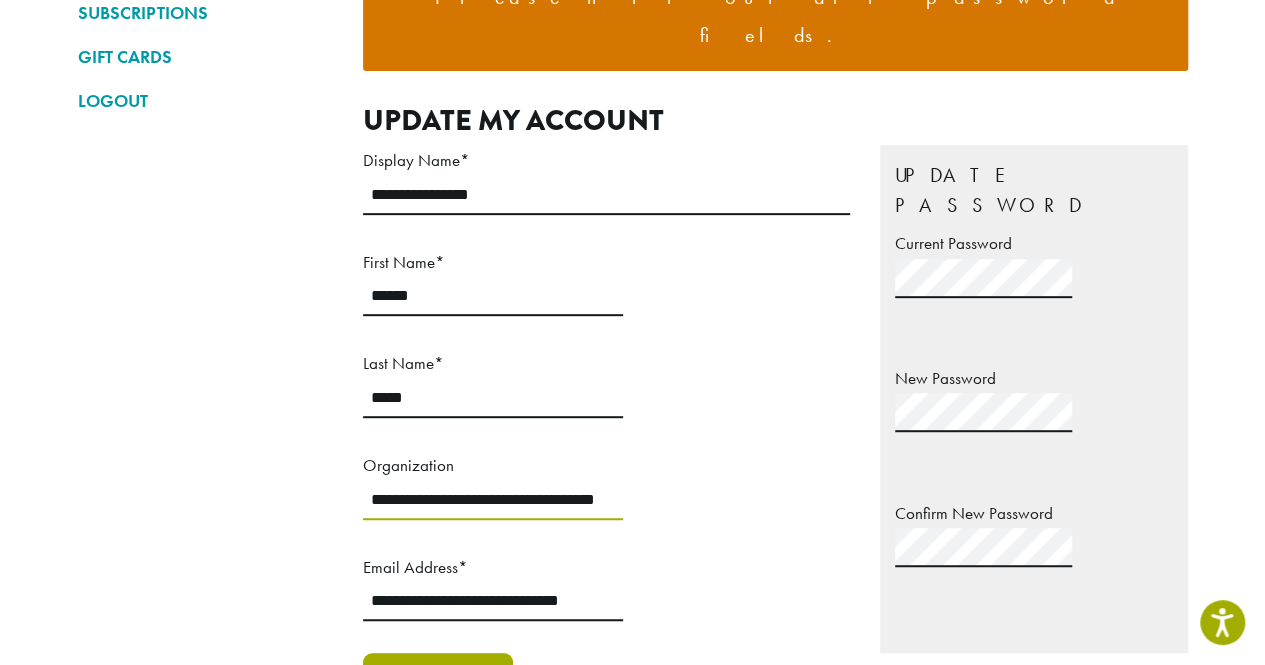 type on "**********" 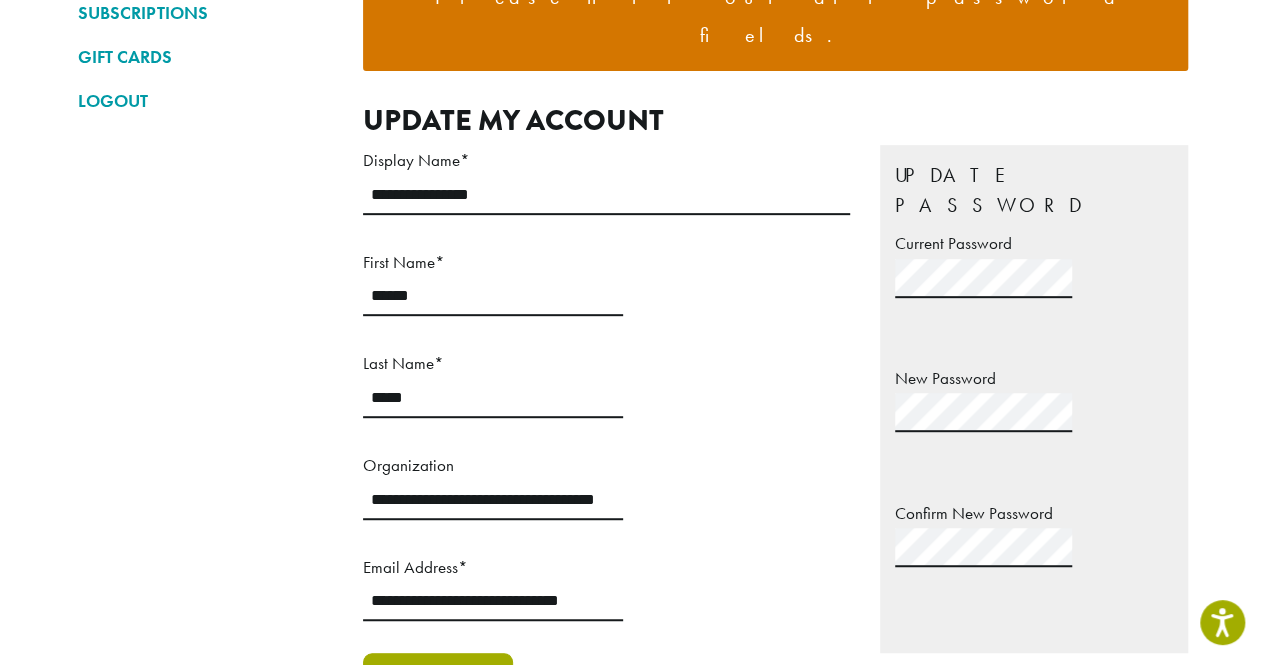 scroll, scrollTop: 0, scrollLeft: 0, axis: both 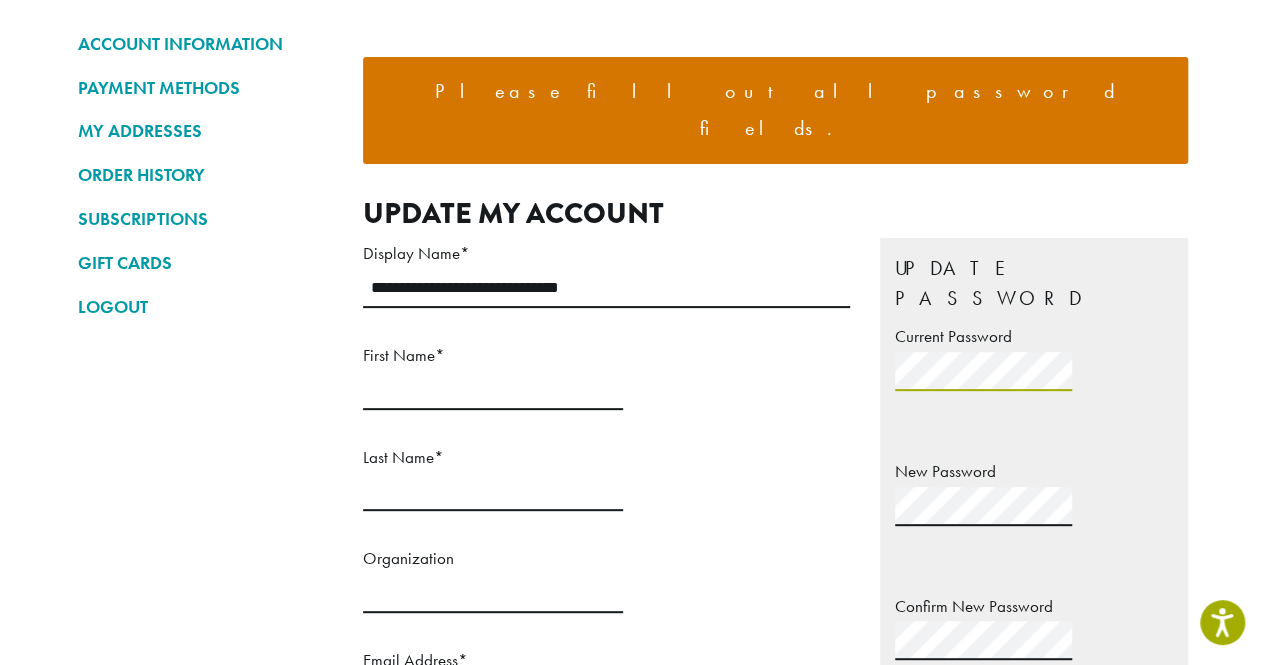 click on "**********" at bounding box center [775, 492] 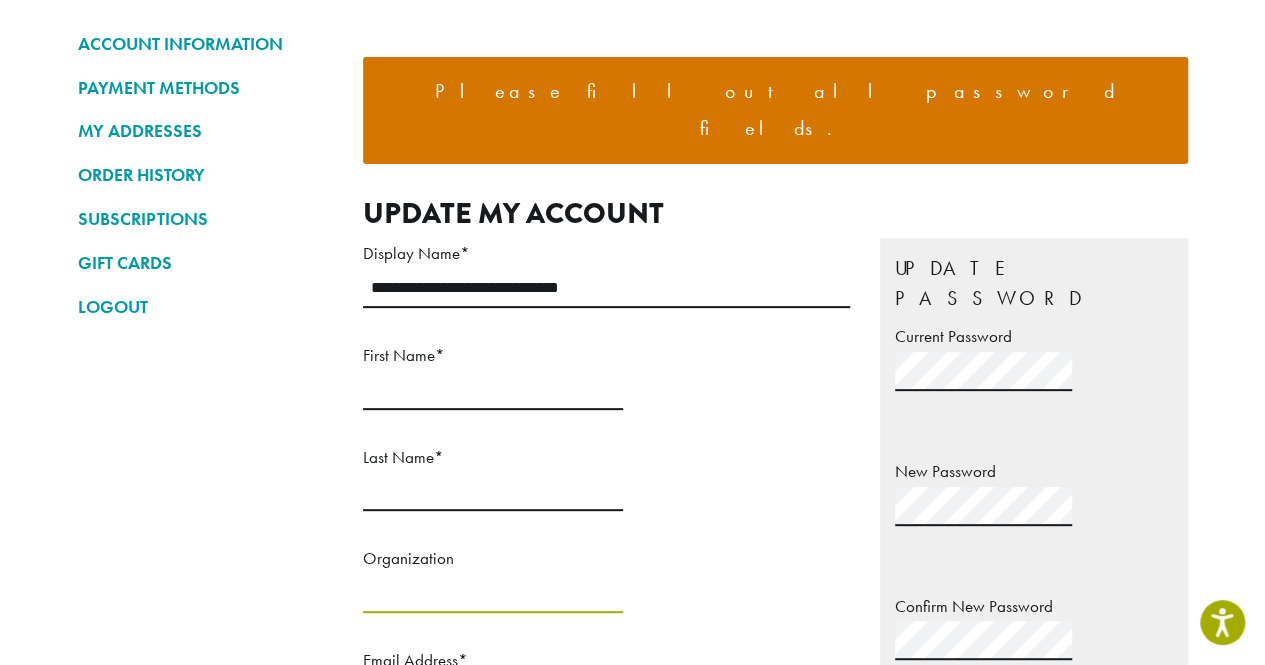click on "Organization" at bounding box center (493, 593) 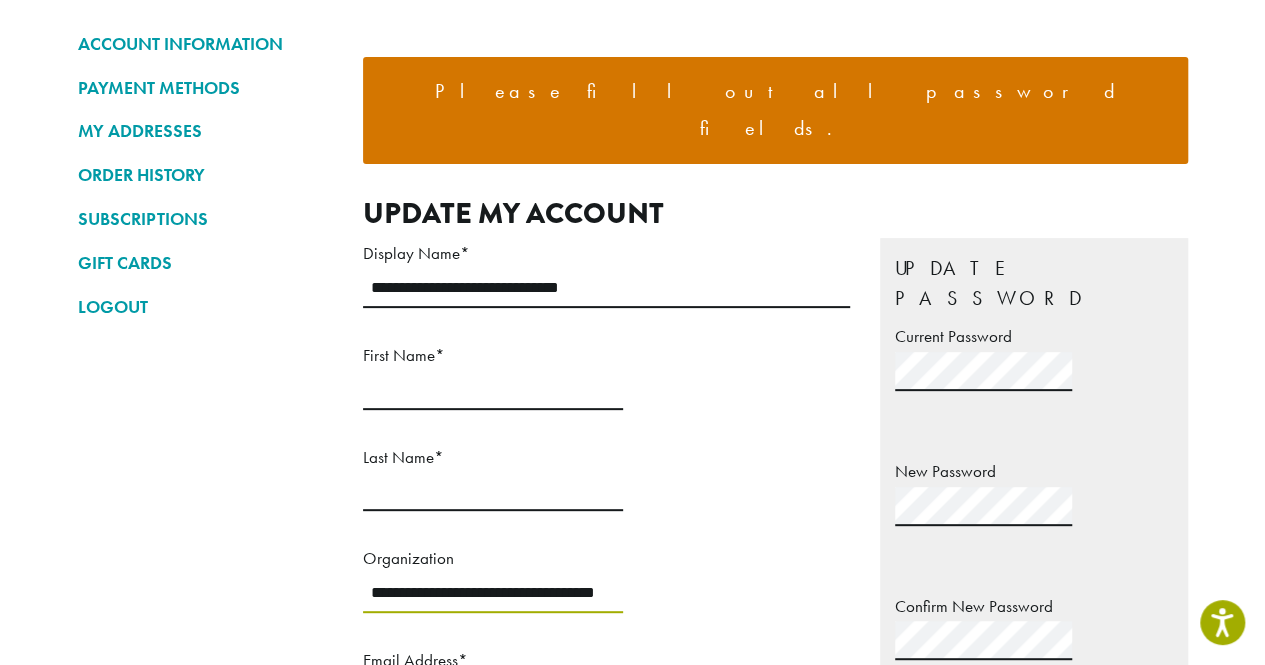 scroll, scrollTop: 0, scrollLeft: 1, axis: horizontal 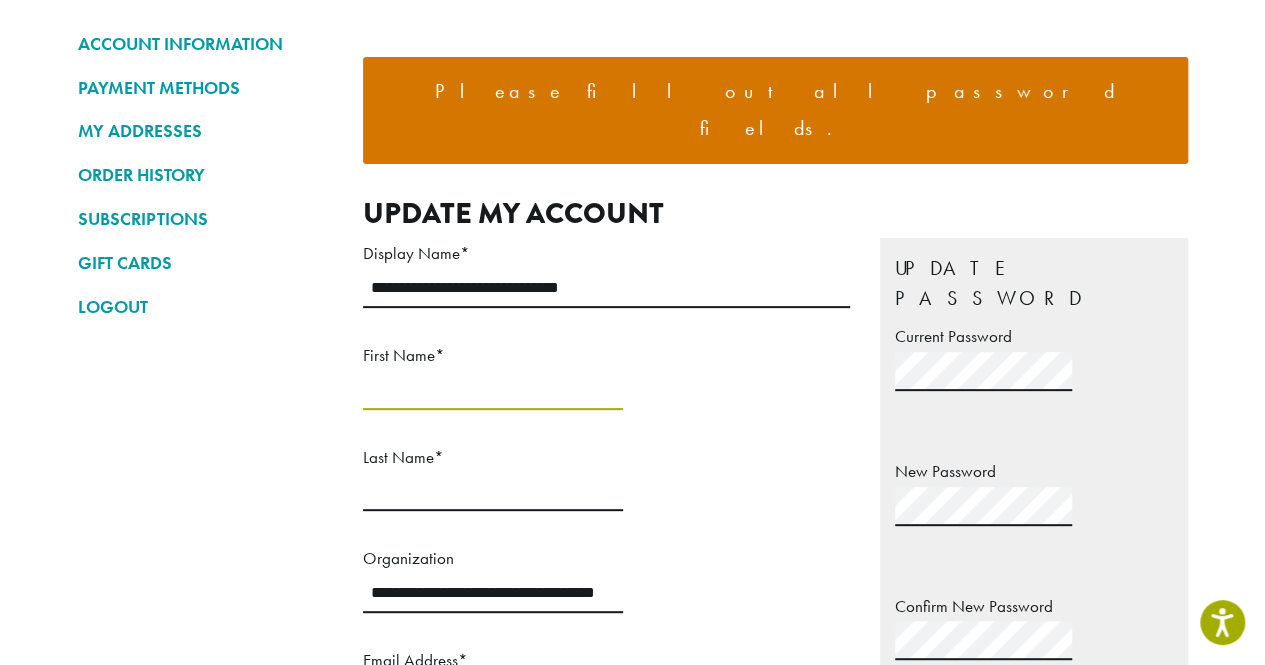 click on "First Name  *" at bounding box center (493, 390) 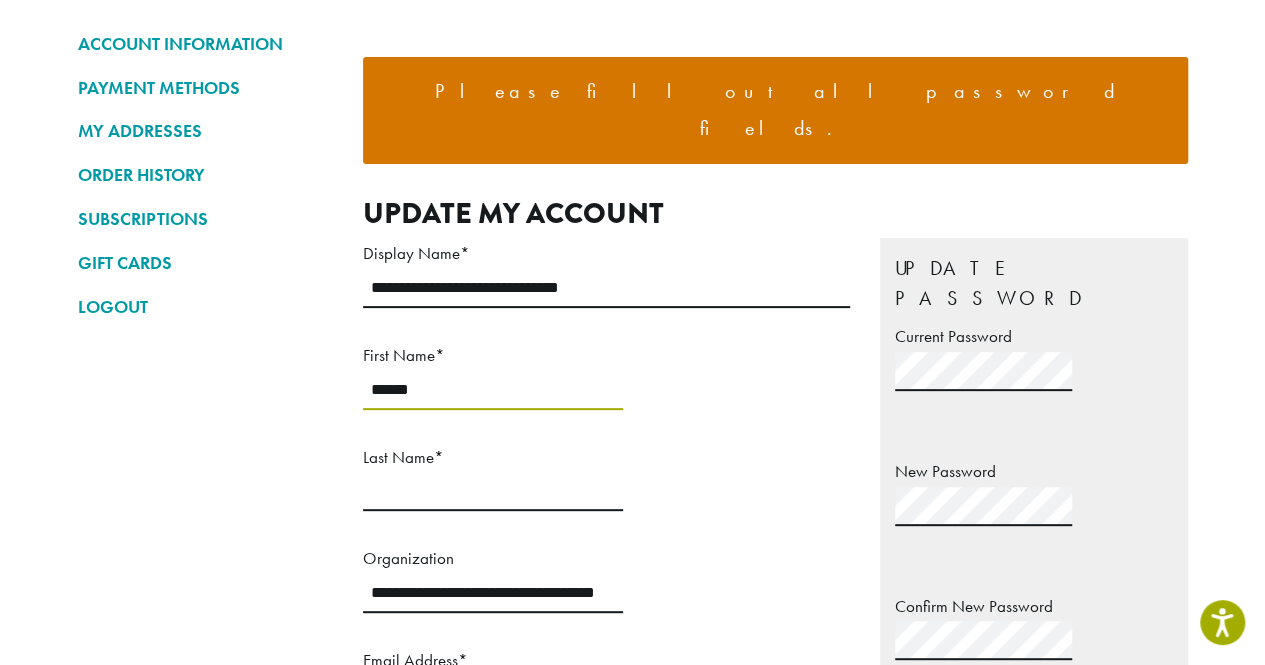 type on "*****" 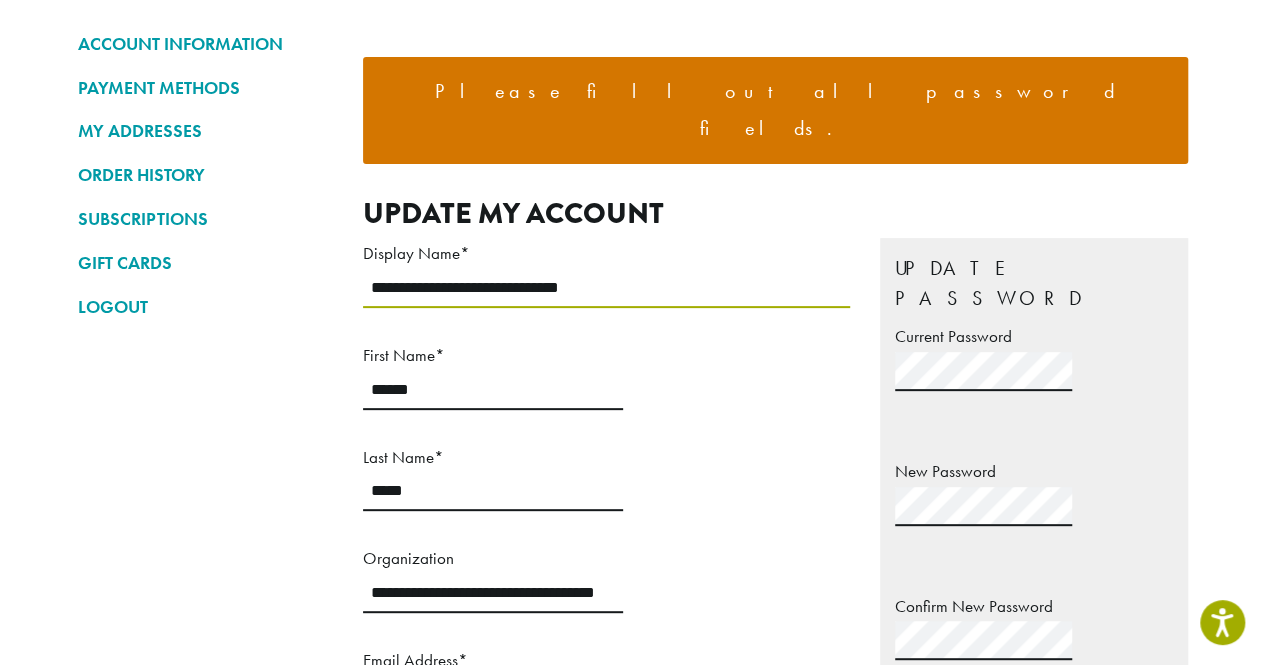 drag, startPoint x: 616, startPoint y: 243, endPoint x: 287, endPoint y: 239, distance: 329.02432 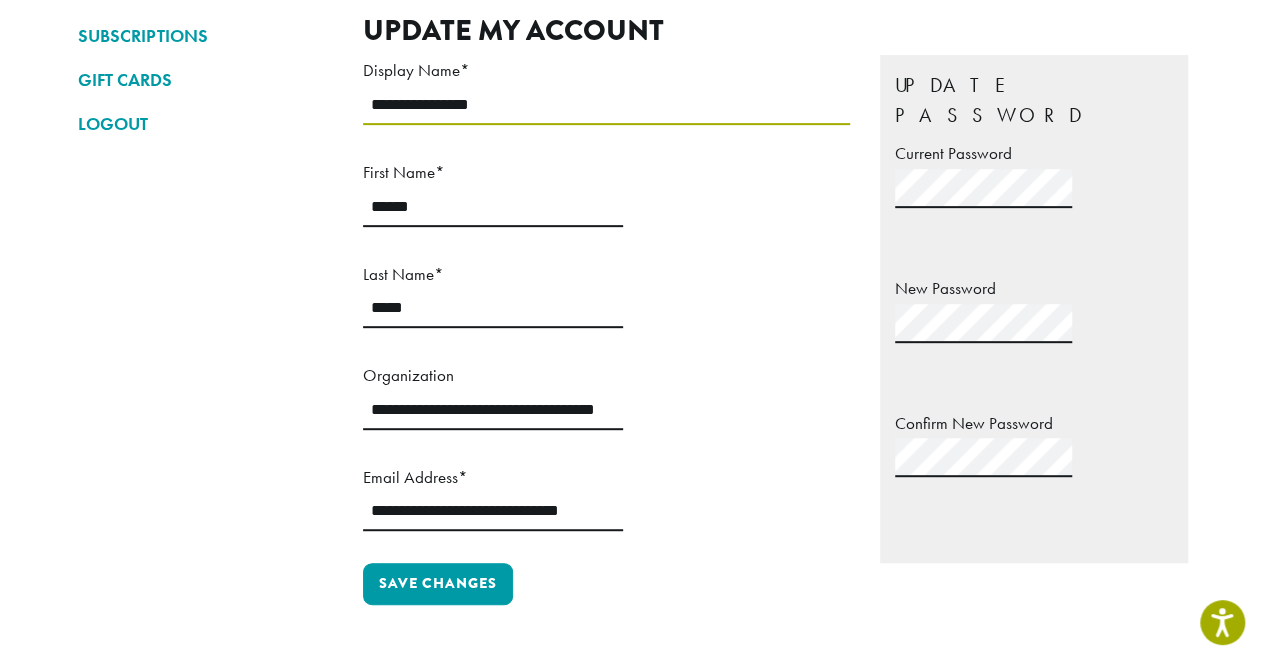 scroll, scrollTop: 342, scrollLeft: 0, axis: vertical 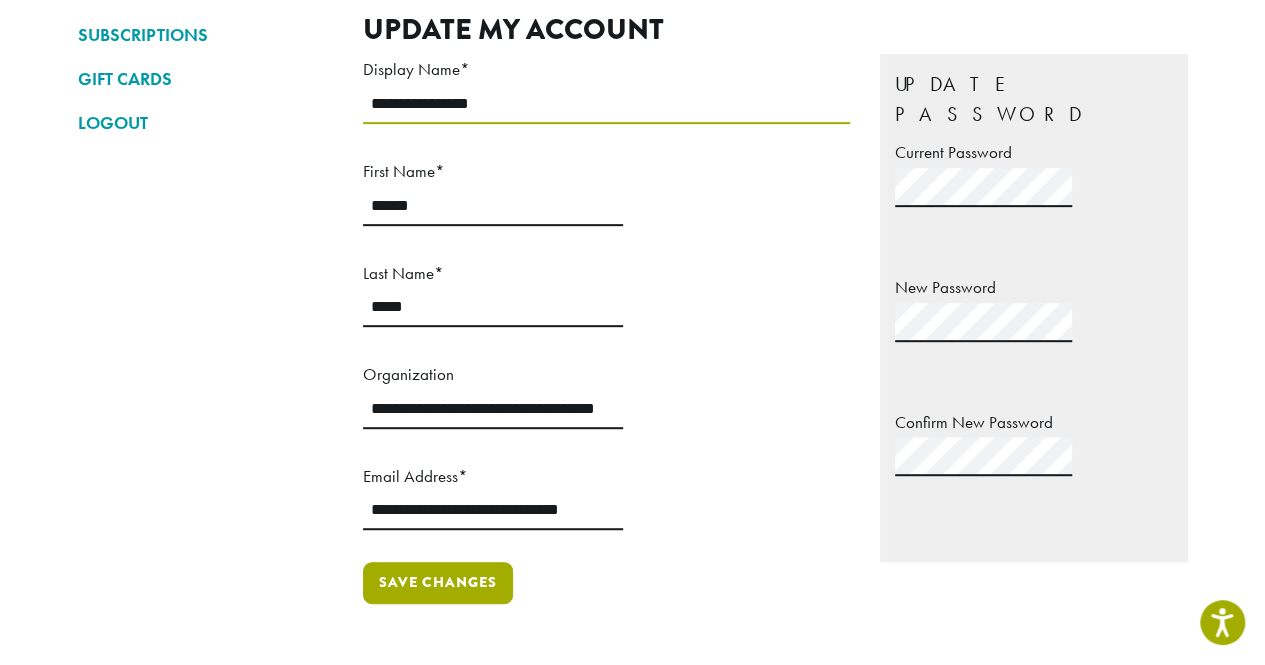type on "**********" 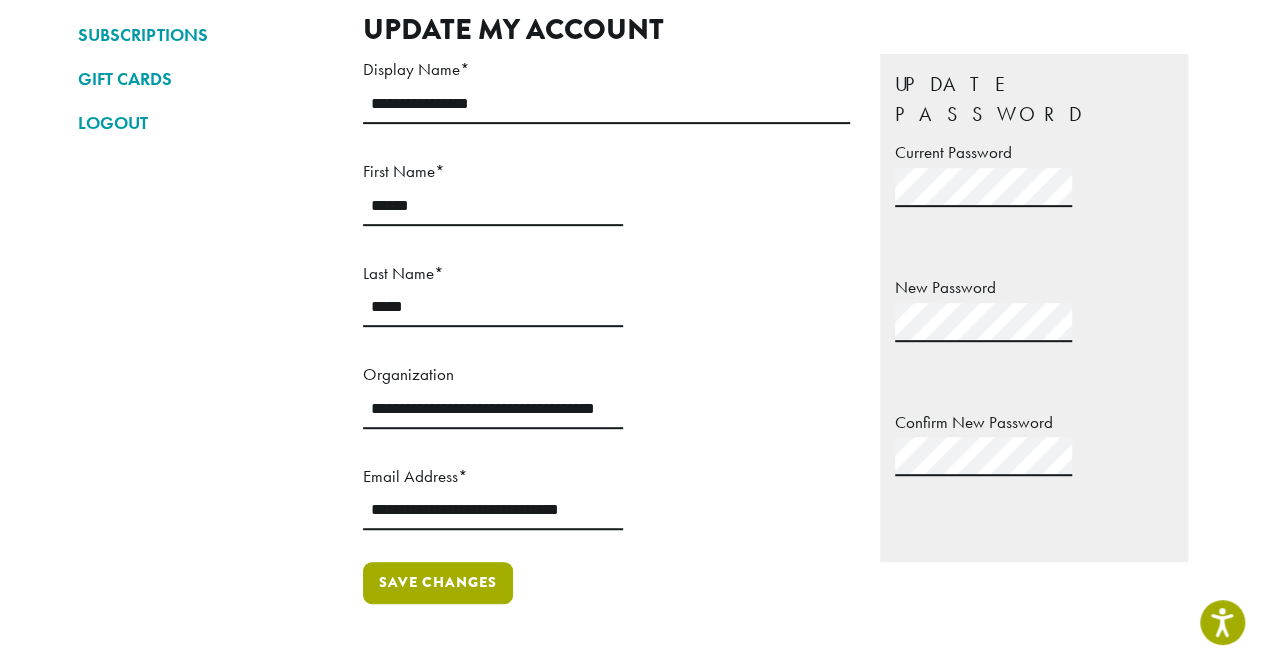click on "Save changes" at bounding box center [438, 583] 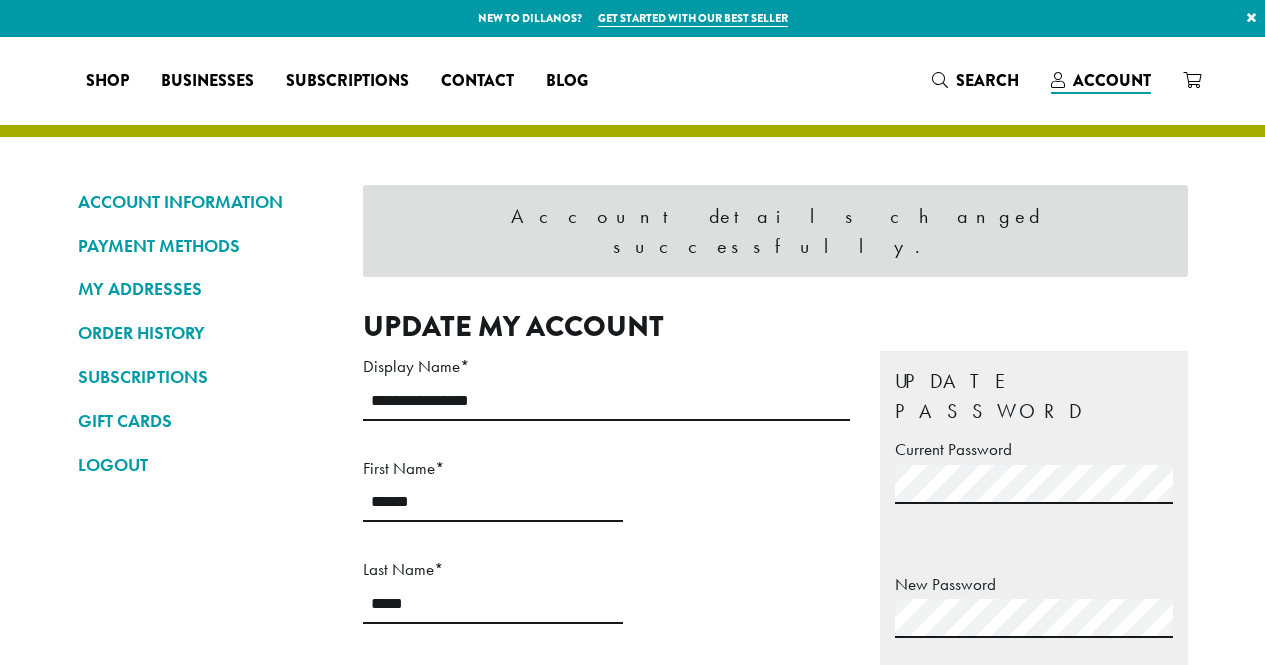 scroll, scrollTop: 0, scrollLeft: 0, axis: both 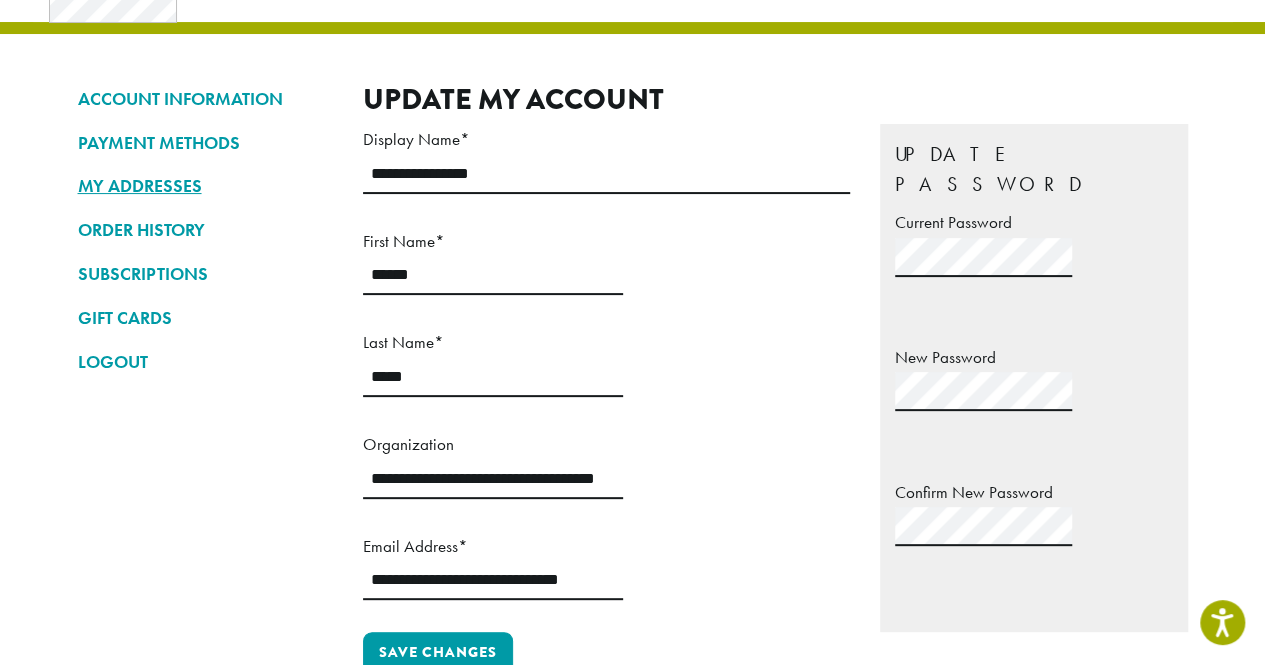 click on "MY ADDRESSES" at bounding box center [205, 186] 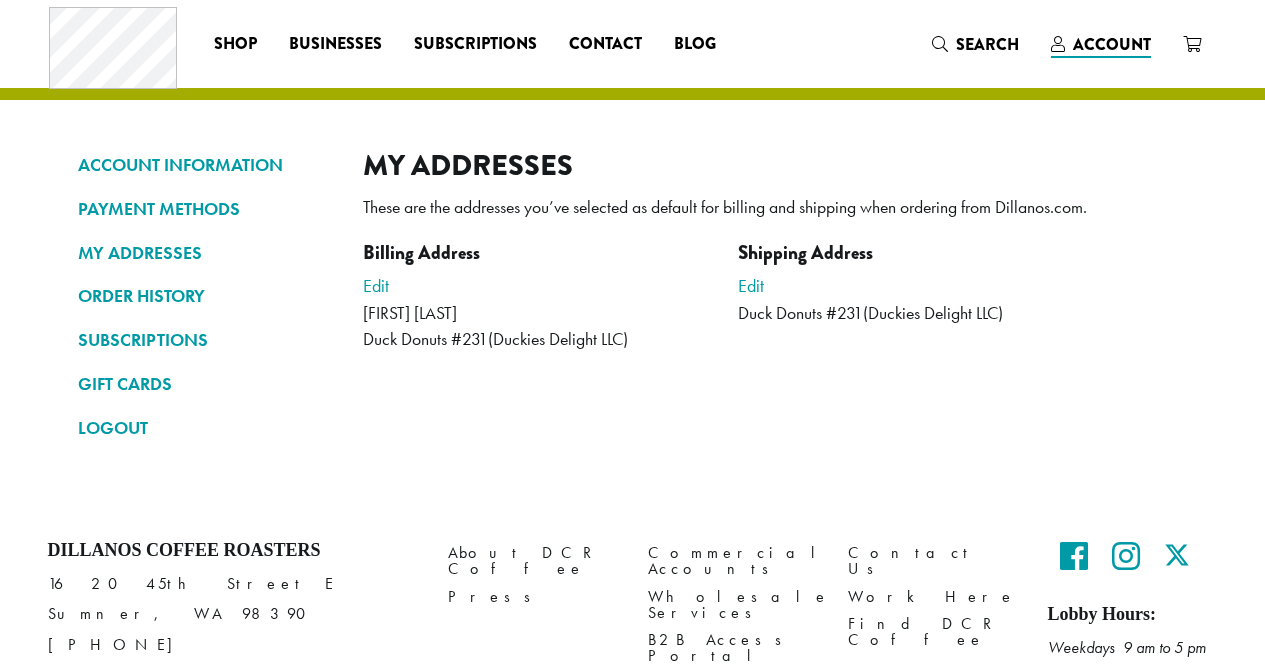 scroll, scrollTop: 0, scrollLeft: 0, axis: both 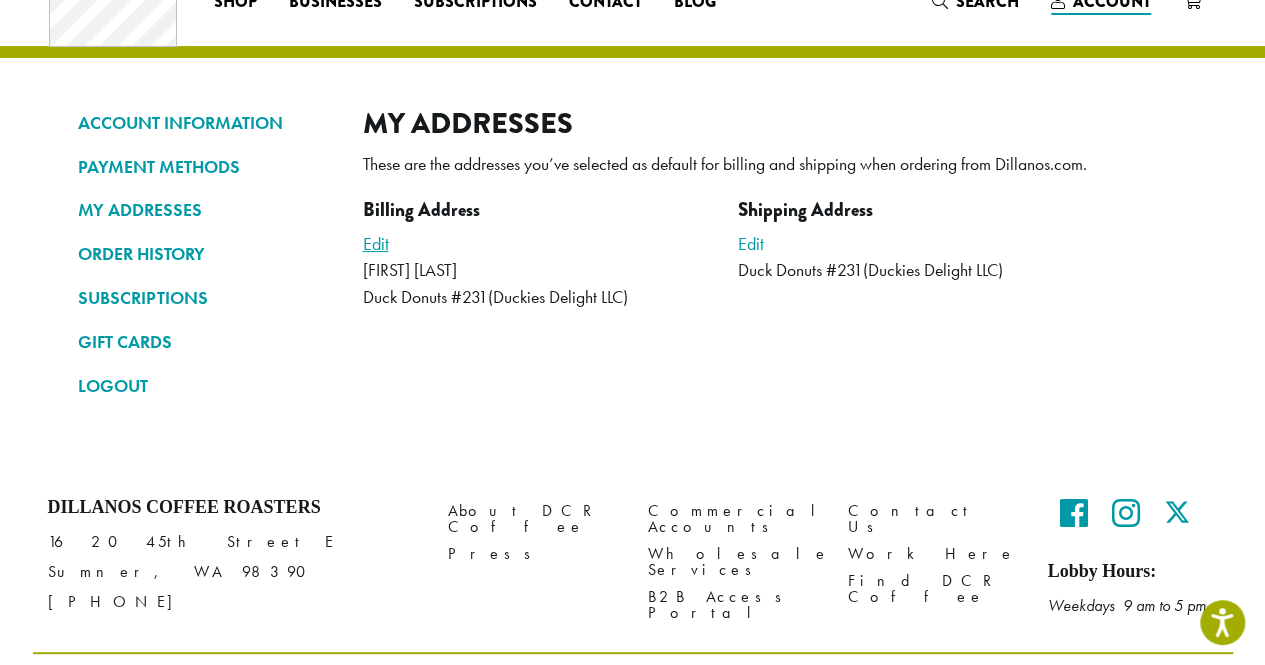 click on "Edit" at bounding box center (376, 243) 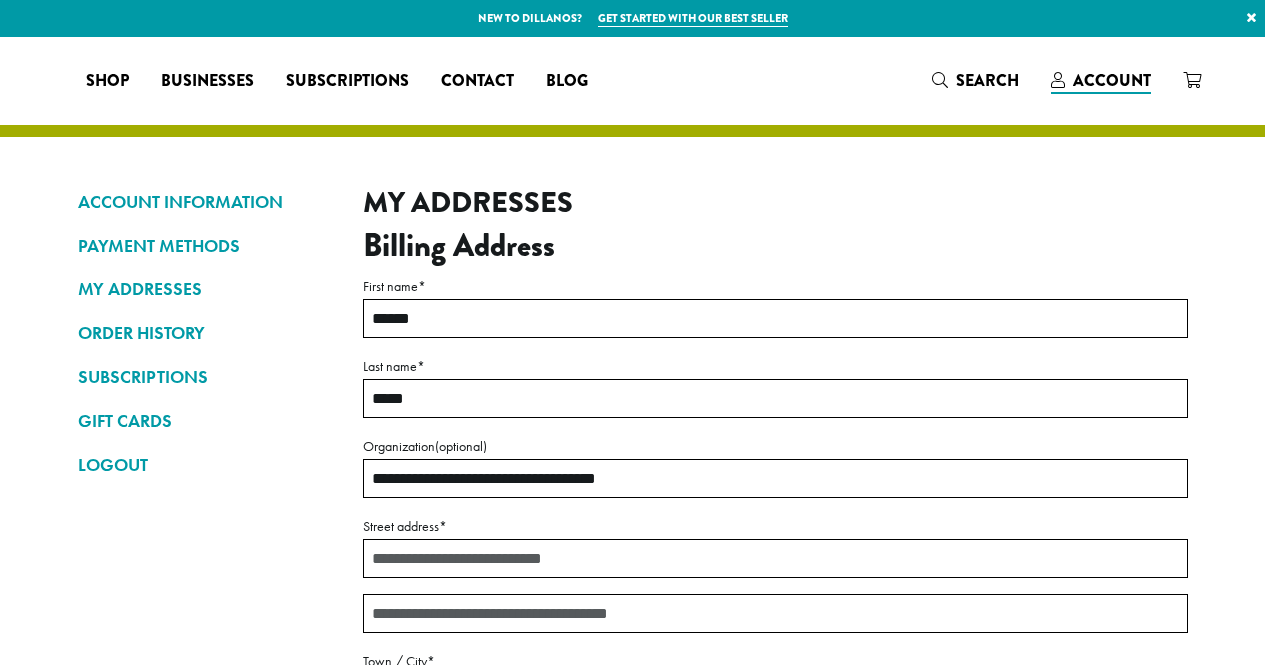 scroll, scrollTop: 0, scrollLeft: 0, axis: both 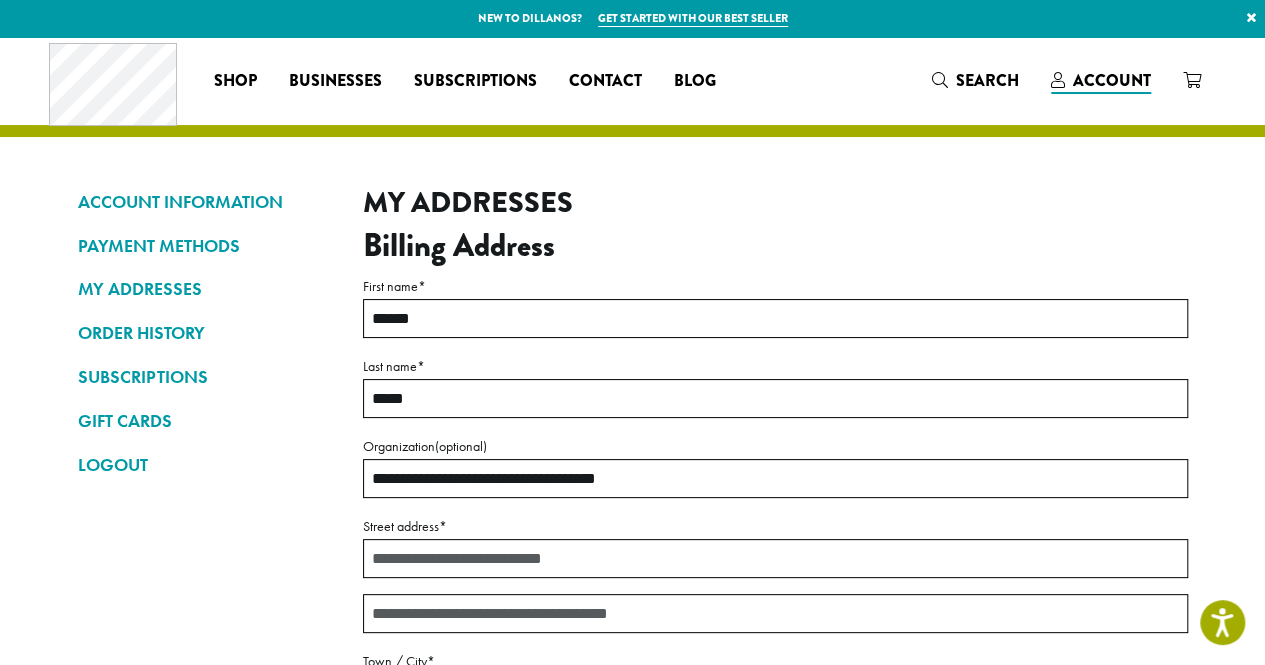 click on "Street address  *" at bounding box center (775, 558) 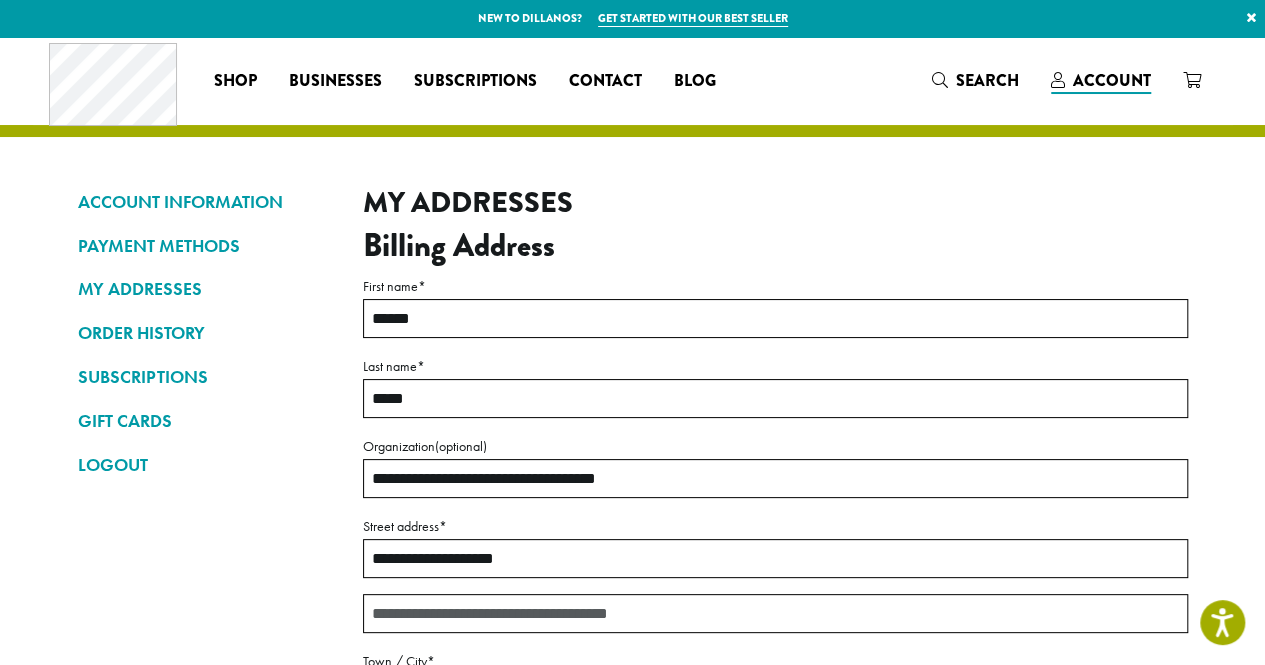 type on "**********" 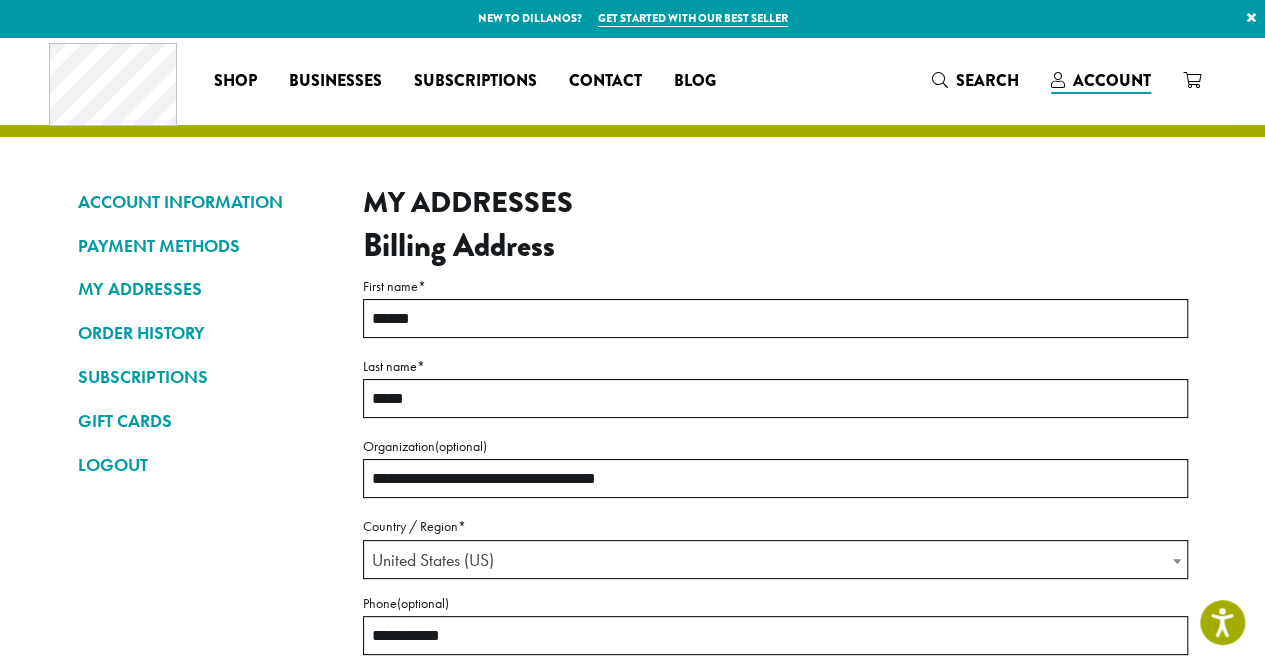 scroll, scrollTop: 442, scrollLeft: 0, axis: vertical 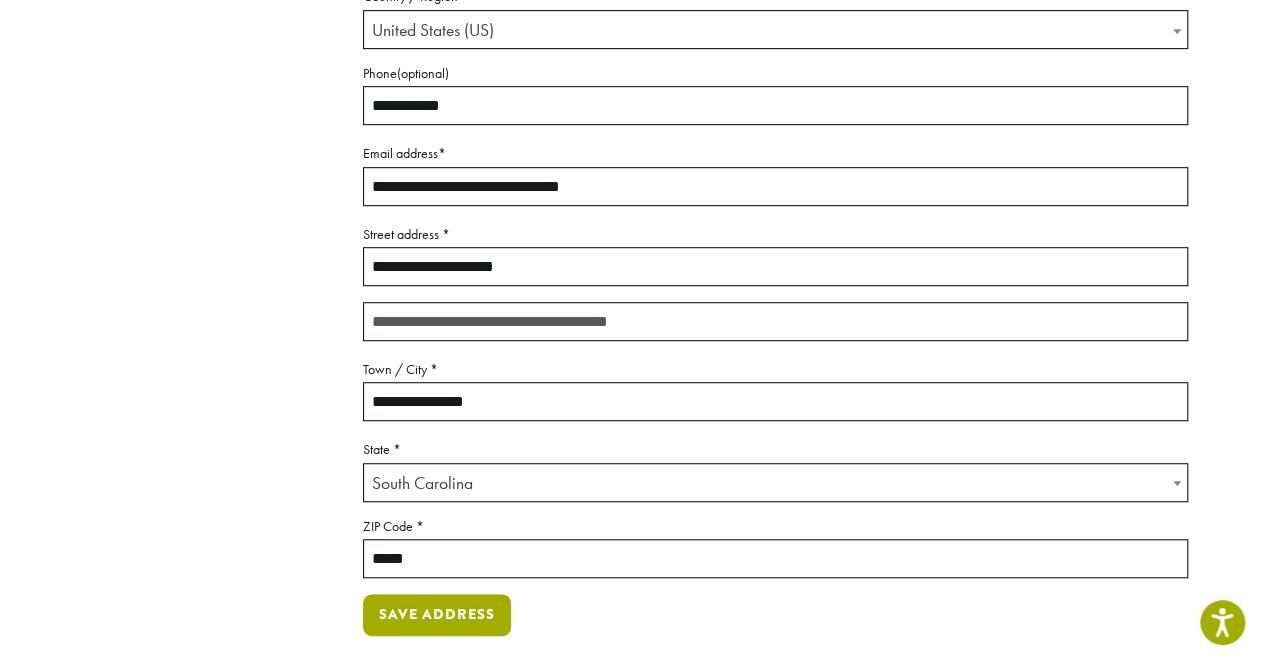 click on "Save address" at bounding box center (437, 615) 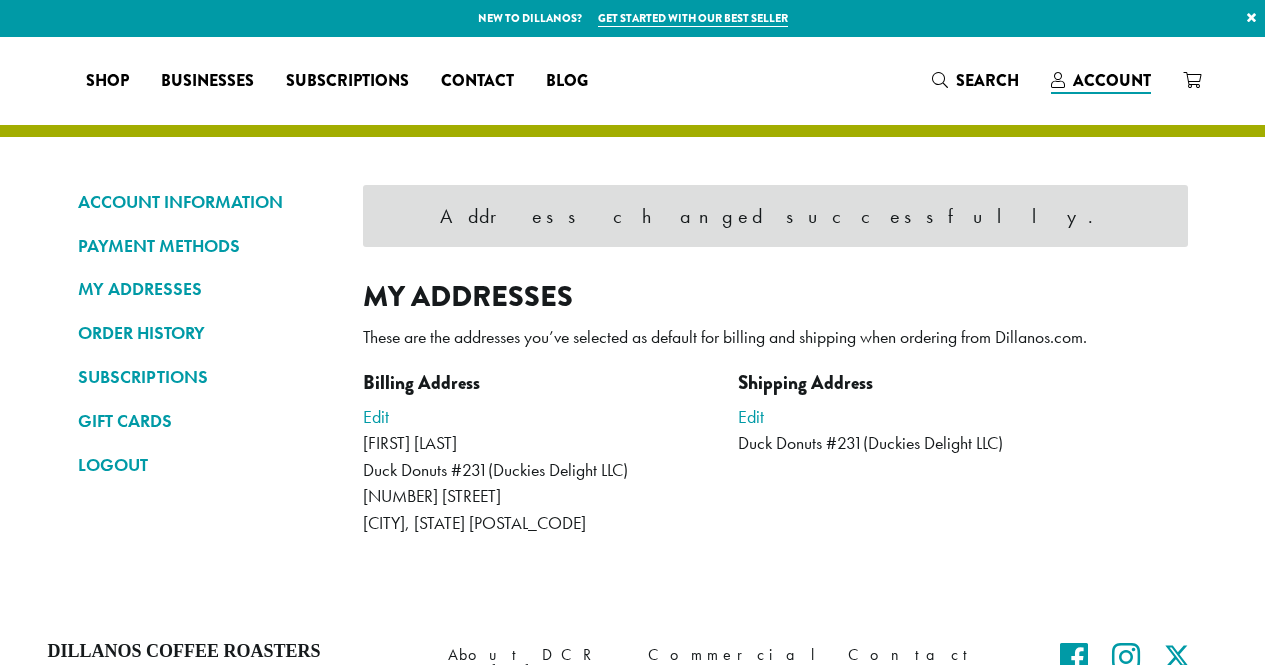 scroll, scrollTop: 0, scrollLeft: 0, axis: both 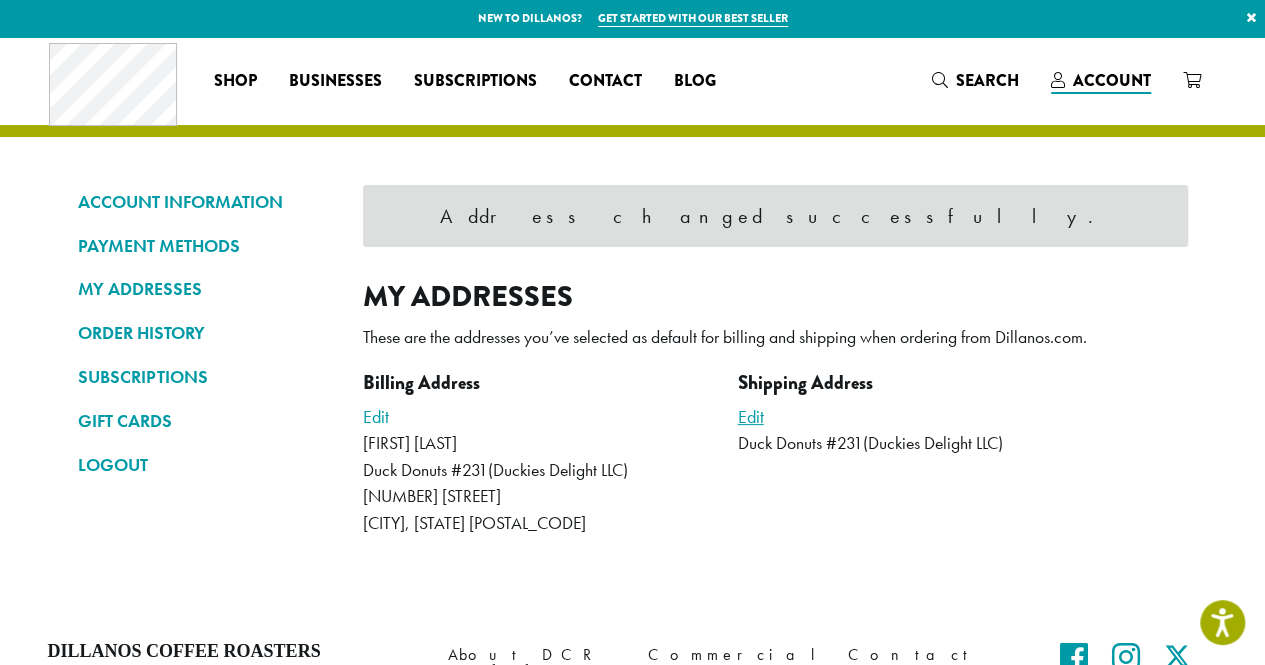 click on "Edit" at bounding box center [751, 416] 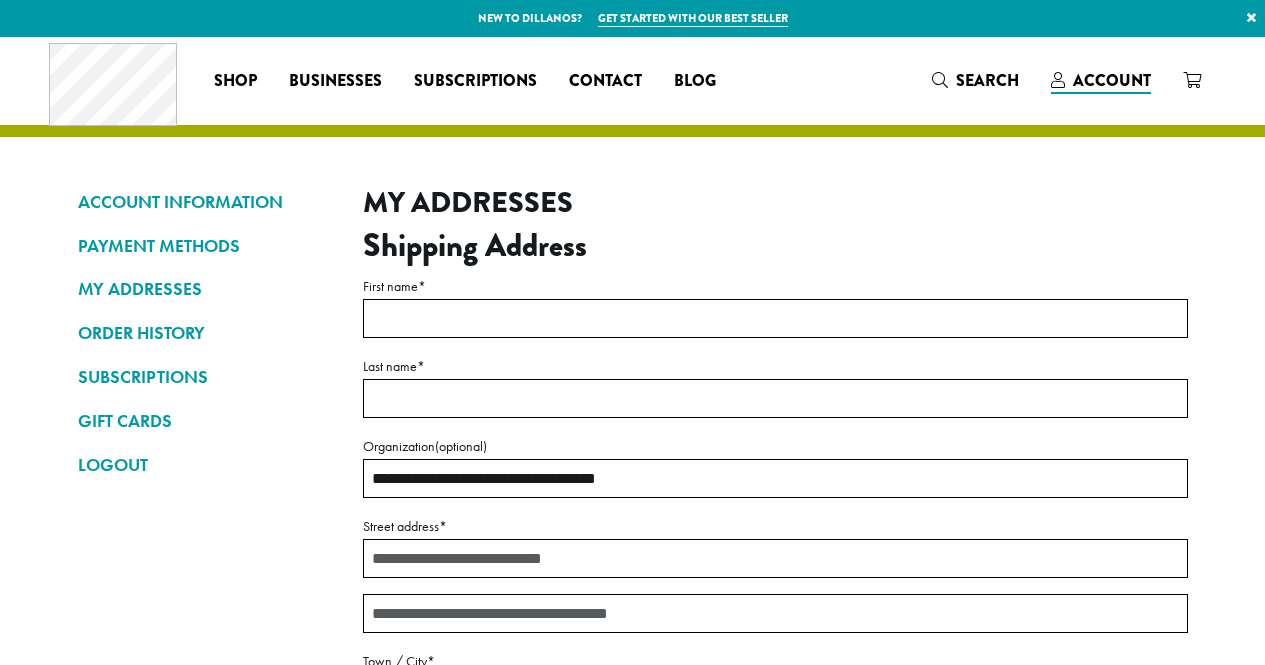 scroll, scrollTop: 0, scrollLeft: 0, axis: both 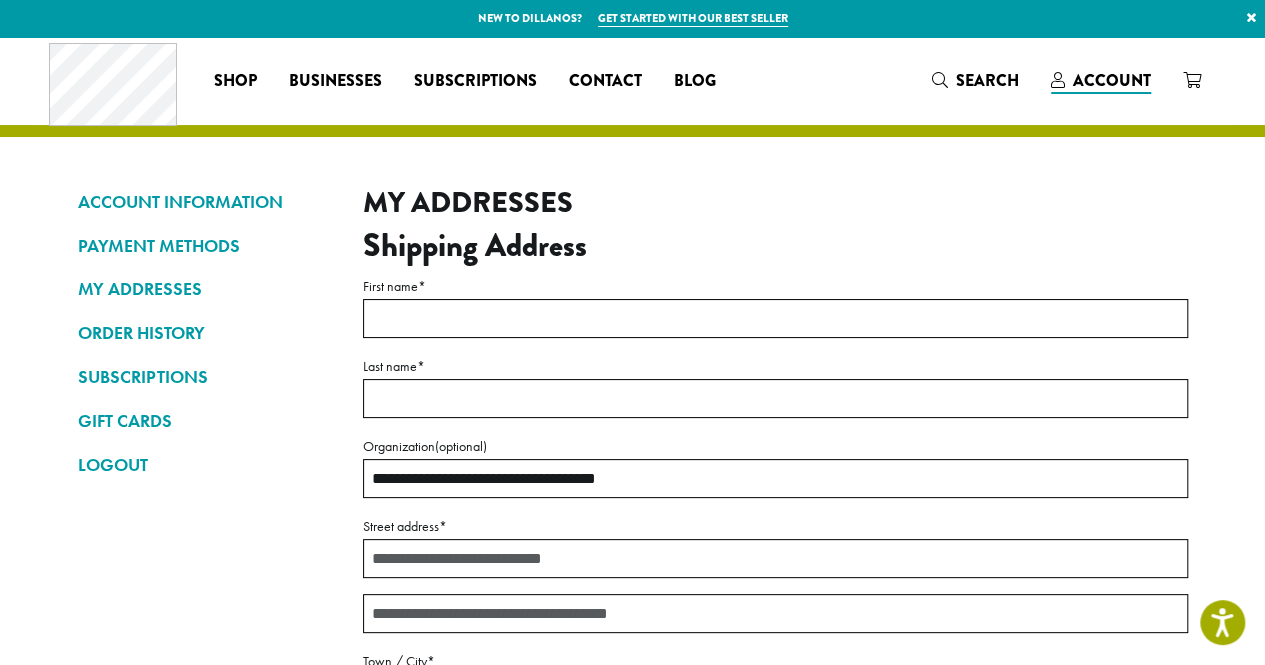 click on "[NAME] *" at bounding box center (775, 318) 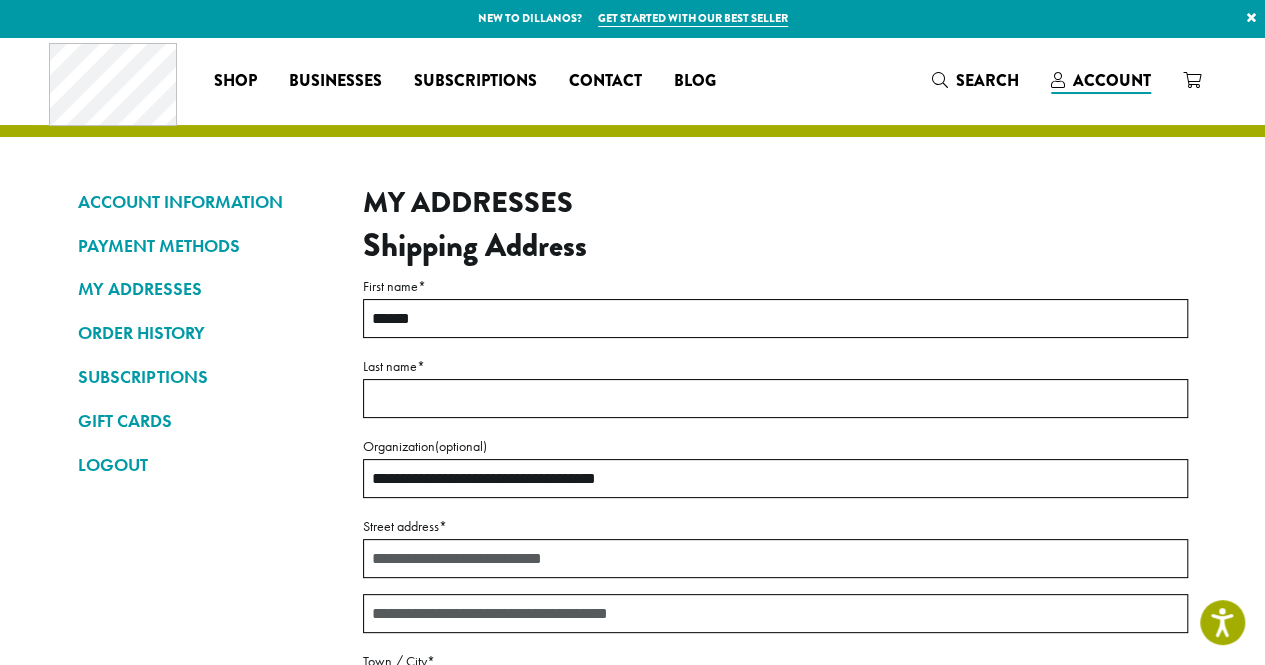 type on "*****" 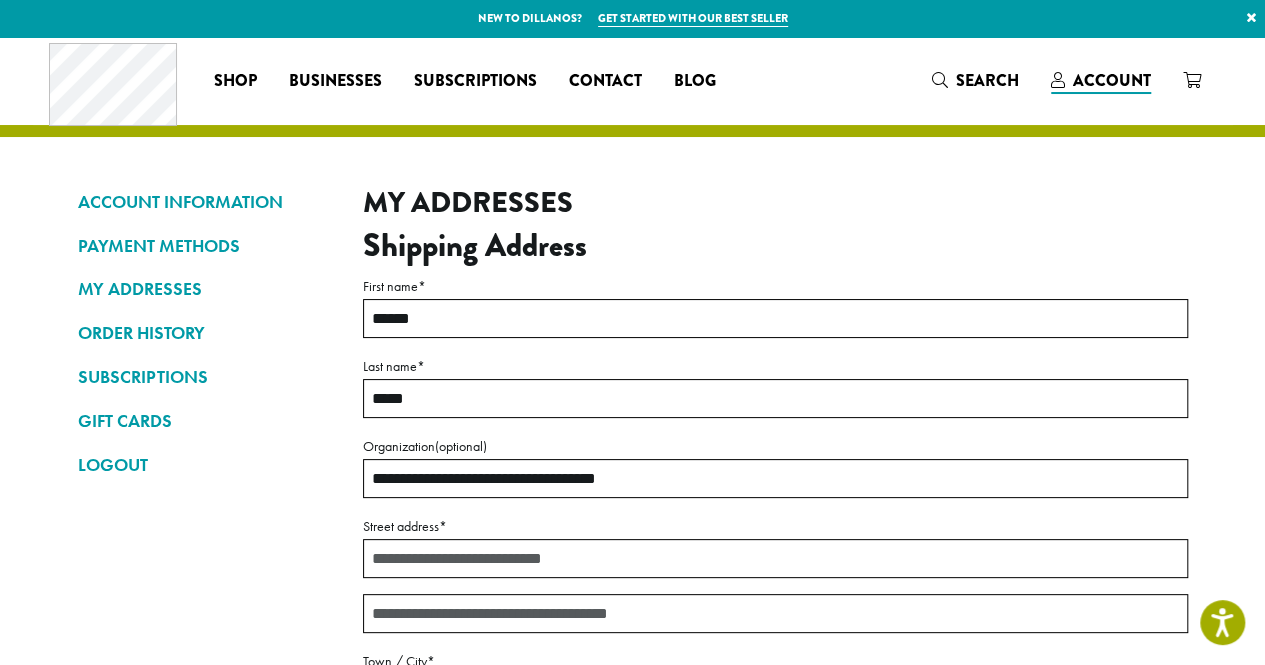 type on "**********" 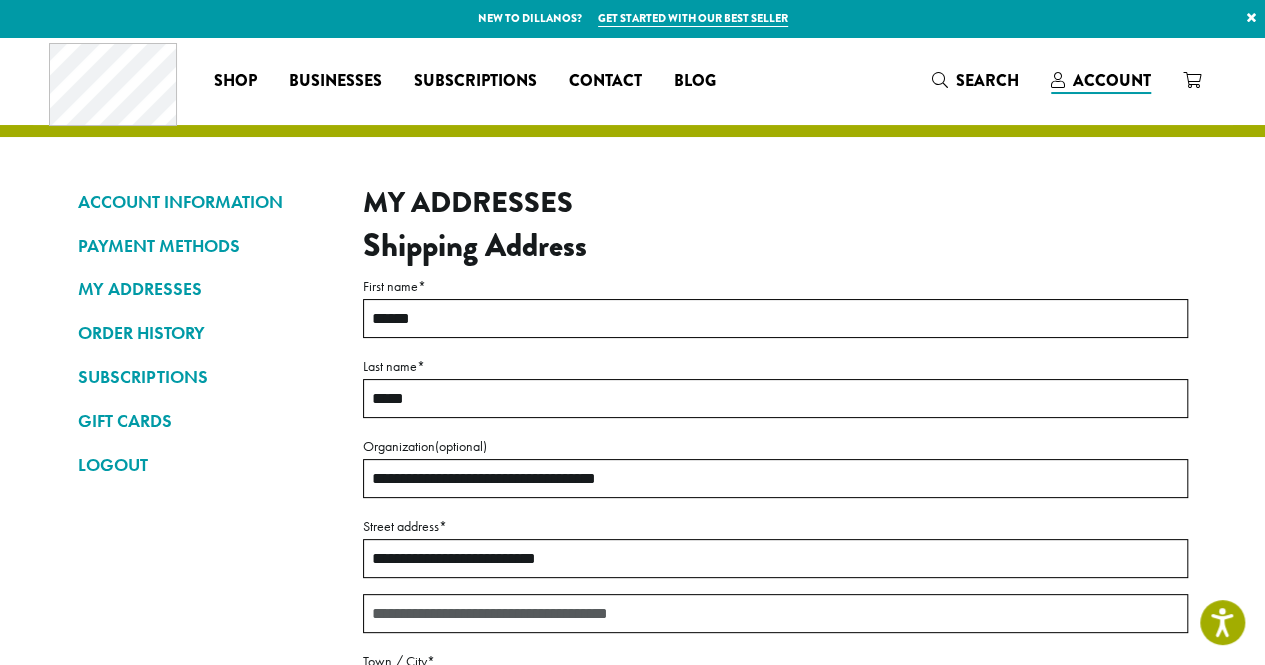 type on "**********" 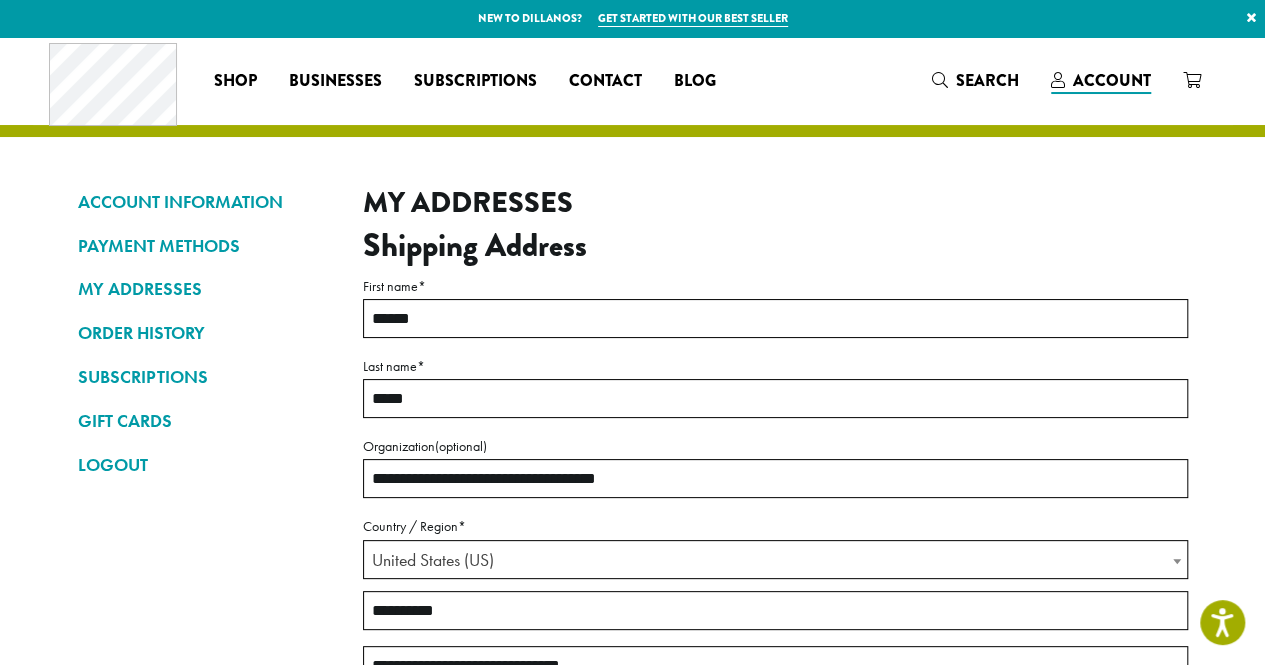 scroll, scrollTop: 442, scrollLeft: 0, axis: vertical 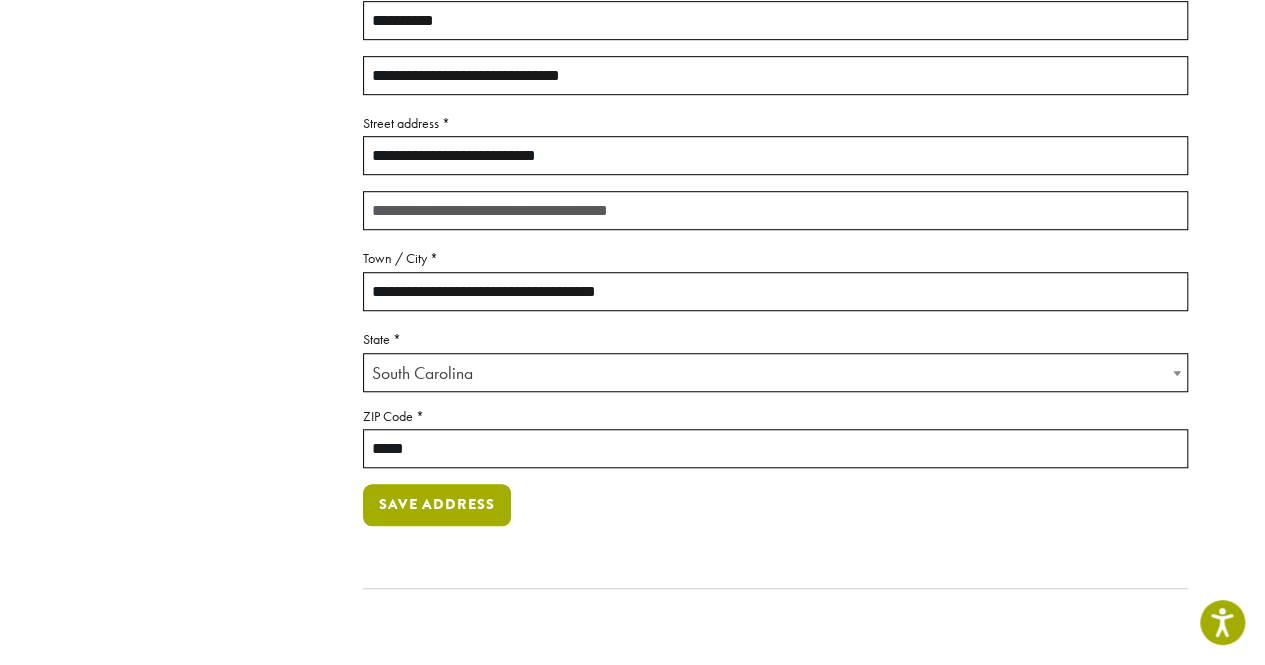 click on "Save address" at bounding box center (437, 505) 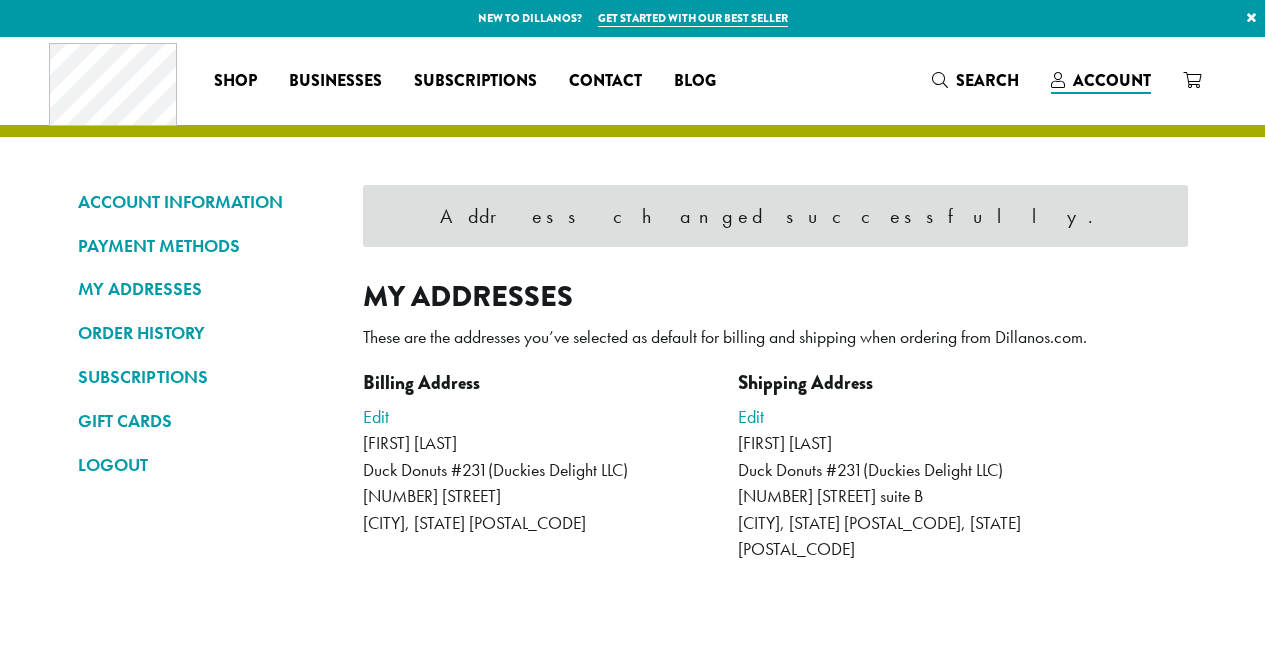 scroll, scrollTop: 0, scrollLeft: 0, axis: both 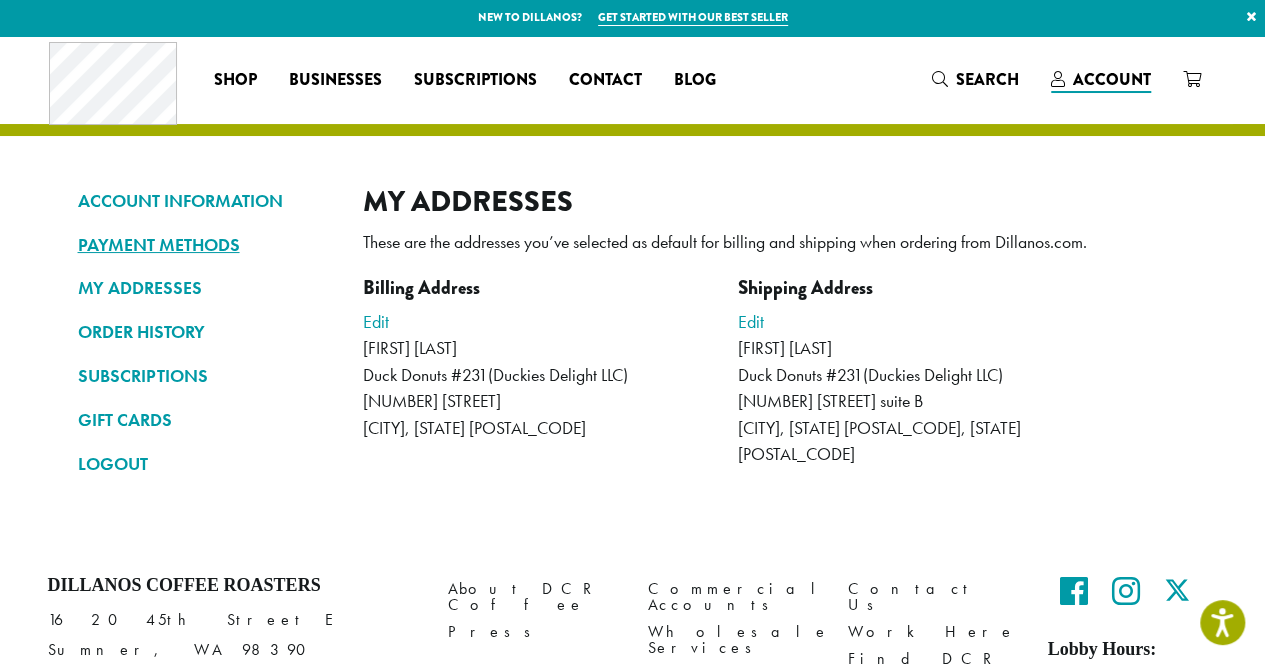 click on "PAYMENT METHODS" at bounding box center (205, 245) 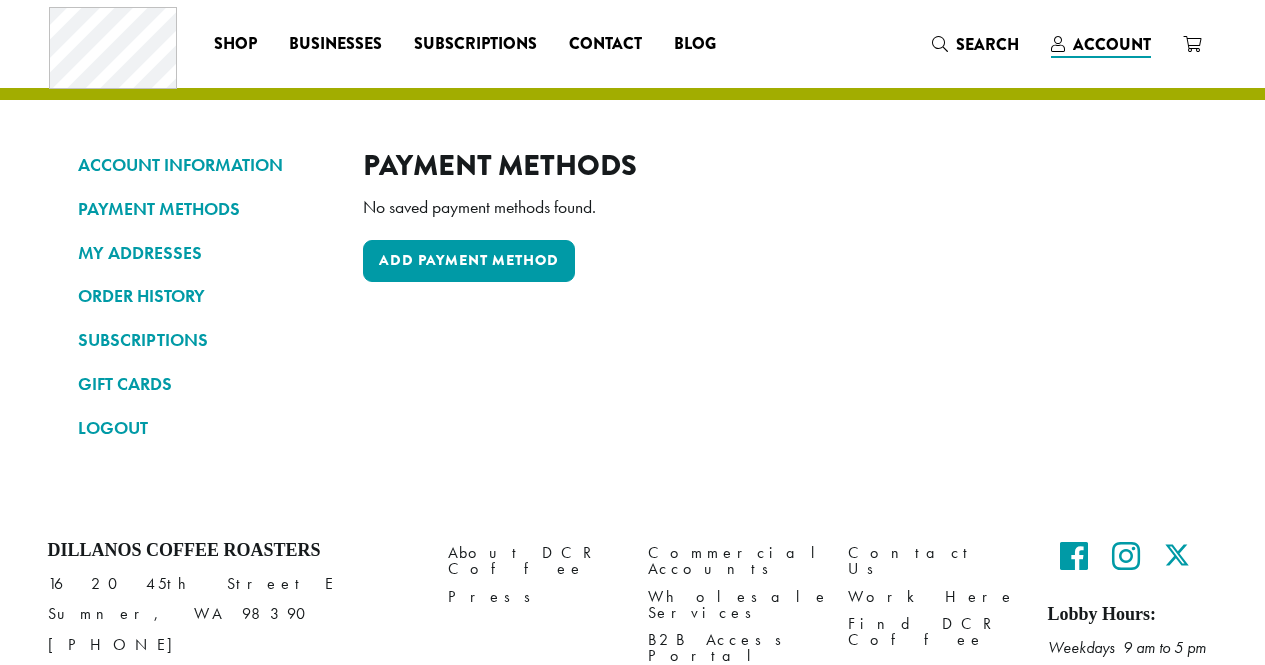 scroll, scrollTop: 0, scrollLeft: 0, axis: both 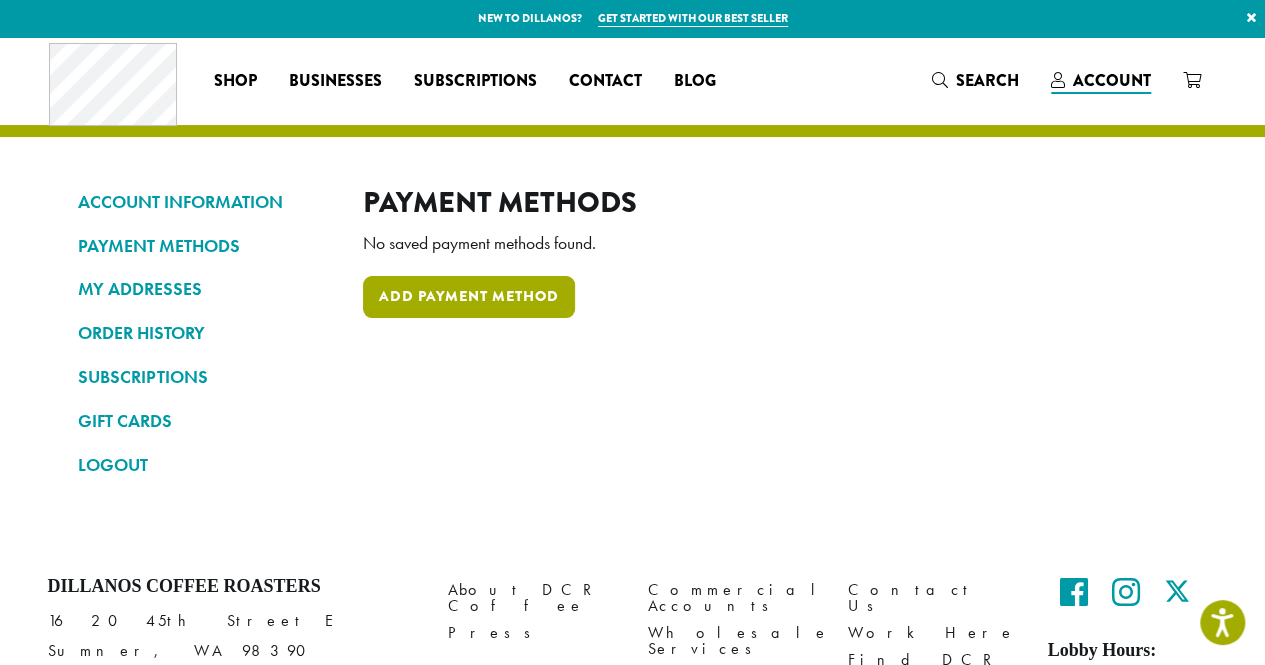 click on "Add payment method" at bounding box center (469, 297) 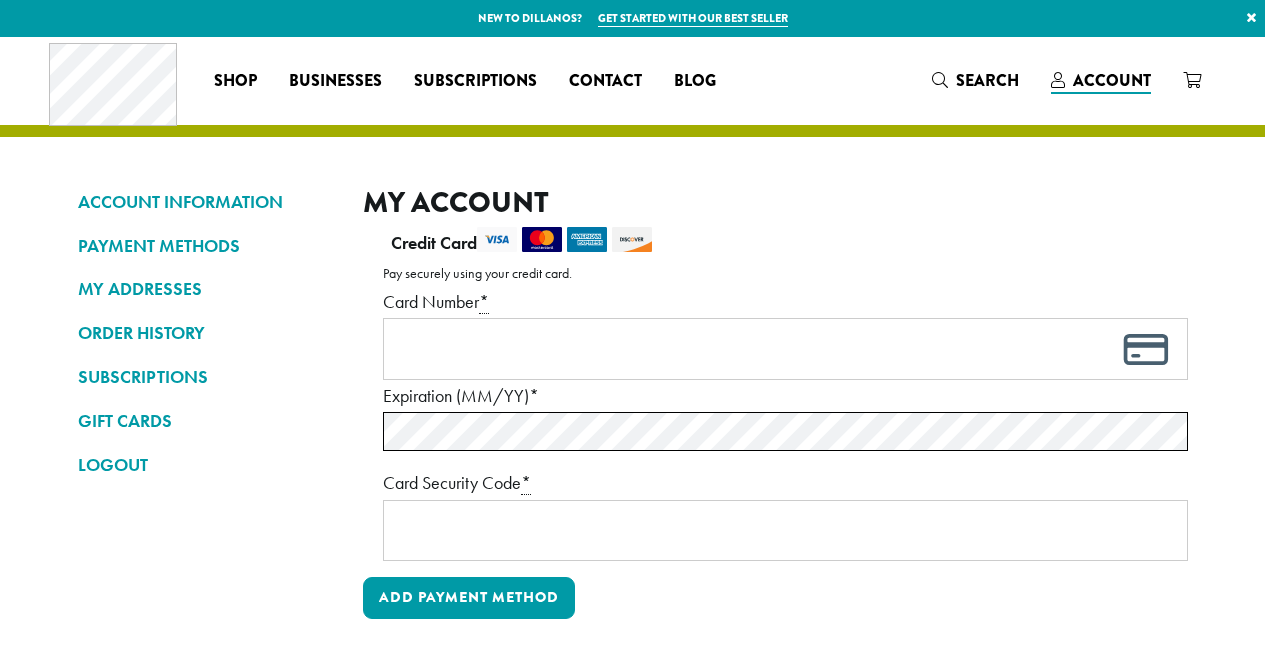 scroll, scrollTop: 0, scrollLeft: 0, axis: both 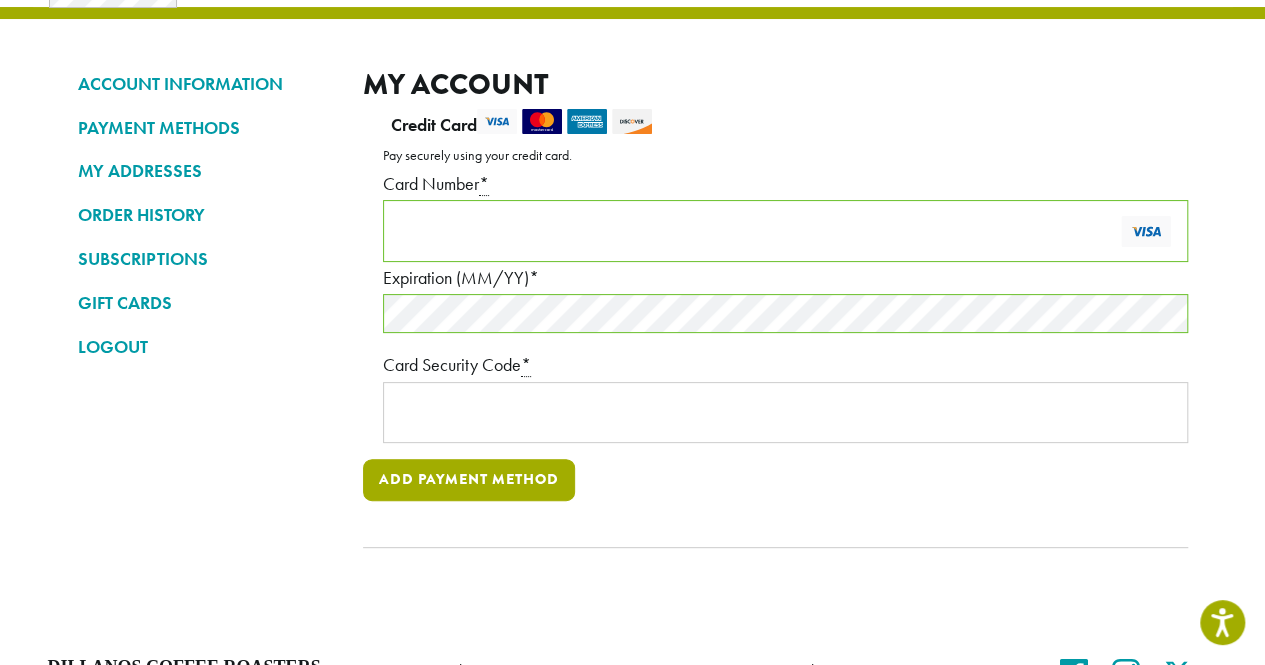 click on "Add payment method" at bounding box center (469, 480) 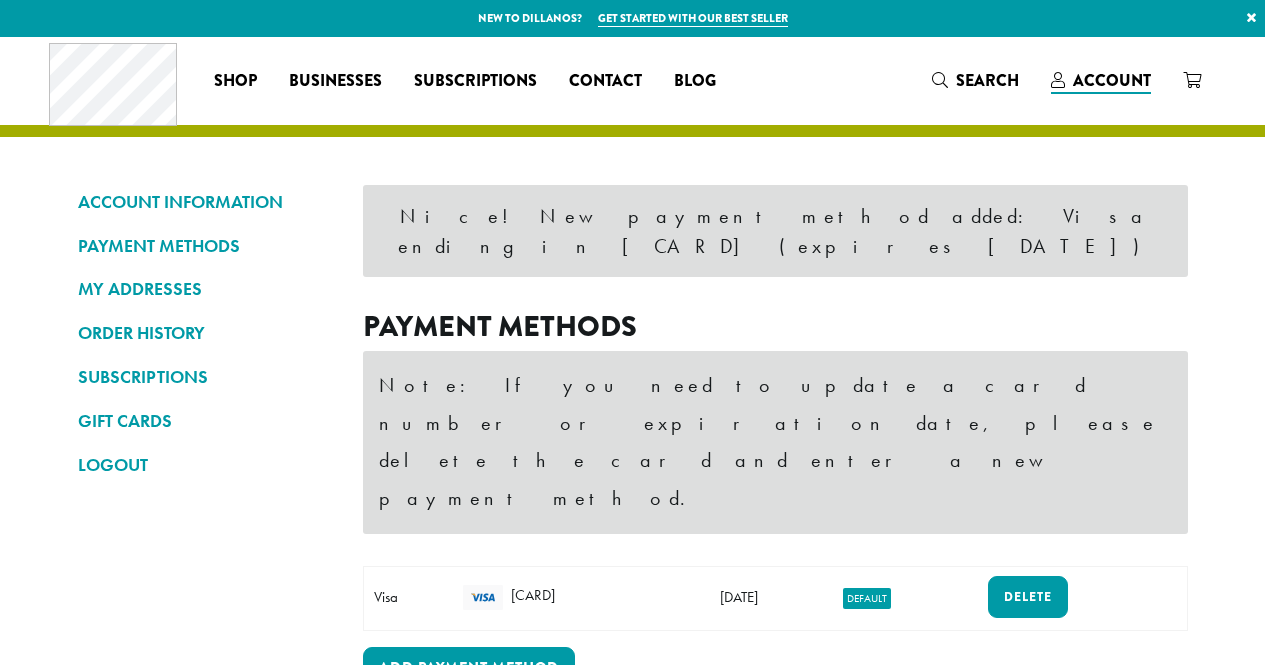 scroll, scrollTop: 0, scrollLeft: 0, axis: both 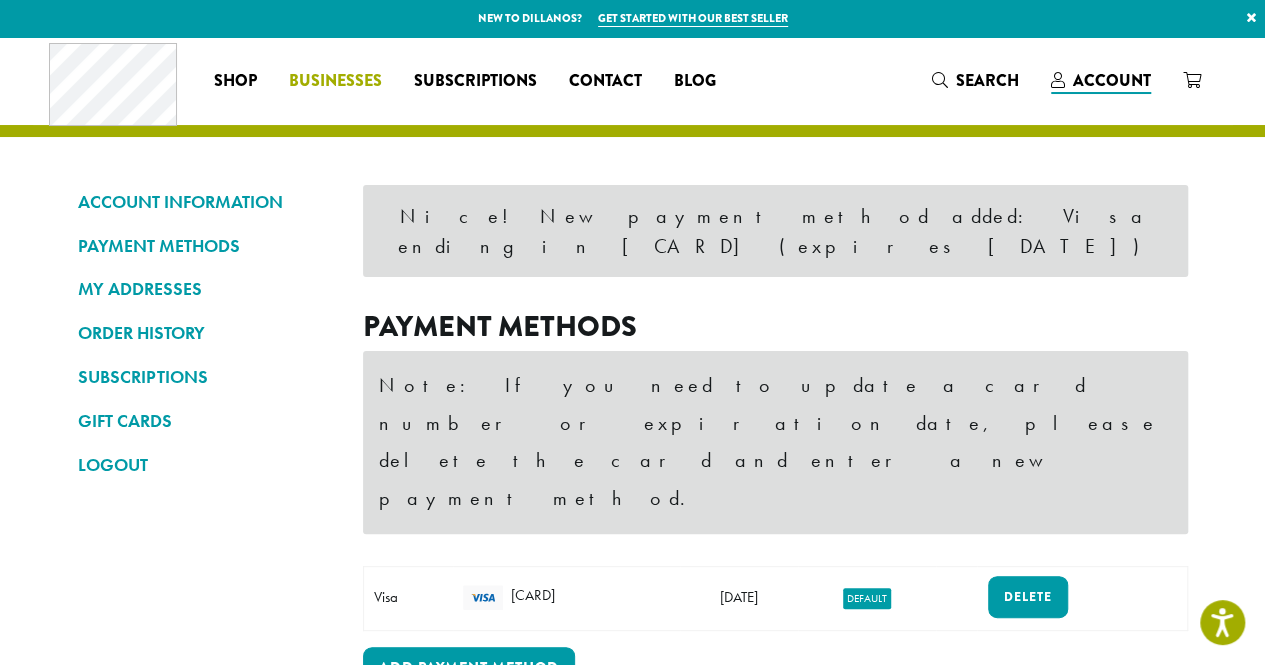 click on "Businesses" at bounding box center (335, 81) 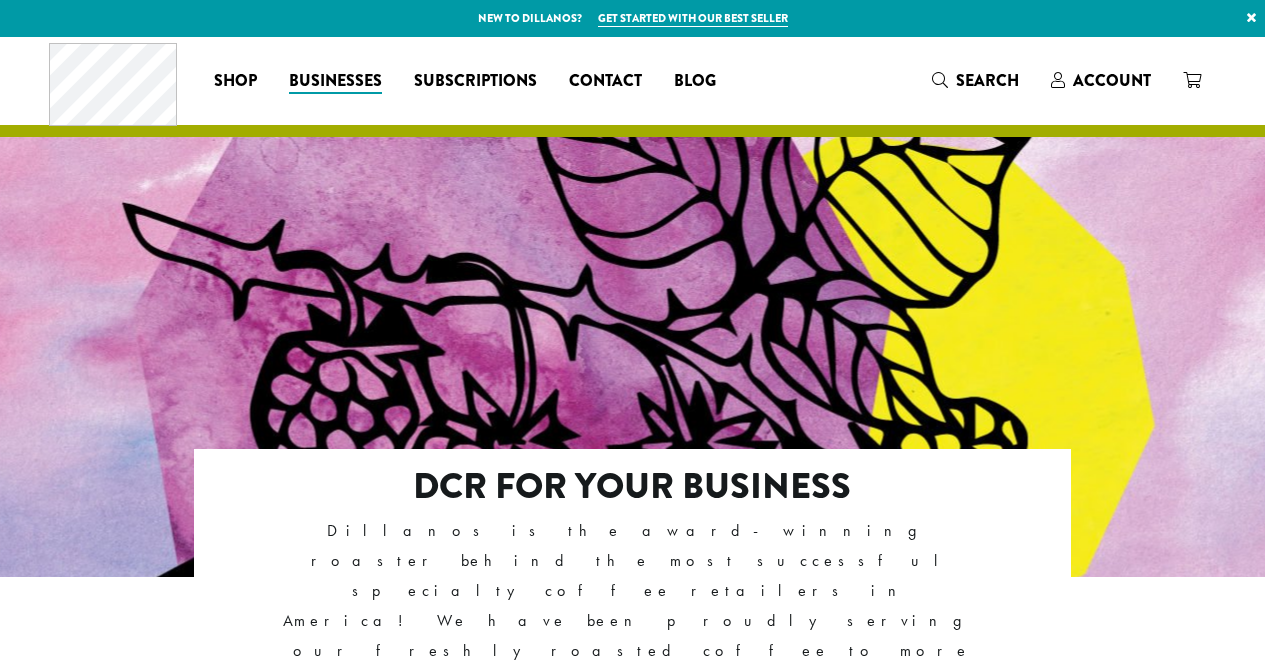 scroll, scrollTop: 0, scrollLeft: 0, axis: both 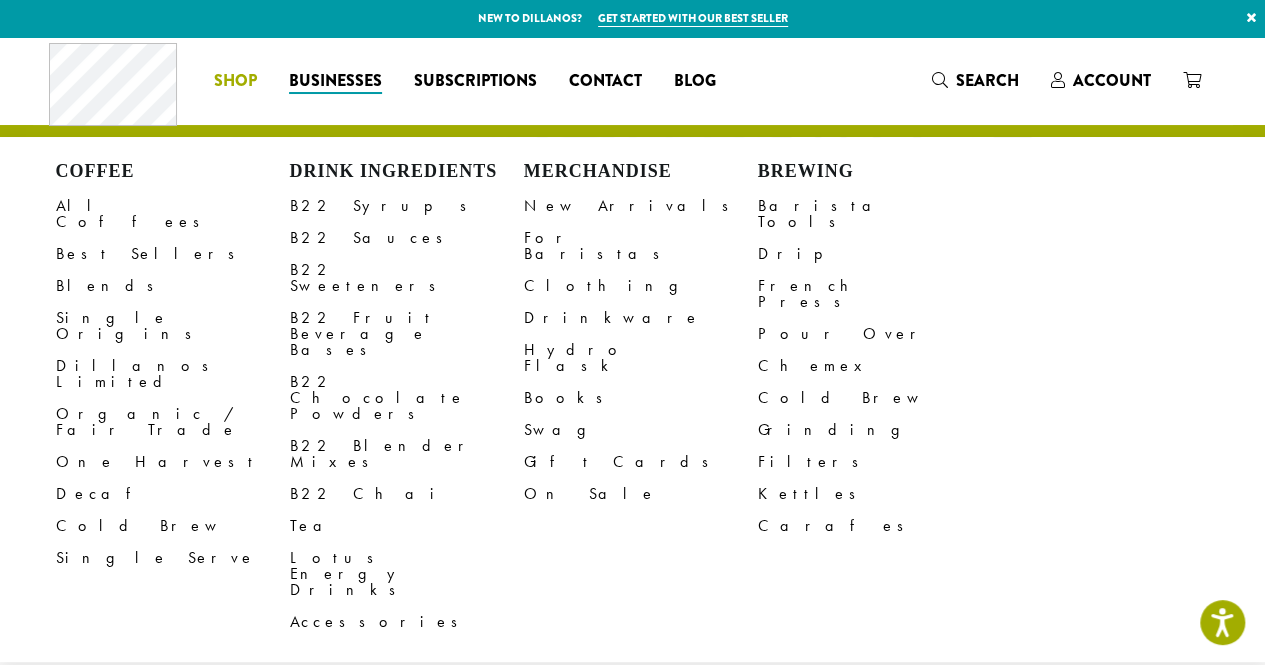click on "Coffee All Coffees
Best Sellers
Blends
Single Origins
Dillanos Limited
Organic / Fair Trade
One Harvest
Decaf
Cold Brew
Single Serve
Drink Ingredients B22 Syrups
B22 Sauces
B22 Sweeteners
B22 Fruit Beverage Bases
B22 Chocolate Powders
B22 Blender Mixes
B22 Chai
Tea
Lotus Energy Drinks
Accessories
Merchandise New Arrivals
For Baristas
Clothing
Drinkware
Hydro Flask
Books
Swag
Gift Cards
On Sale
Brewing Barista Tools
Drip
French Press
Pour Over
Chemex
Cold Brew
Grinding
Filters
Kettles
Carafes
Shop" at bounding box center [235, 81] 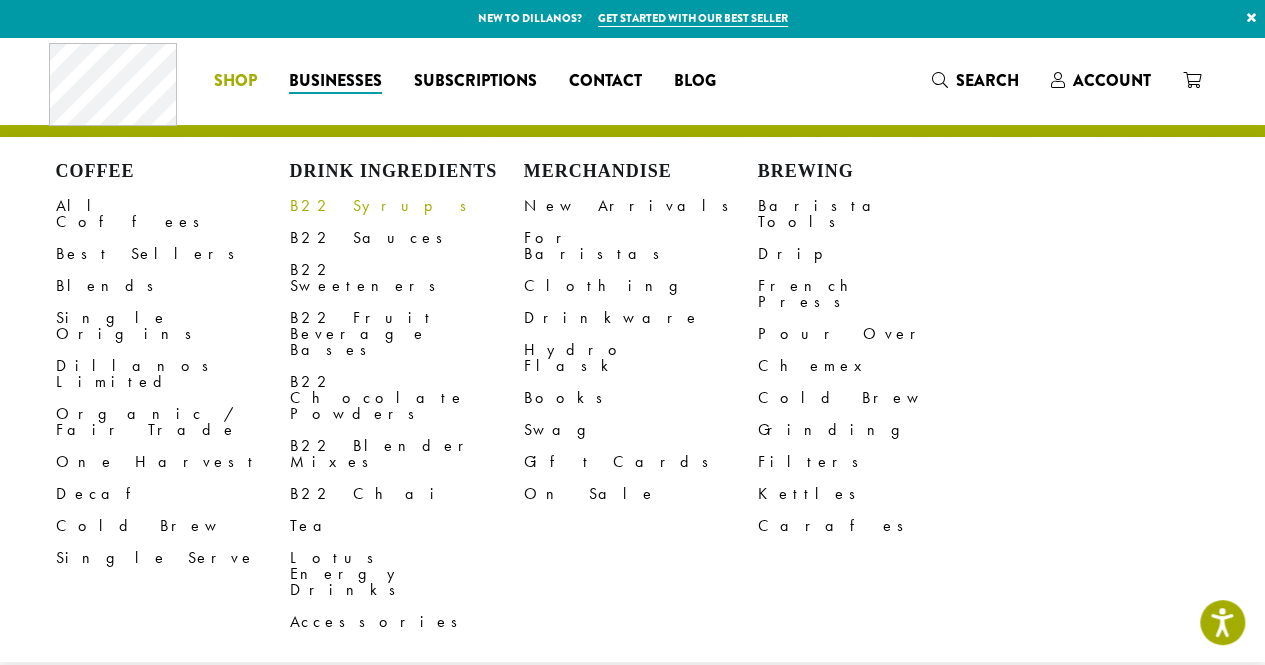click on "B22 Syrups" at bounding box center (407, 206) 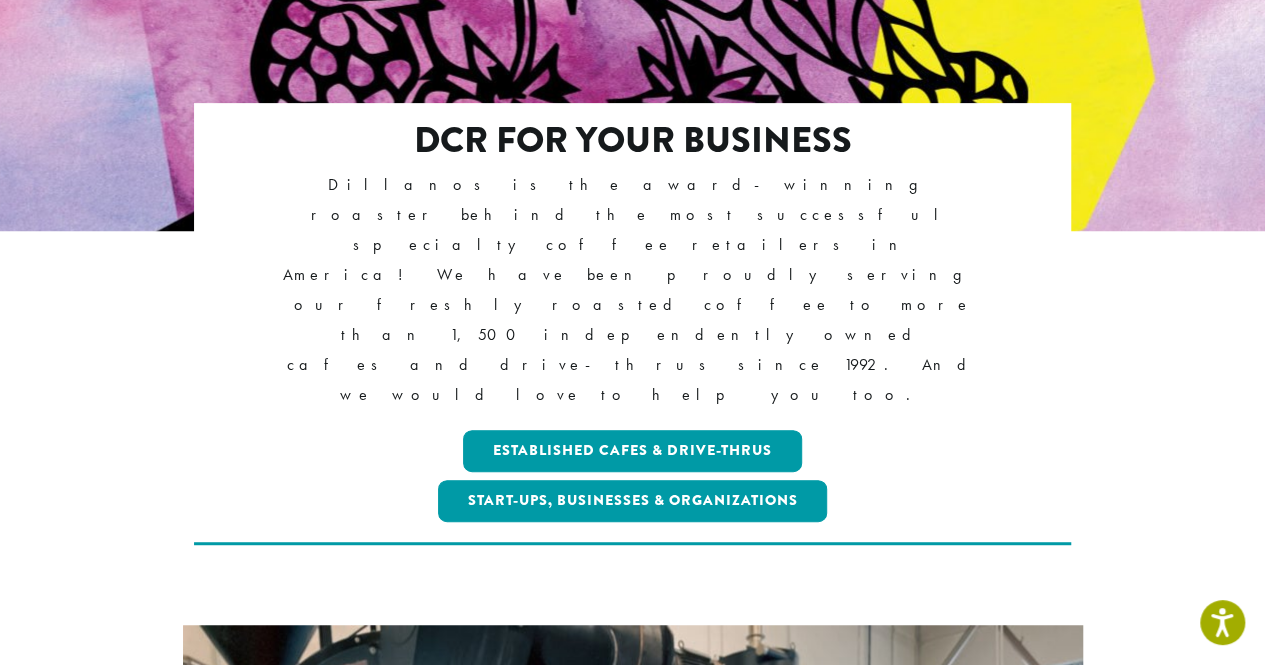 scroll, scrollTop: 481, scrollLeft: 0, axis: vertical 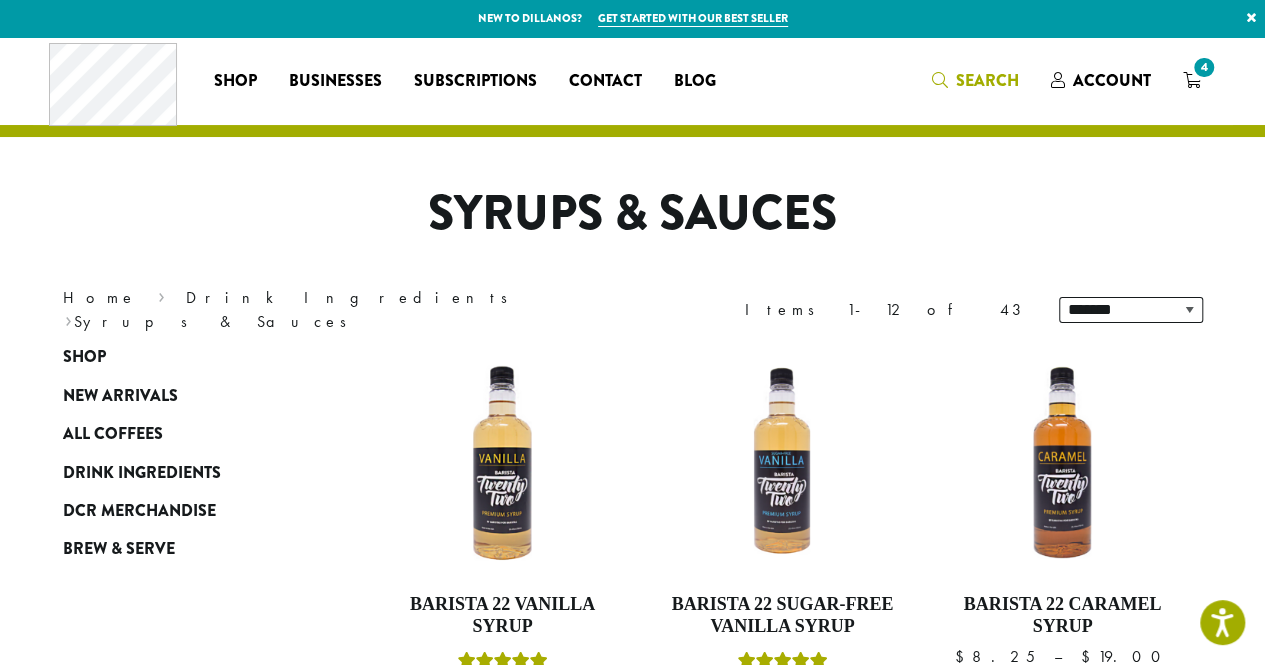 click on "Search" at bounding box center [987, 80] 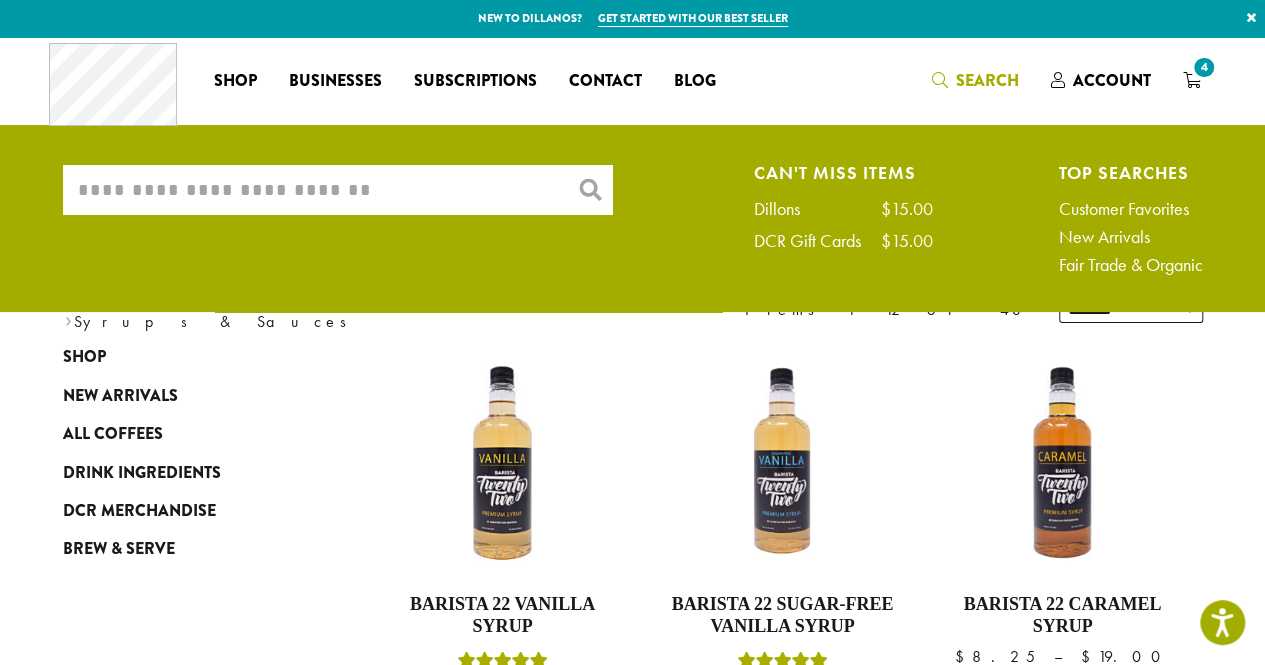 click on "What are you searching for?" at bounding box center (338, 190) 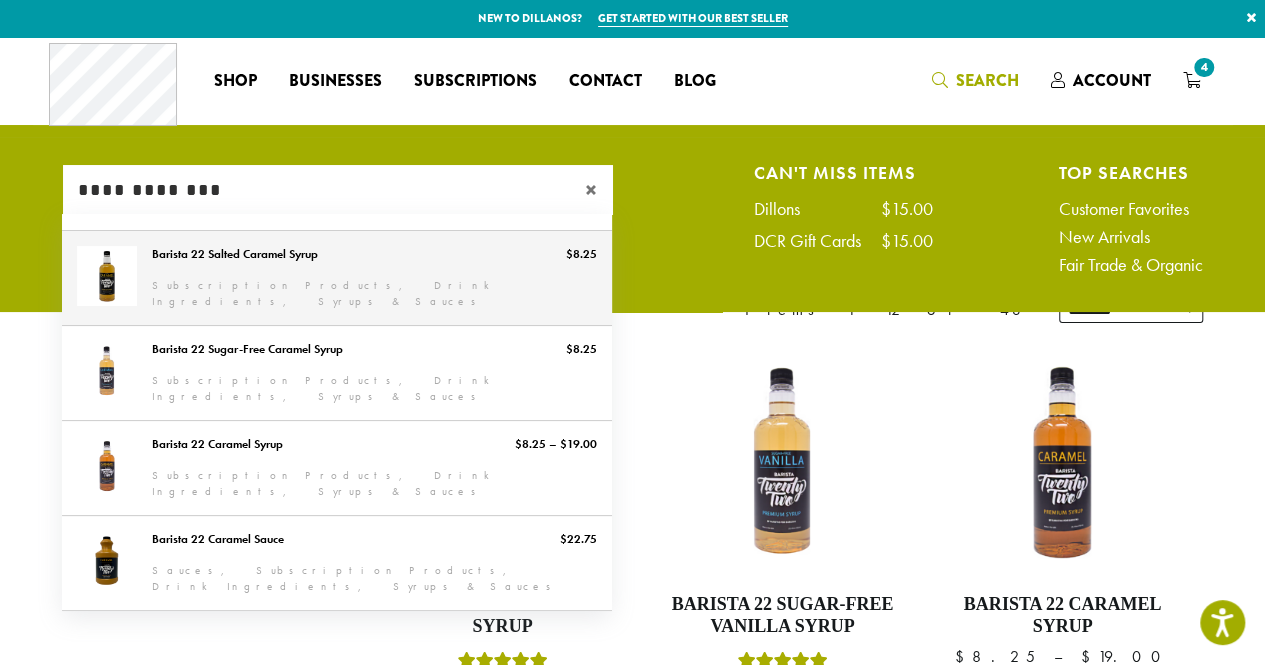 type on "**********" 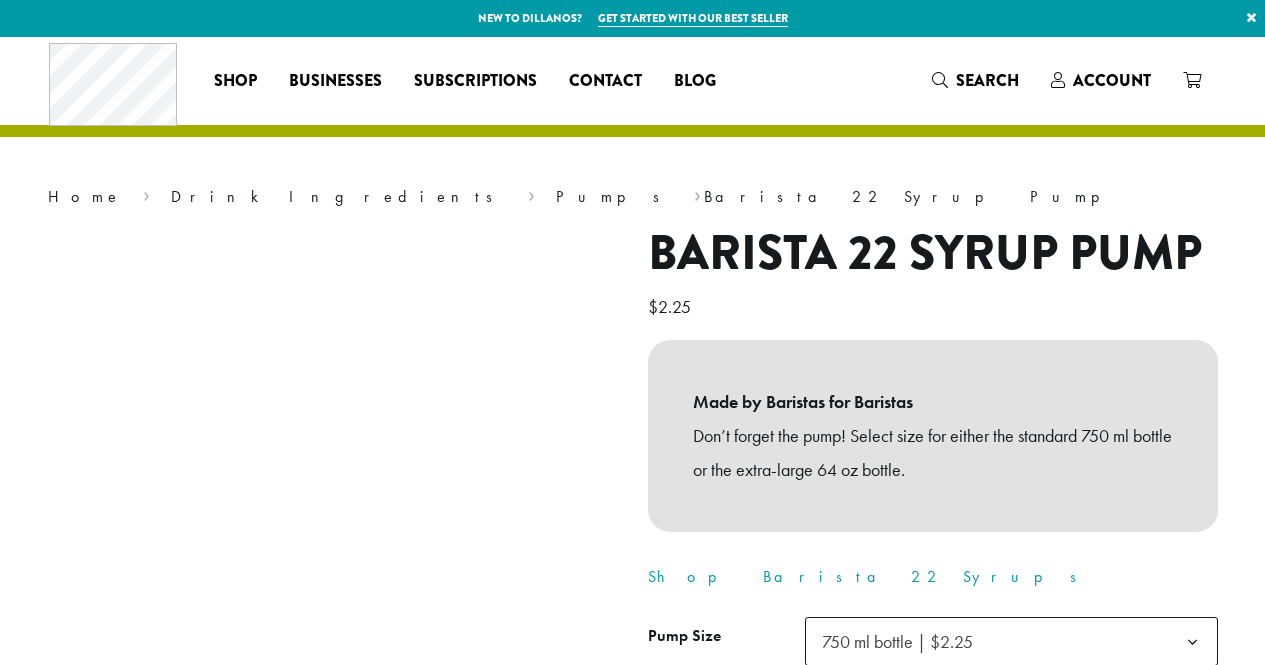 scroll, scrollTop: 0, scrollLeft: 0, axis: both 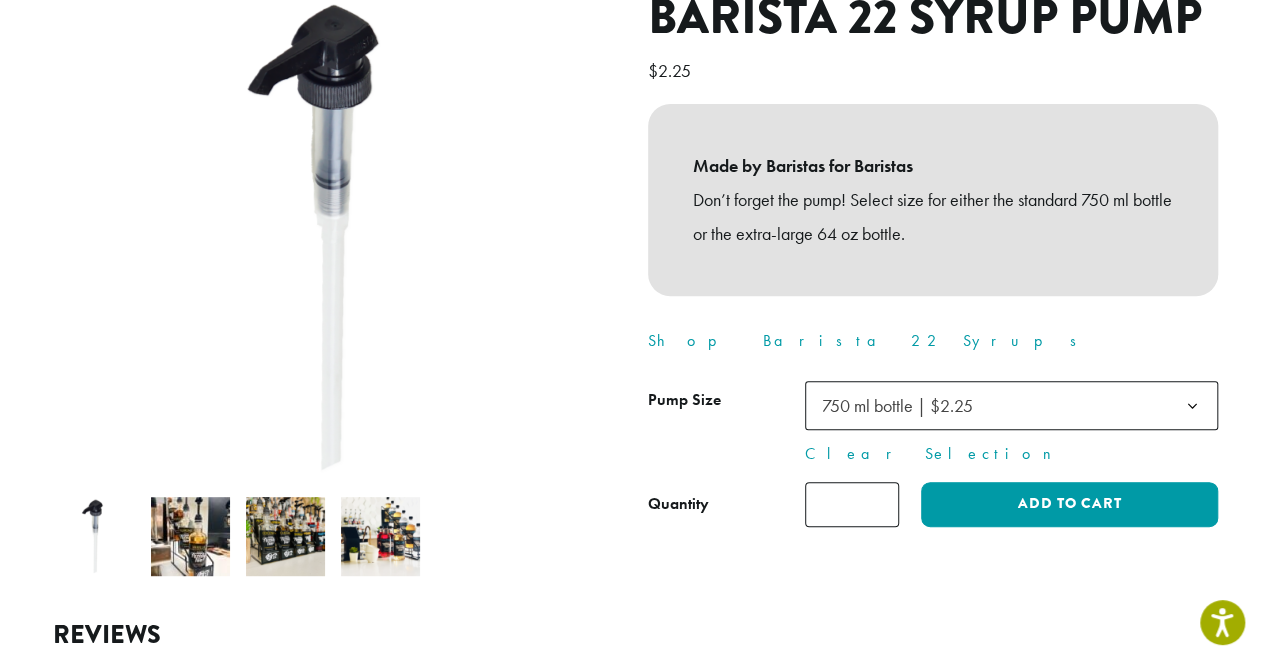 click on "*" 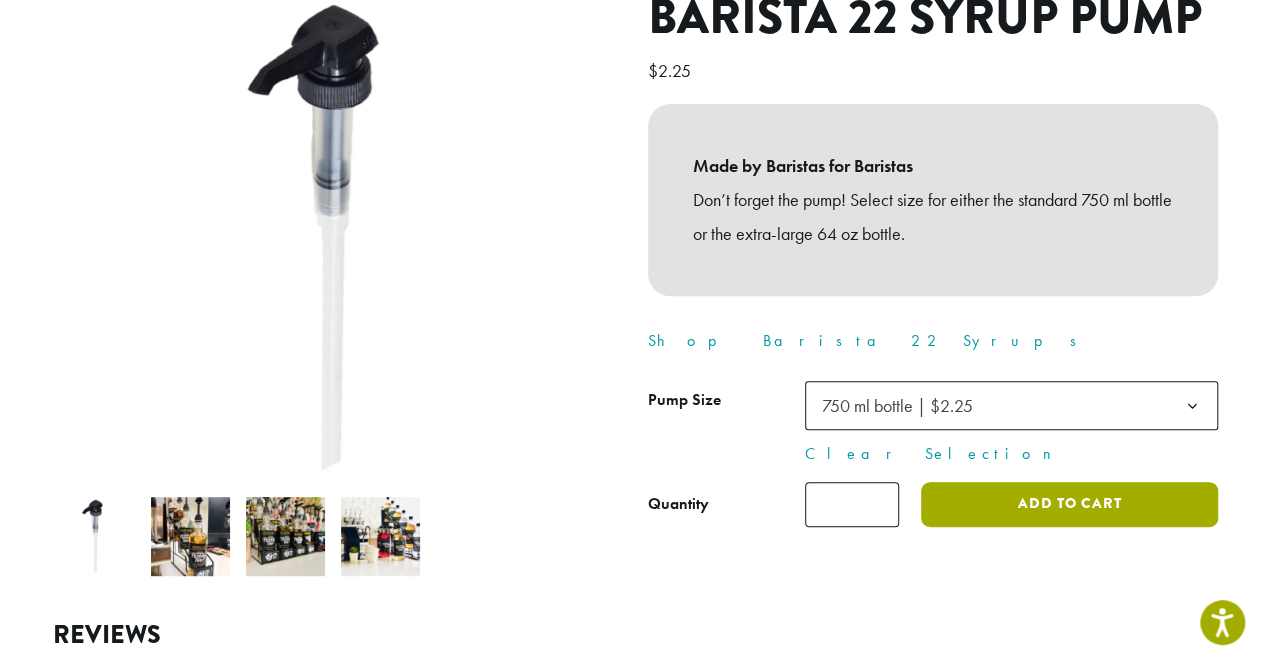 click on "Add to cart" 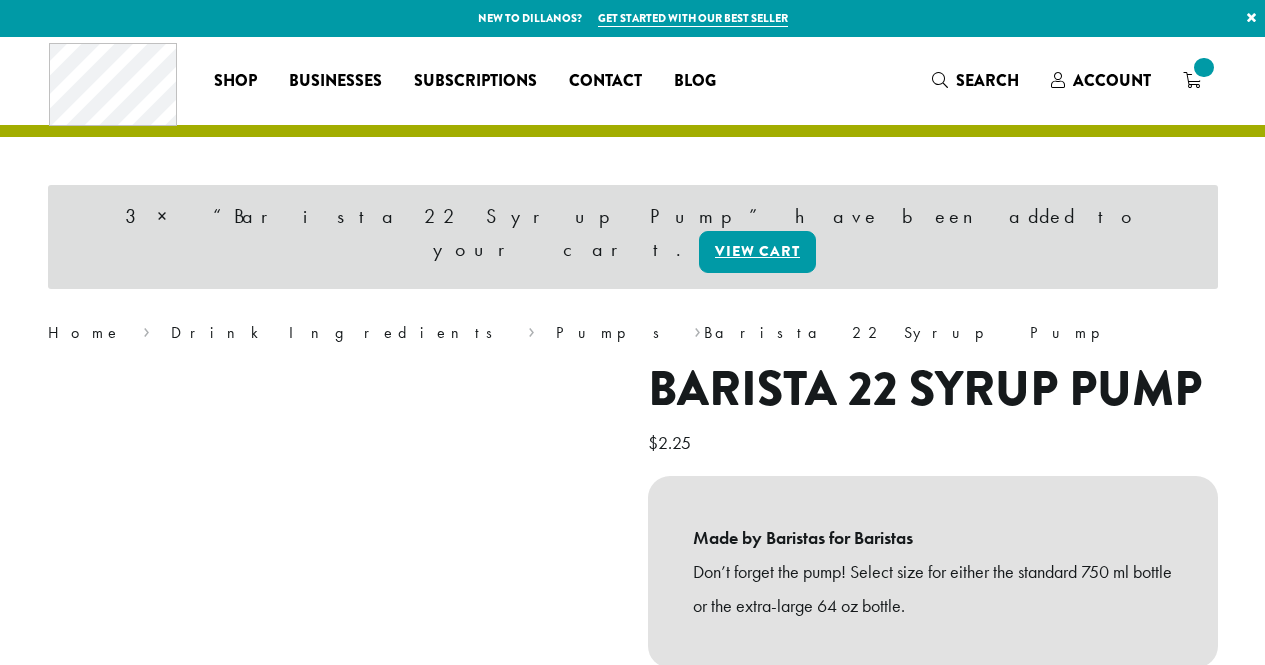 scroll, scrollTop: 0, scrollLeft: 0, axis: both 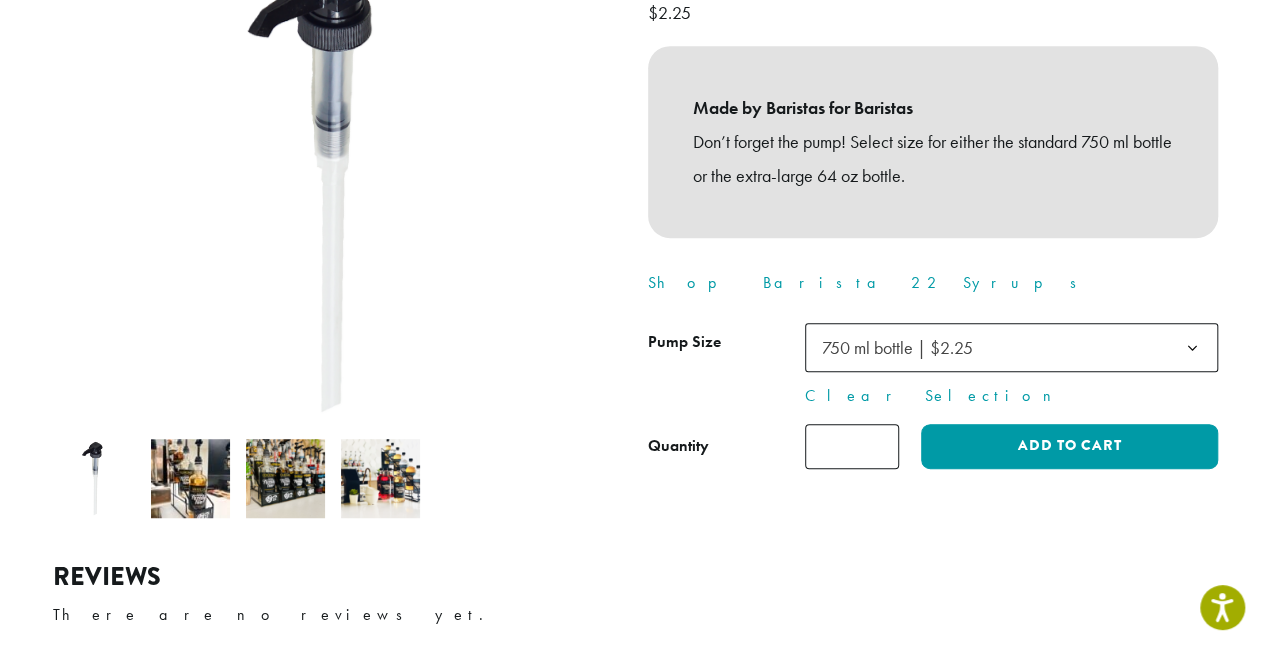 click on "750 ml bottle | $2.25" 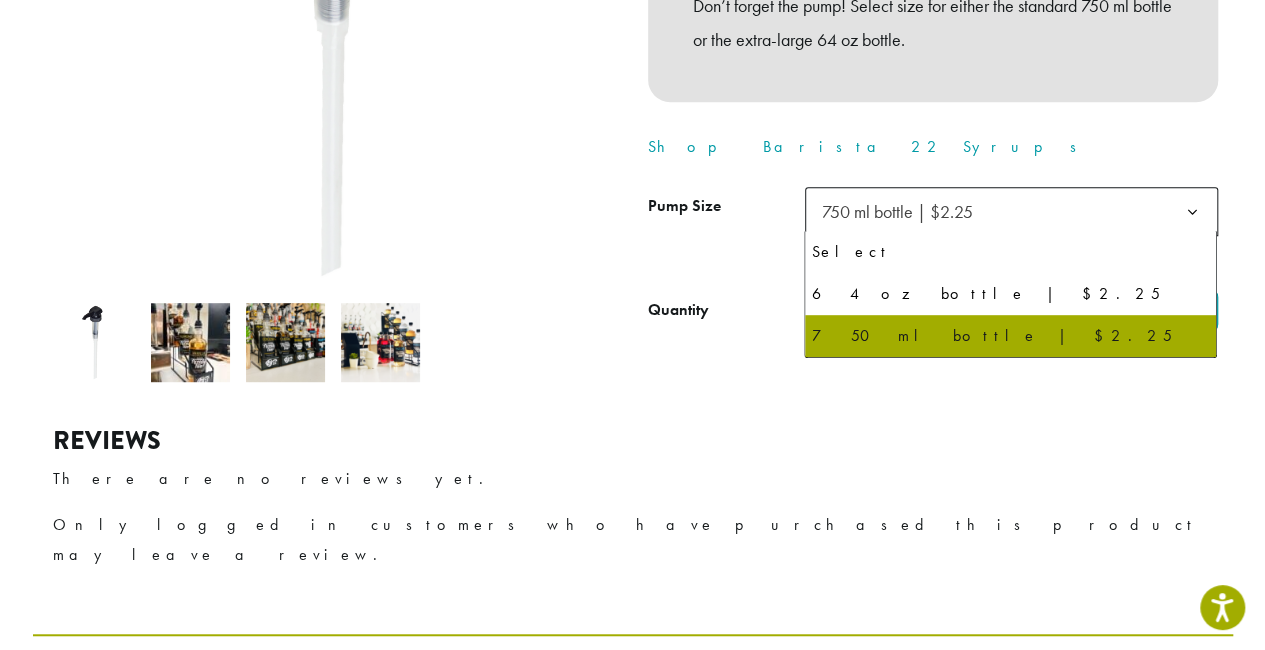 scroll, scrollTop: 324, scrollLeft: 0, axis: vertical 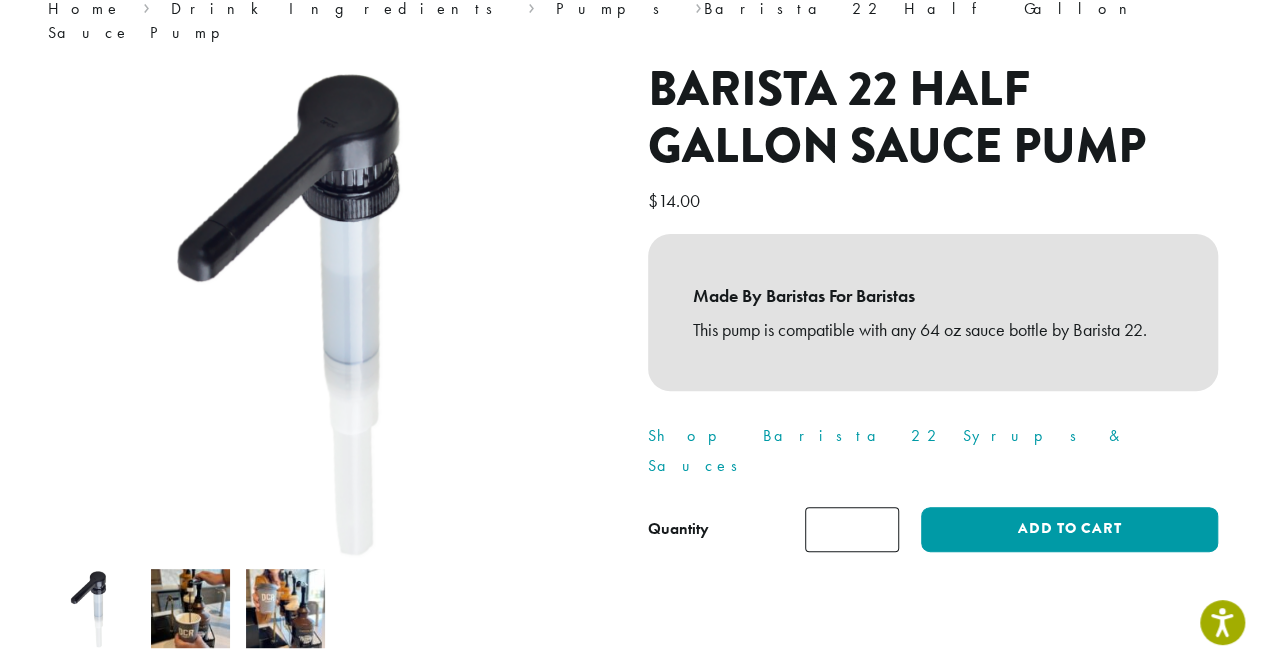 click at bounding box center [190, 608] 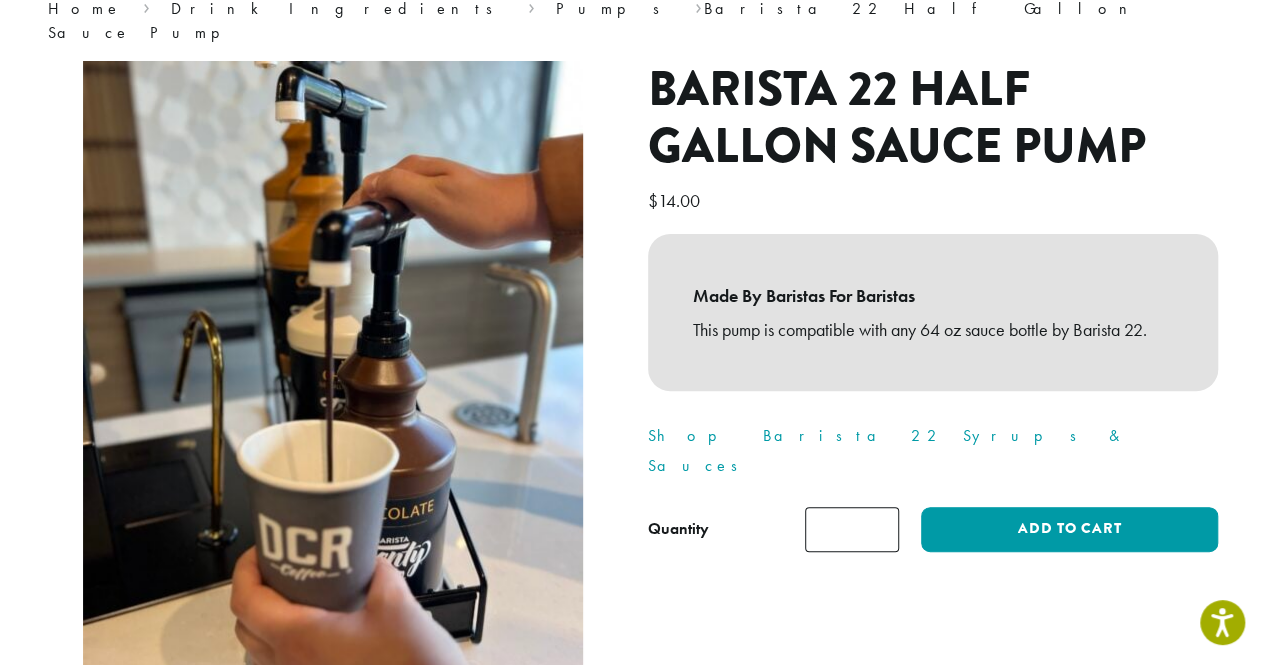 click on "Barista 22 Half Gallon Sauce Pump $ 14.00
Made By Baristas For Baristas
This pump is compatible with any 64 oz sauce bottle by Barista 22.
Shop Barista 22 Syrups & Sauces
Quantity
Barista 22 Half Gallon Sauce Pump quantity
*
Add to cart" at bounding box center (933, 450) 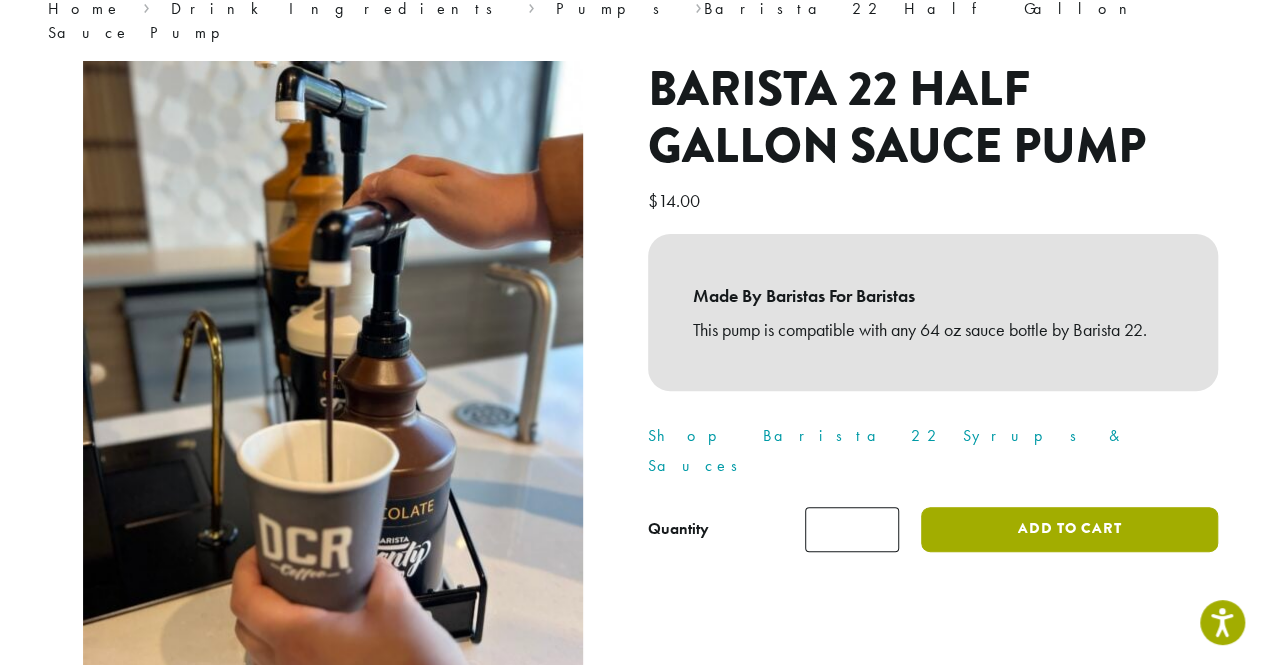 click on "Add to cart" at bounding box center [1069, 529] 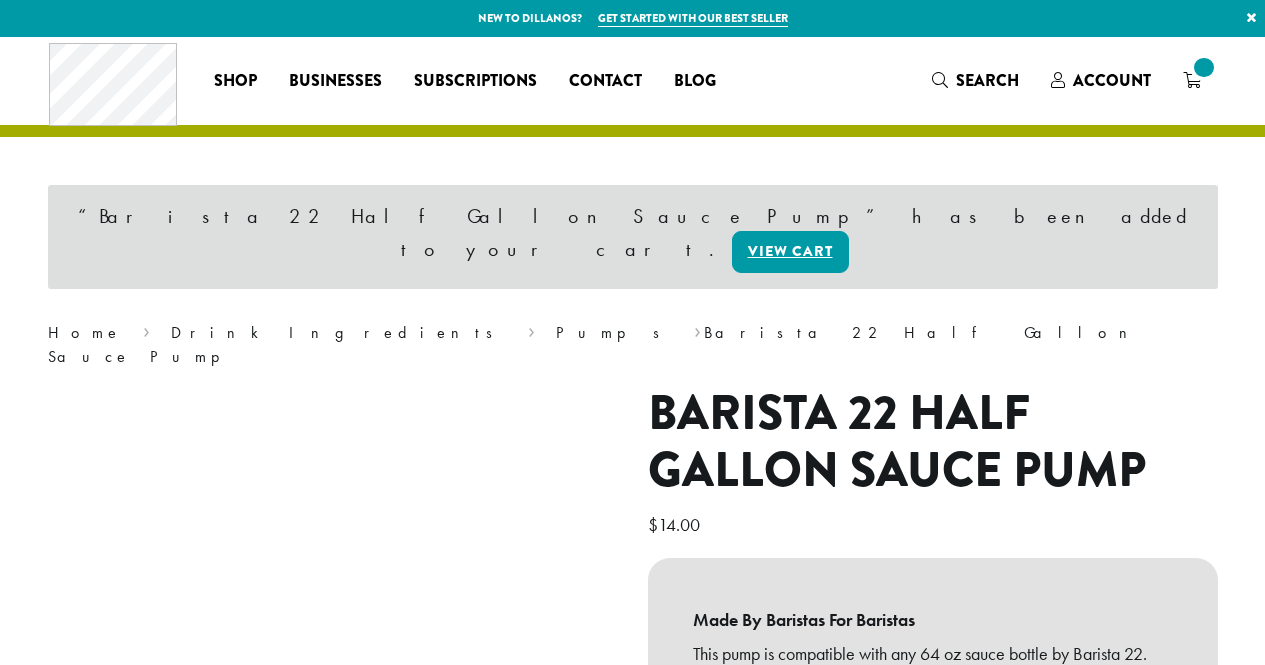 scroll, scrollTop: 0, scrollLeft: 0, axis: both 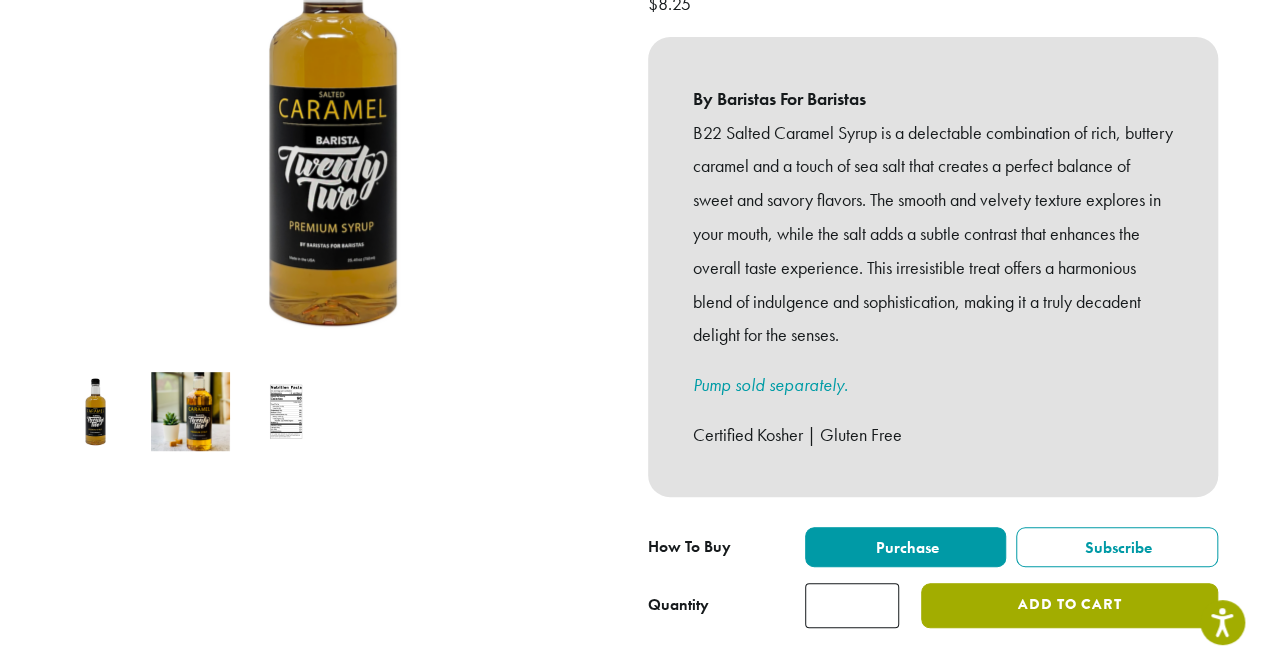 click on "Add to cart" at bounding box center [1069, 605] 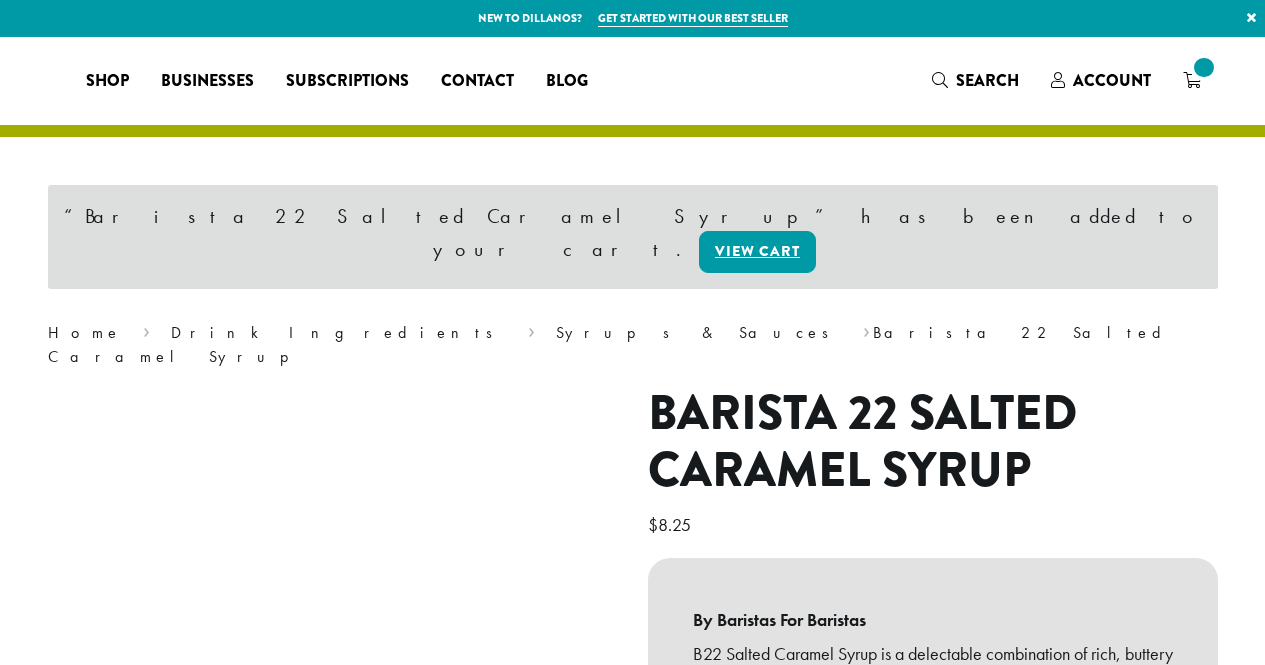 scroll, scrollTop: 0, scrollLeft: 0, axis: both 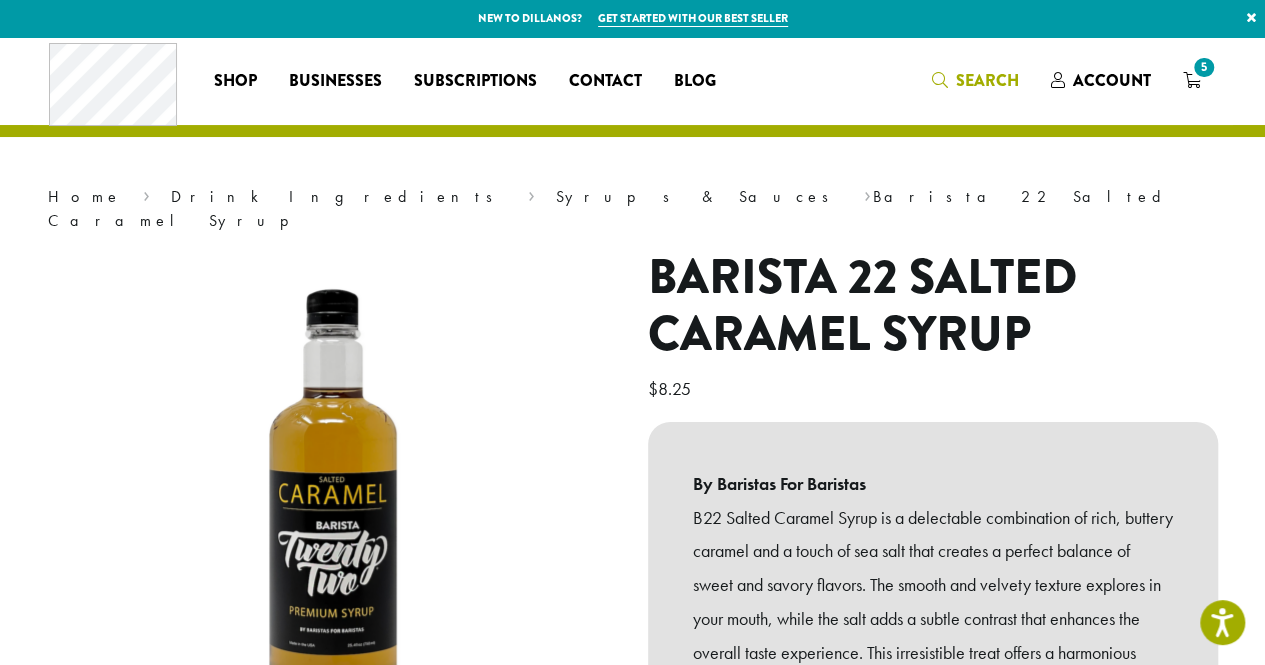 click on "Search" at bounding box center (987, 80) 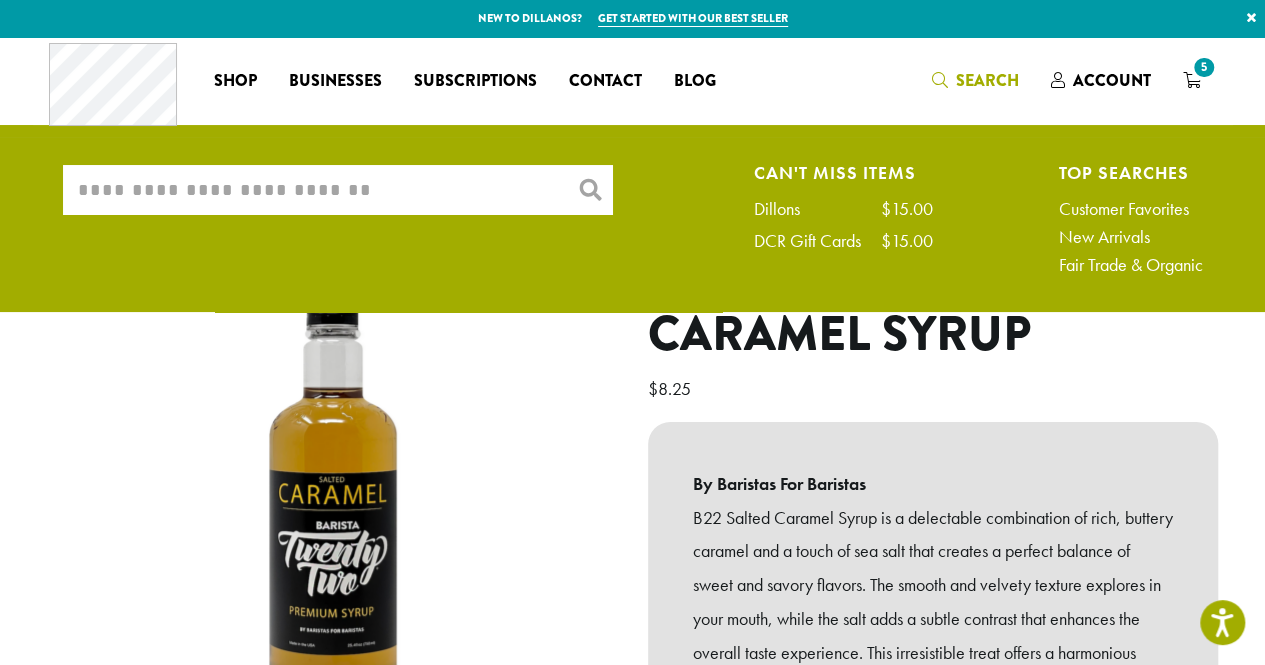 click on "What are you searching for?" at bounding box center (338, 190) 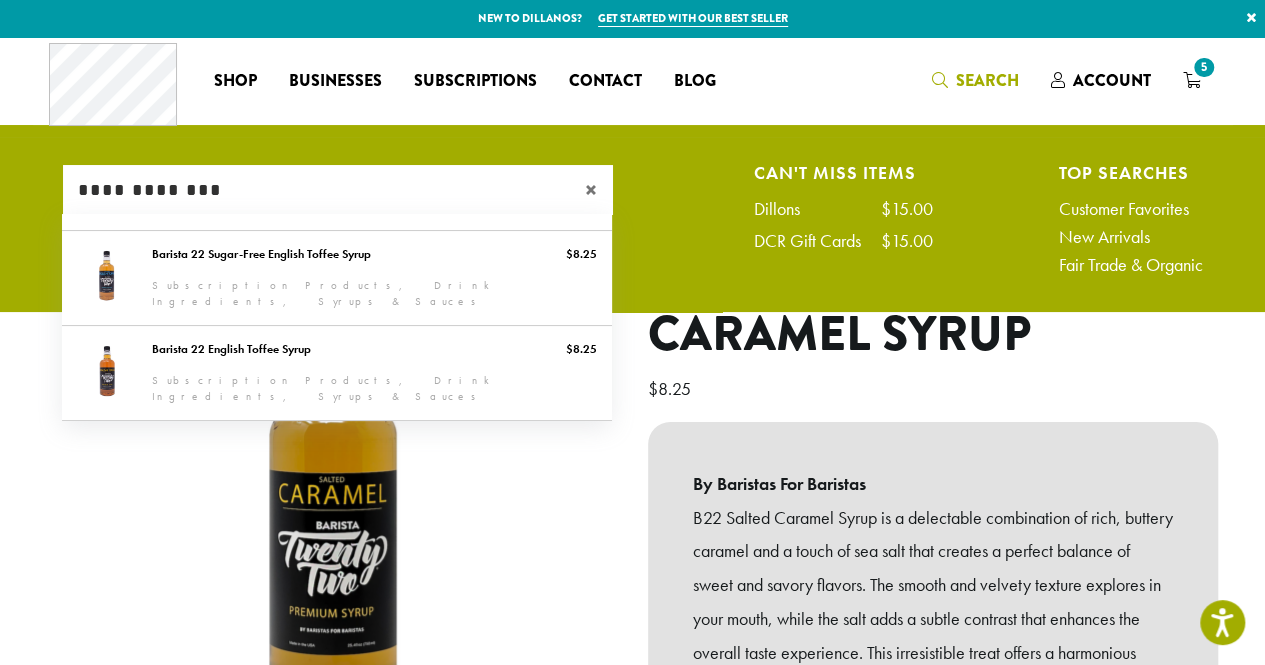 click on "**********" at bounding box center [338, 190] 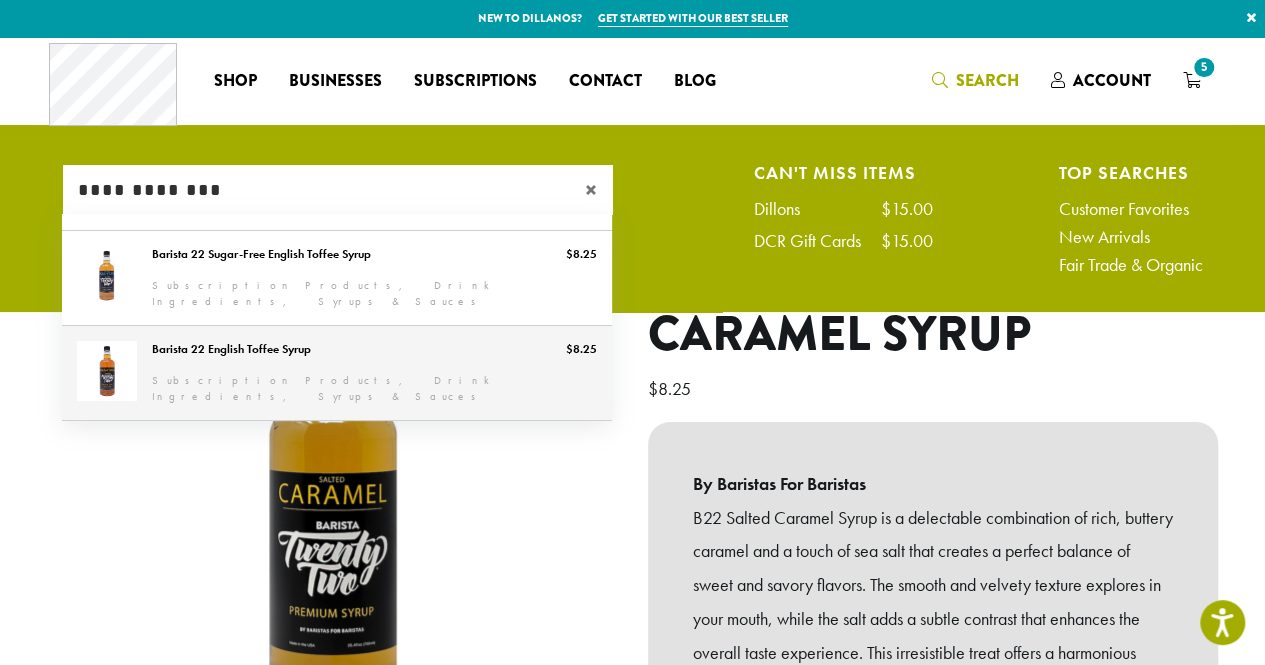 type on "**********" 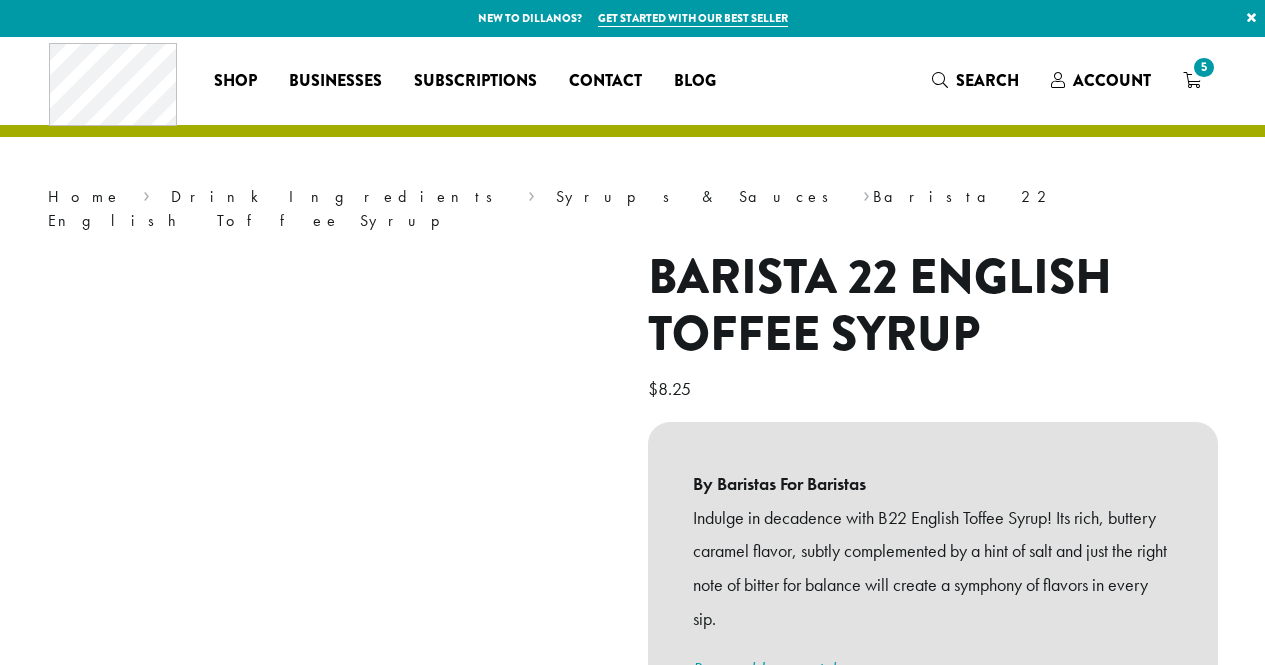 scroll, scrollTop: 0, scrollLeft: 0, axis: both 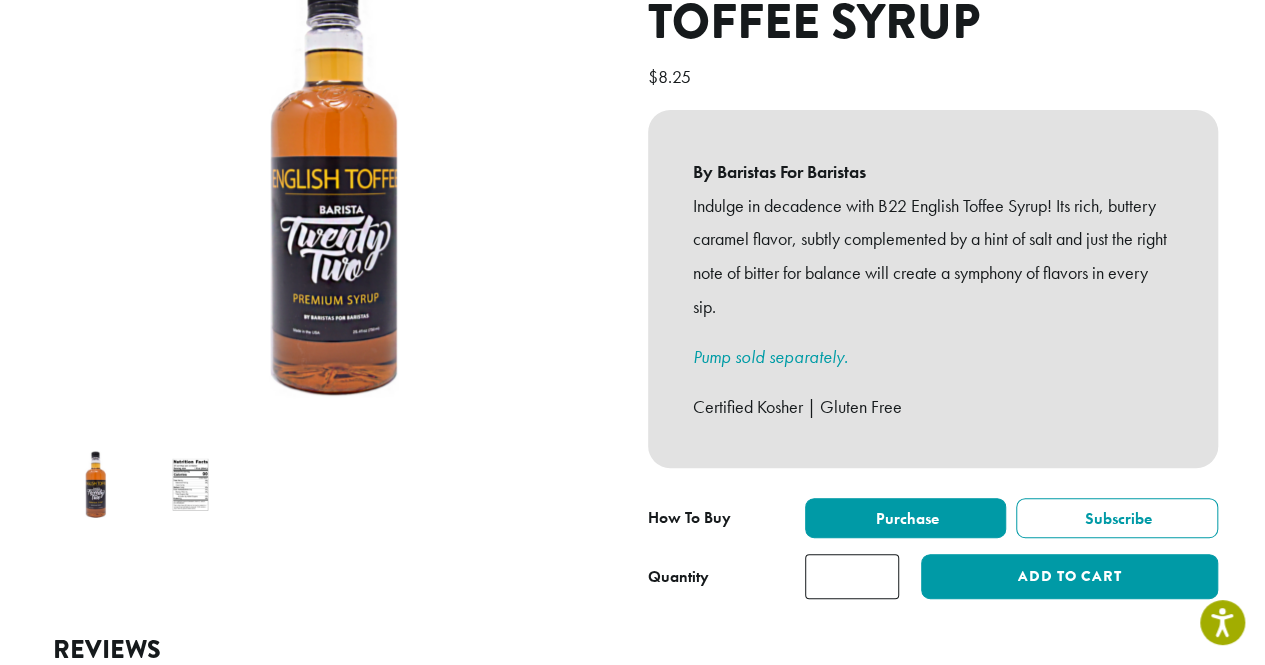 type on "*" 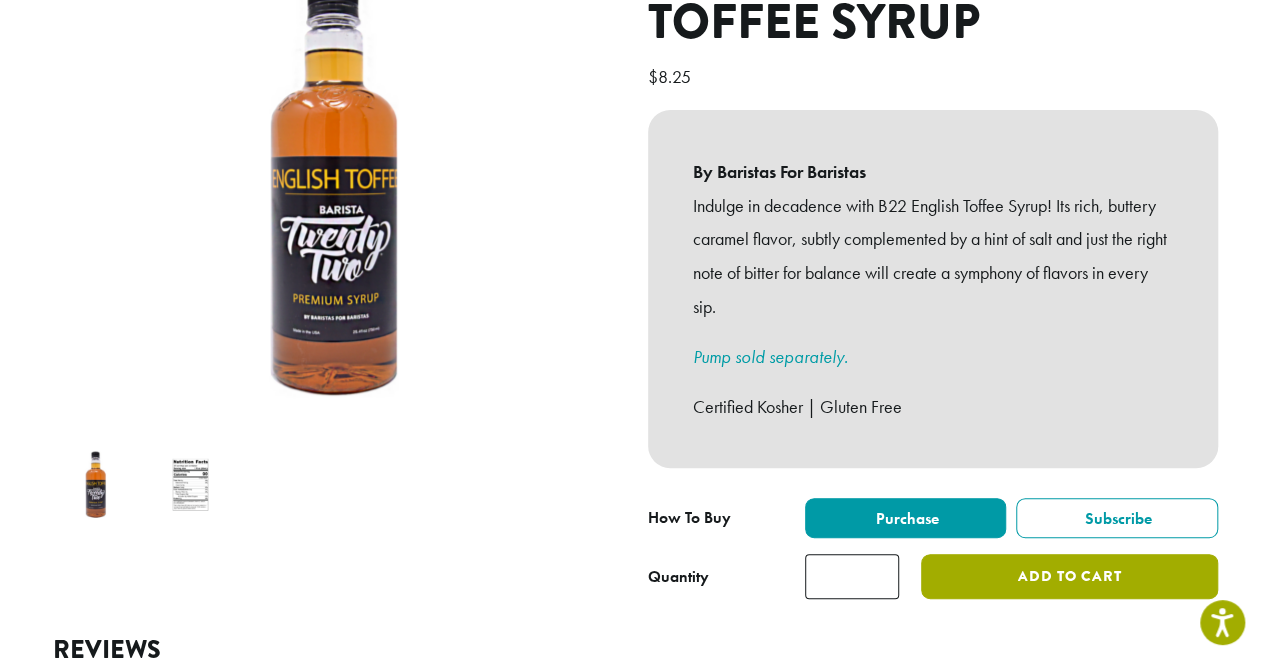 click on "Add to cart" at bounding box center (1069, 576) 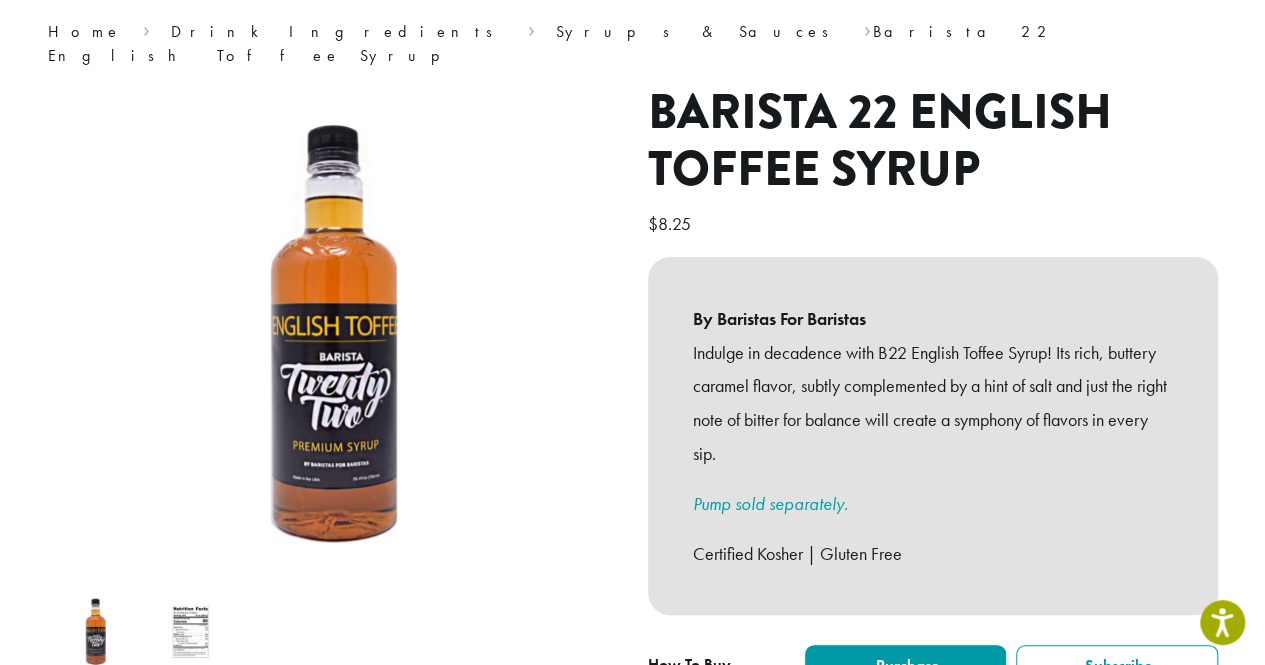 scroll, scrollTop: 161, scrollLeft: 0, axis: vertical 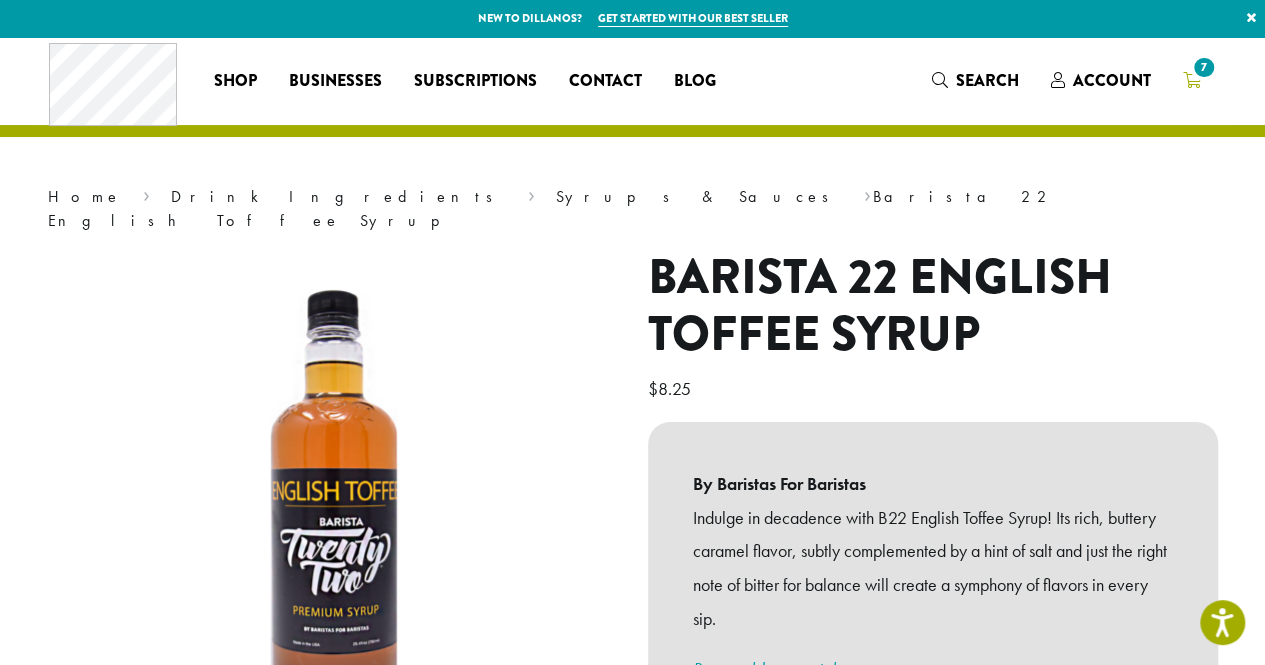 click on "7" at bounding box center (1192, 80) 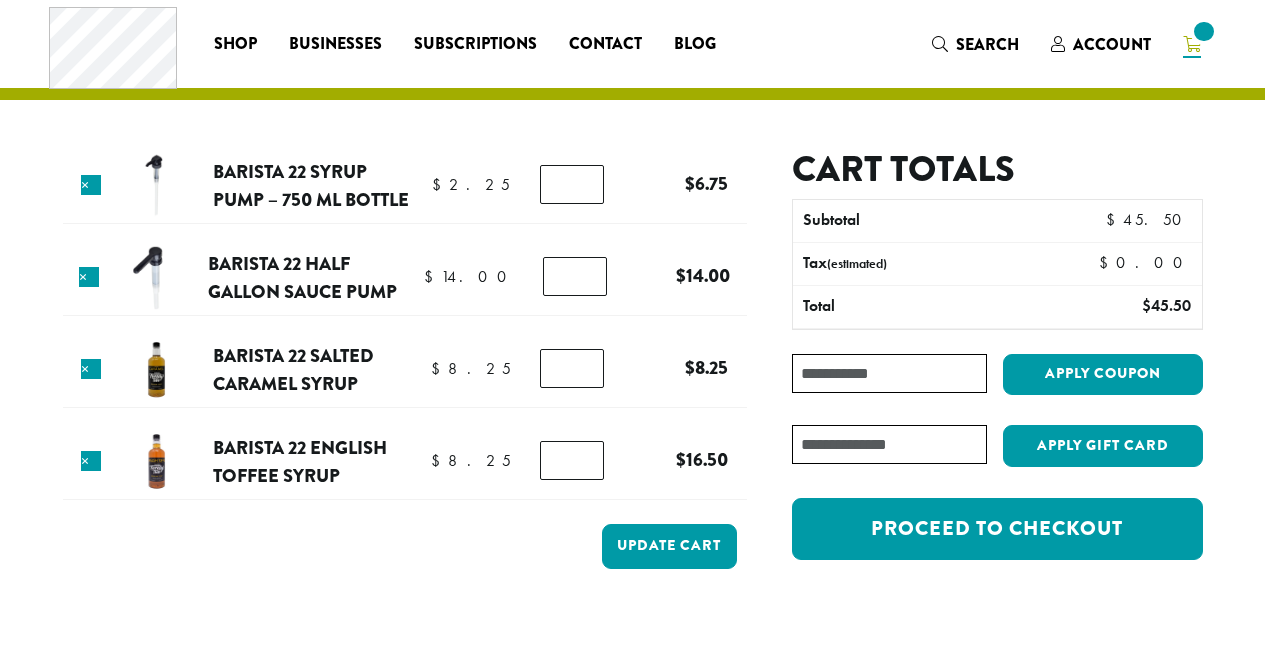 scroll, scrollTop: 0, scrollLeft: 0, axis: both 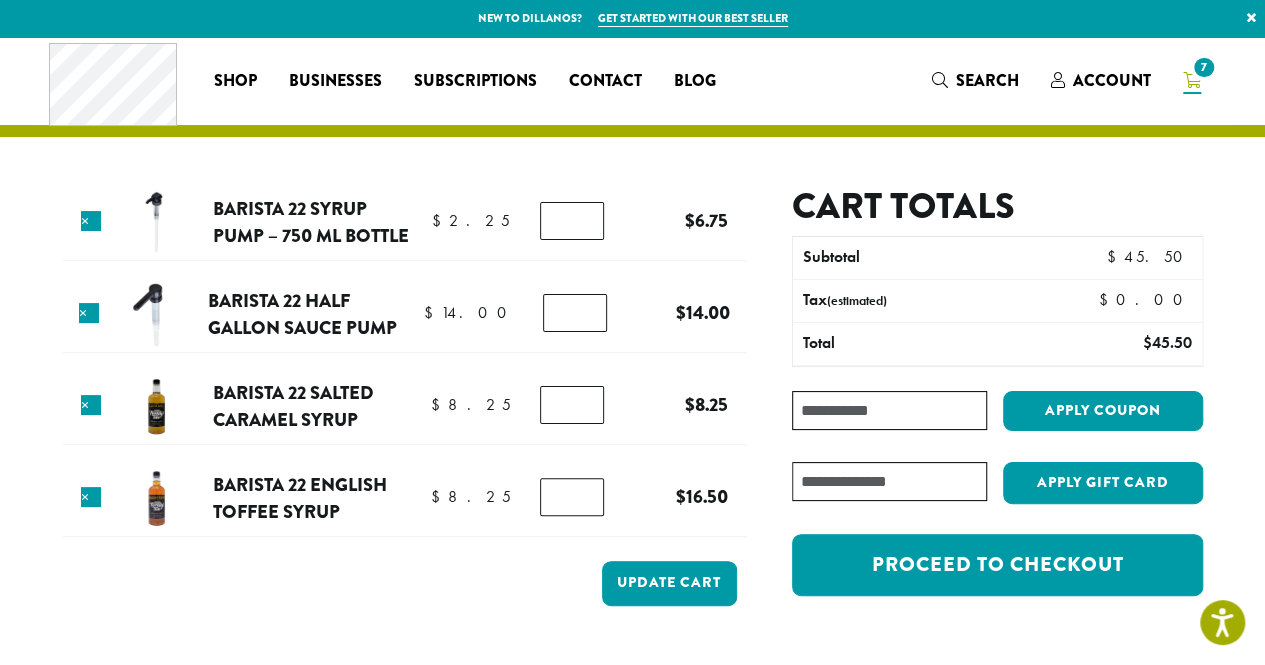 click on "*" at bounding box center [572, 221] 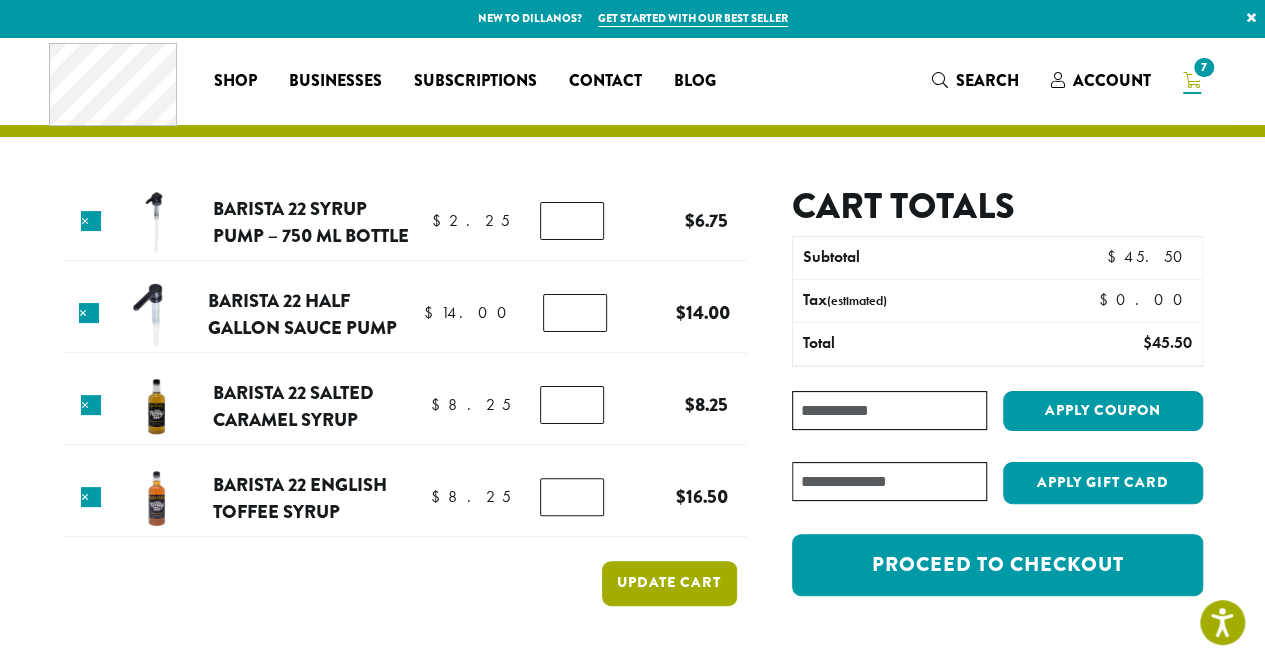 click on "Update cart" at bounding box center [669, 583] 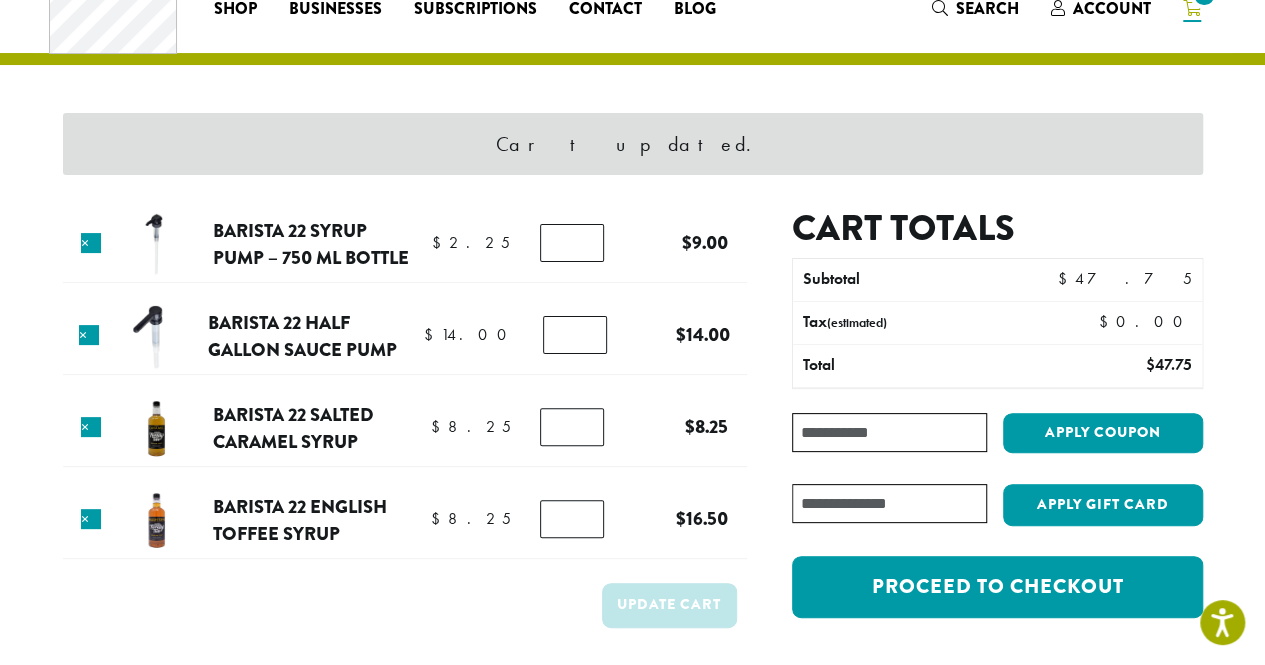 scroll, scrollTop: 84, scrollLeft: 0, axis: vertical 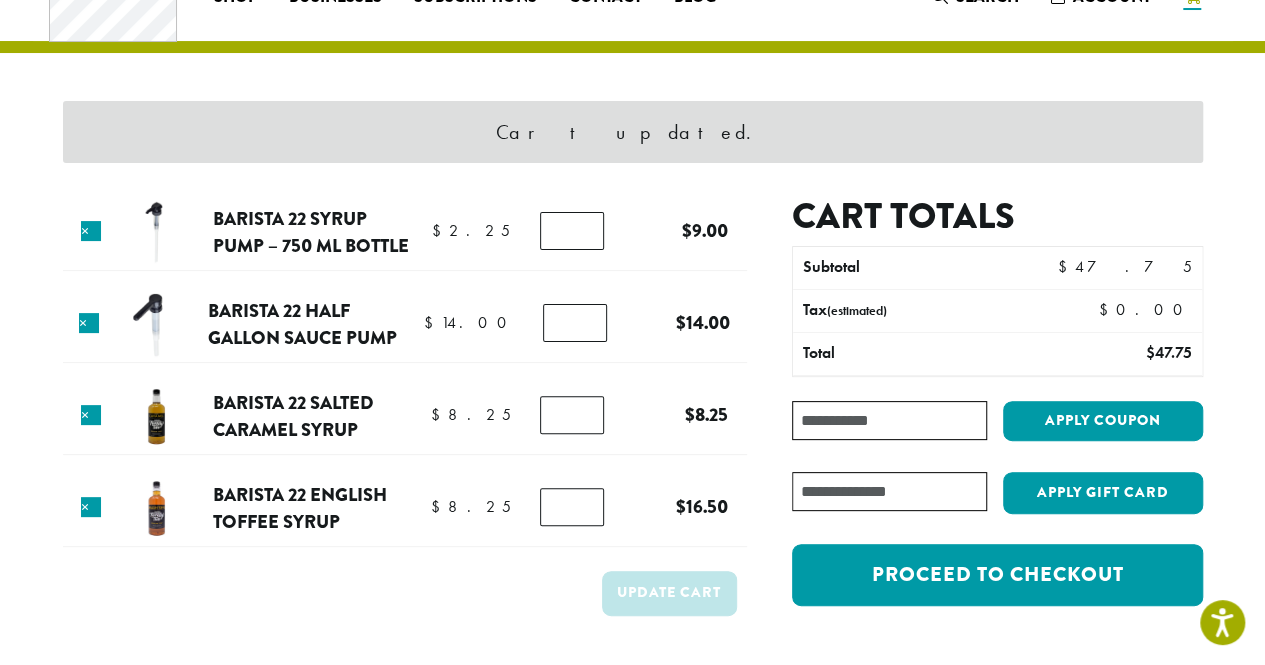 click on "*" at bounding box center [572, 507] 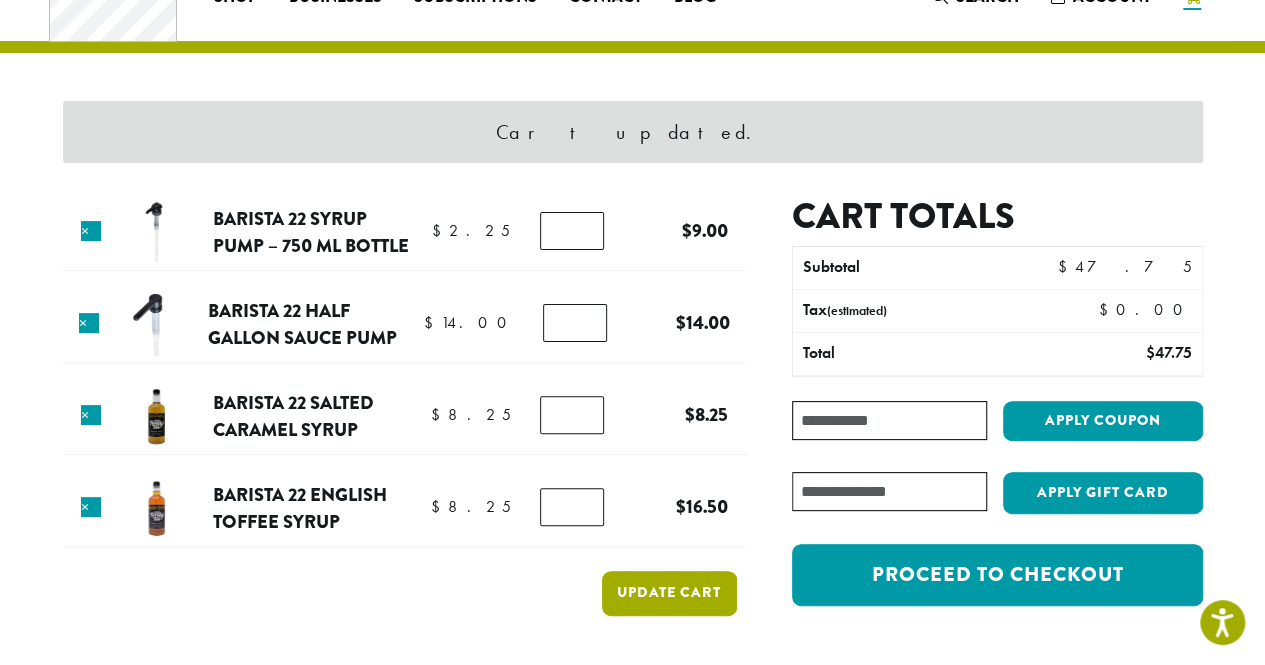 type on "*" 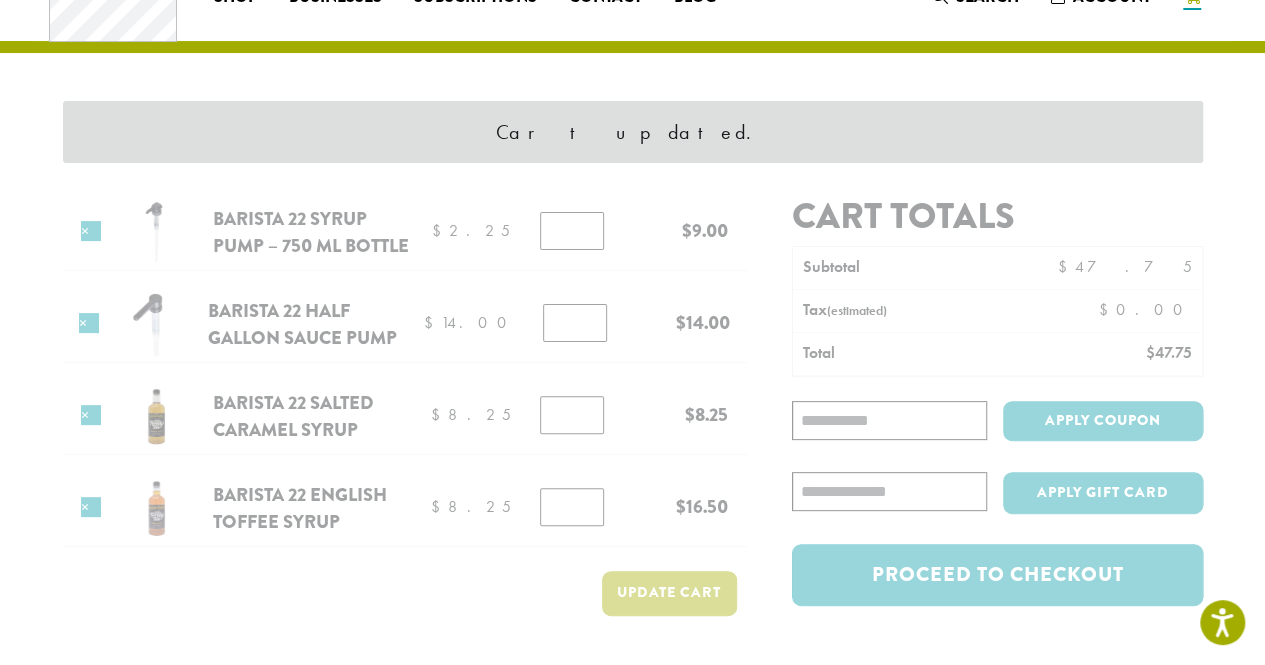 scroll, scrollTop: 0, scrollLeft: 0, axis: both 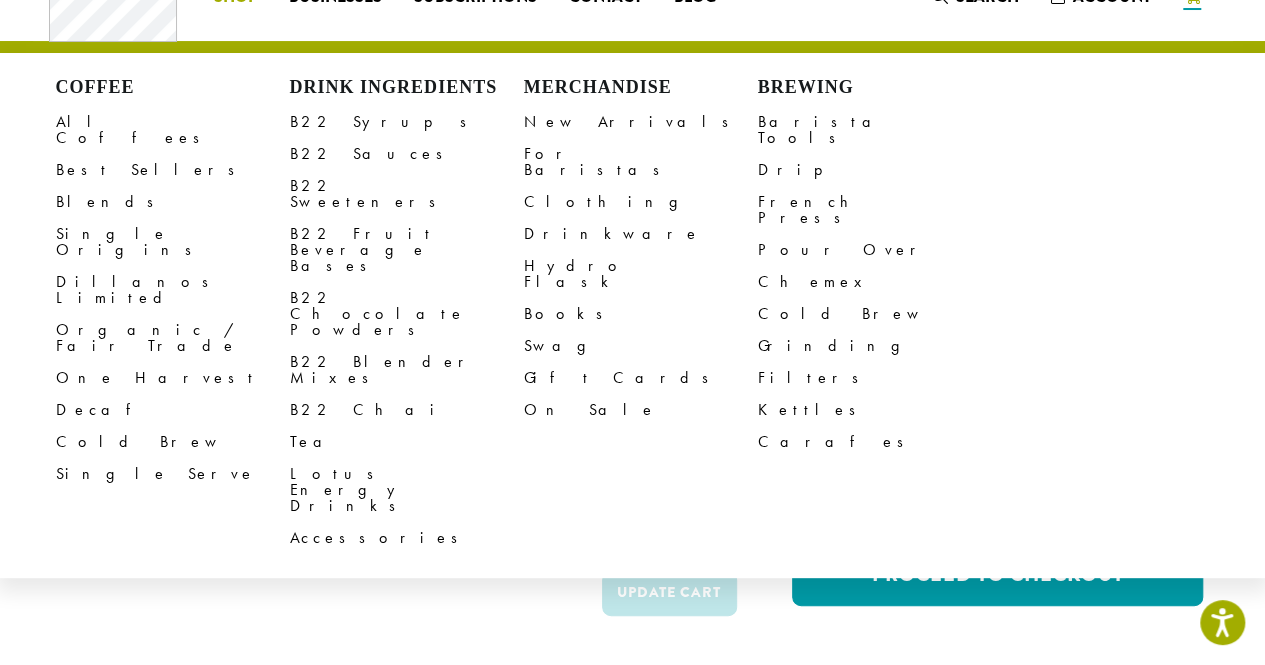 click on "Coffee All Coffees
Best Sellers
Blends
Single Origins
Dillanos Limited
Organic / Fair Trade
One Harvest
Decaf
Cold Brew
Single Serve
Drink Ingredients B22 Syrups
B22 Sauces
B22 Sweeteners
B22 Fruit Beverage Bases
B22 Chocolate Powders
B22 Blender Mixes
B22 Chai
Tea
Lotus Energy Drinks
Accessories
Merchandise New Arrivals
For Baristas
Clothing
Drinkware
Hydro Flask
Books
Swag
Gift Cards
On Sale
Brewing Barista Tools
Drip
French Press
Pour Over
Chemex
Cold Brew
Grinding
Filters
Kettles
Carafes
Shop" at bounding box center (235, -3) 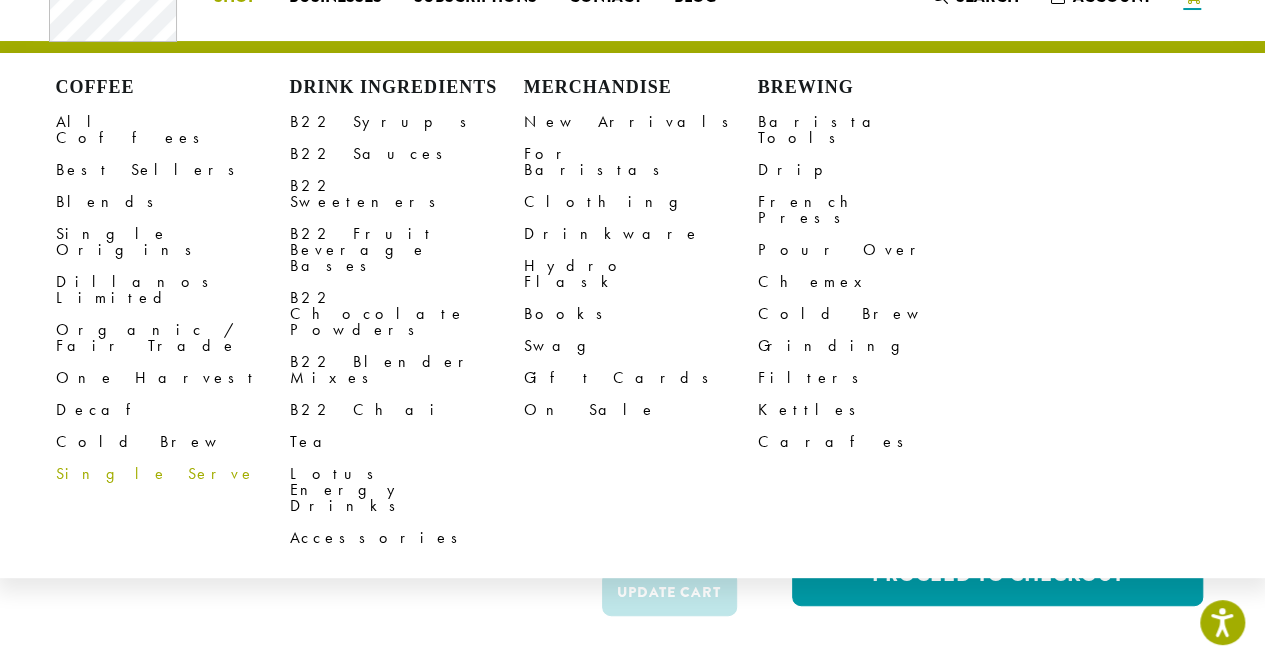 click on "Single Serve" at bounding box center [173, 474] 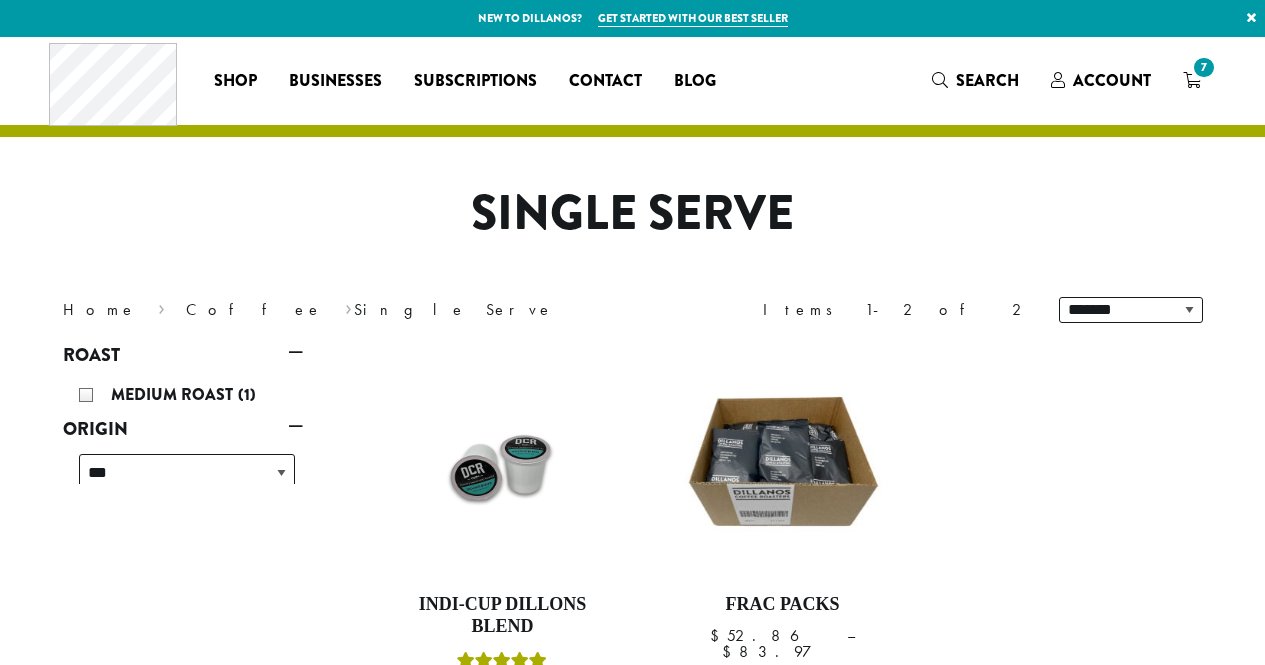 scroll, scrollTop: 0, scrollLeft: 0, axis: both 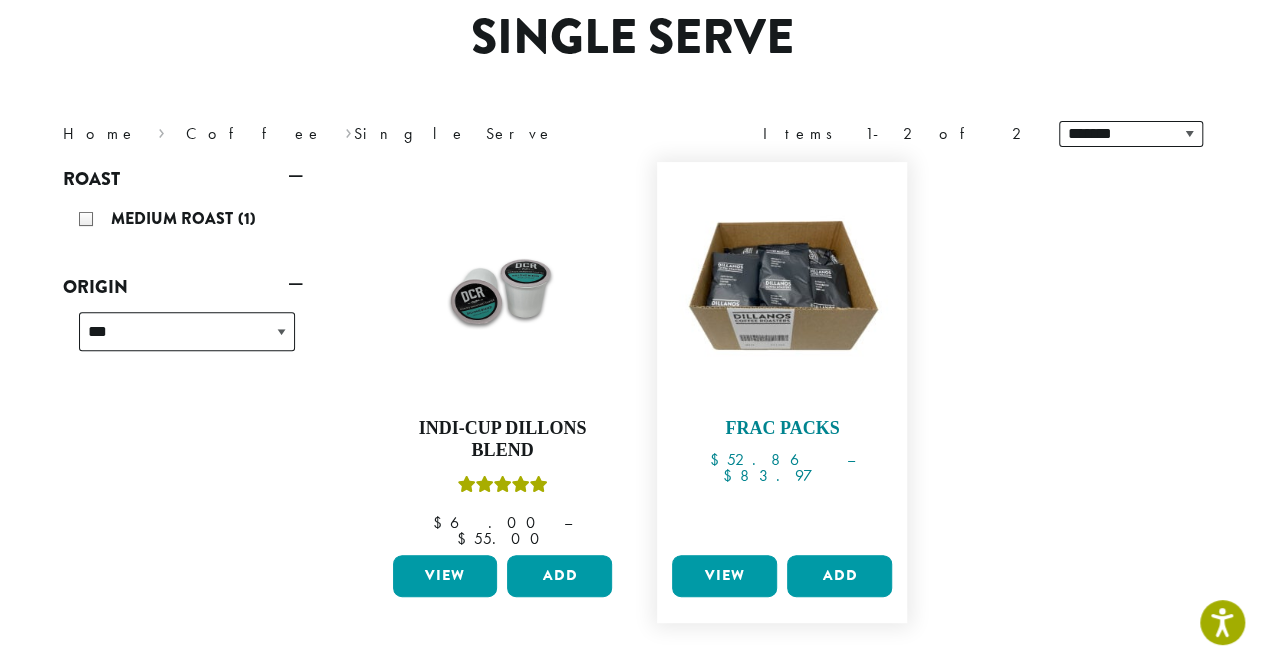 click at bounding box center [782, 287] 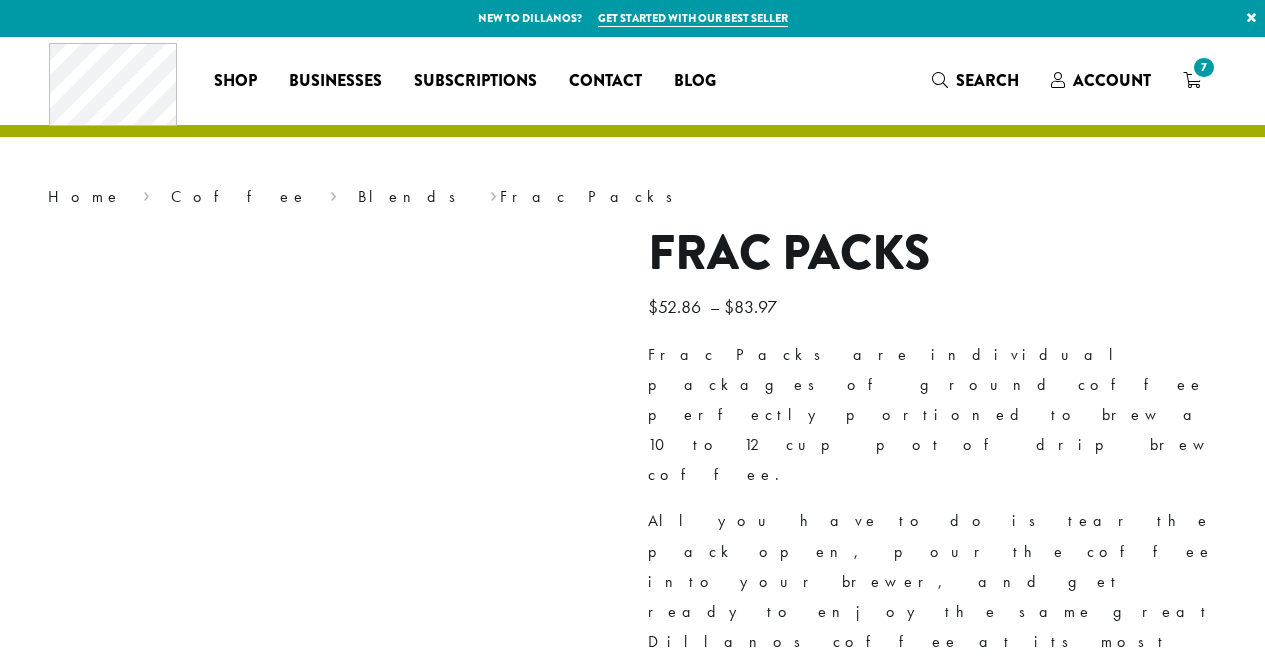 scroll, scrollTop: 0, scrollLeft: 0, axis: both 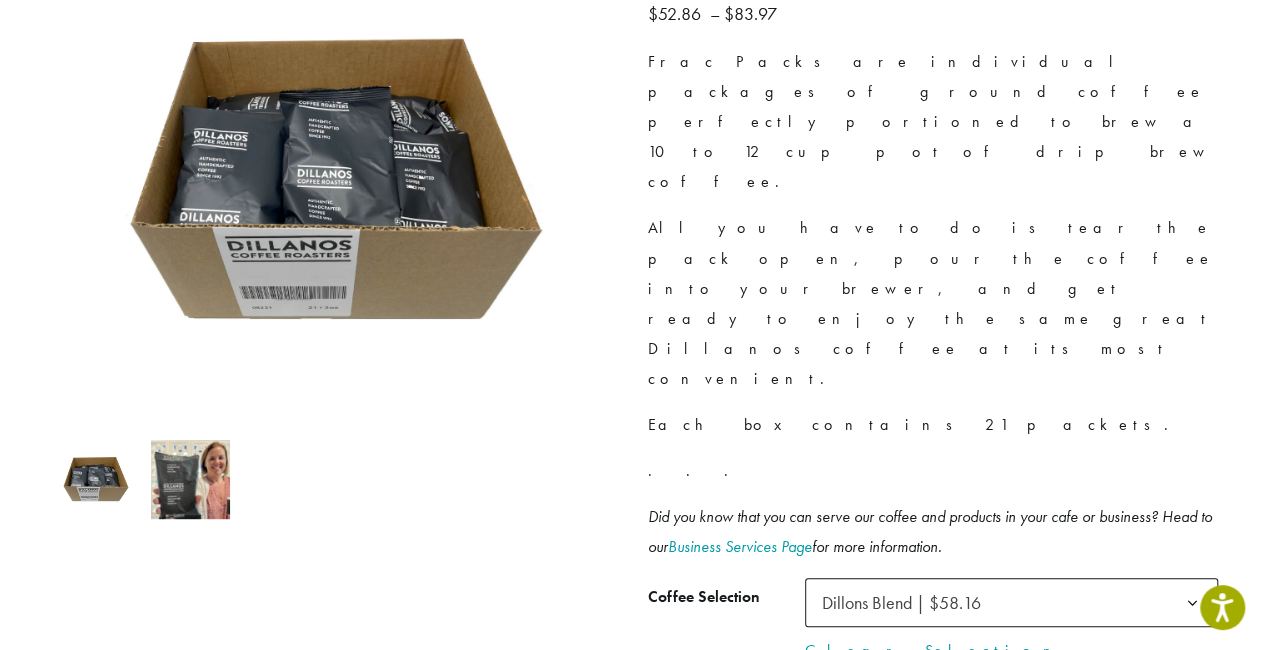 click on "Dillons Blend | $58.16" 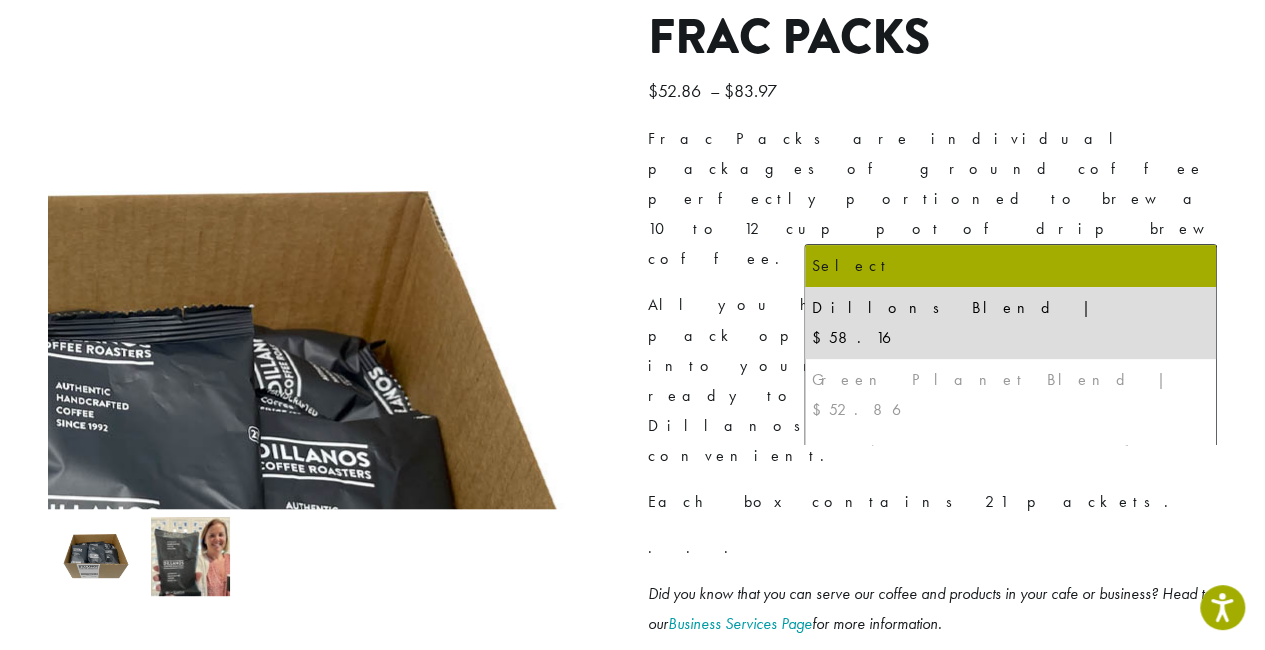 scroll, scrollTop: 0, scrollLeft: 52, axis: horizontal 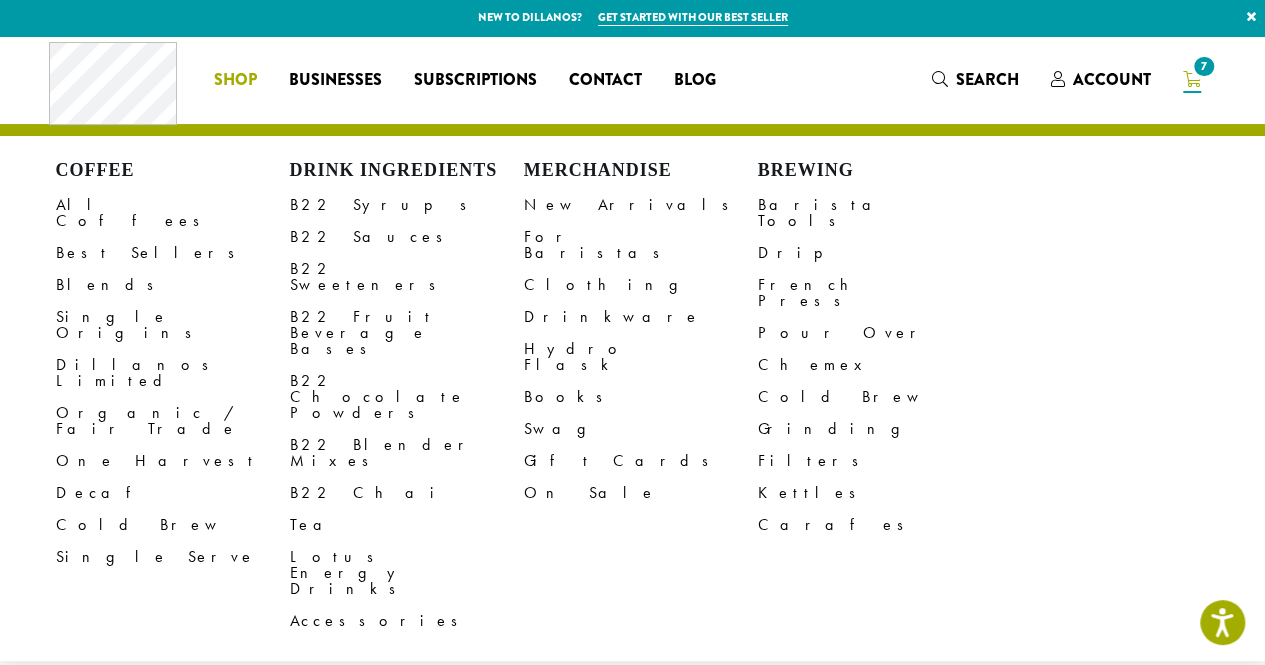 click on "Shop" at bounding box center [235, 80] 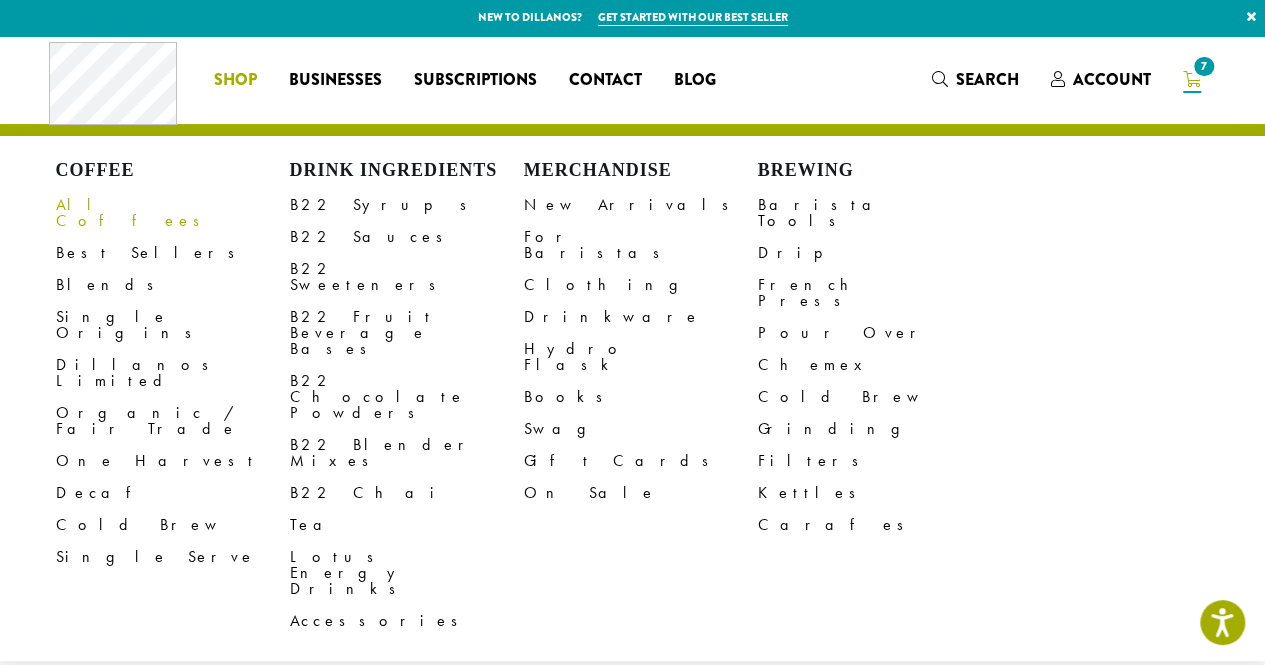 click on "All Coffees" at bounding box center (173, 213) 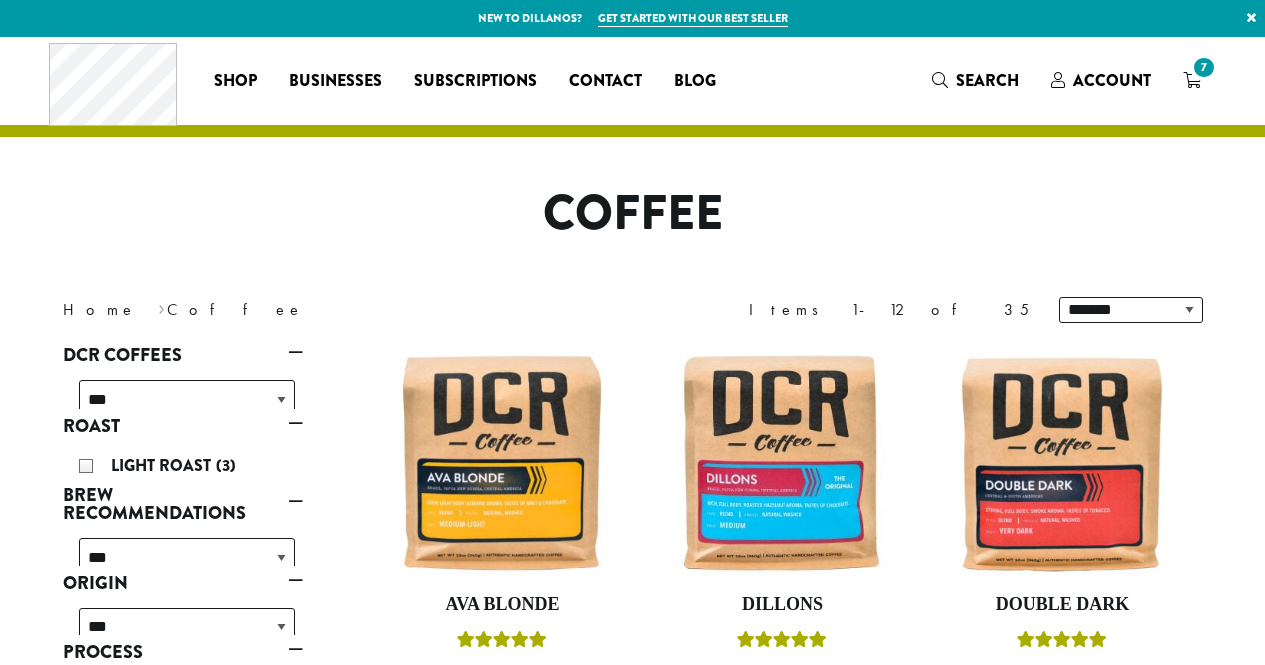scroll, scrollTop: 0, scrollLeft: 0, axis: both 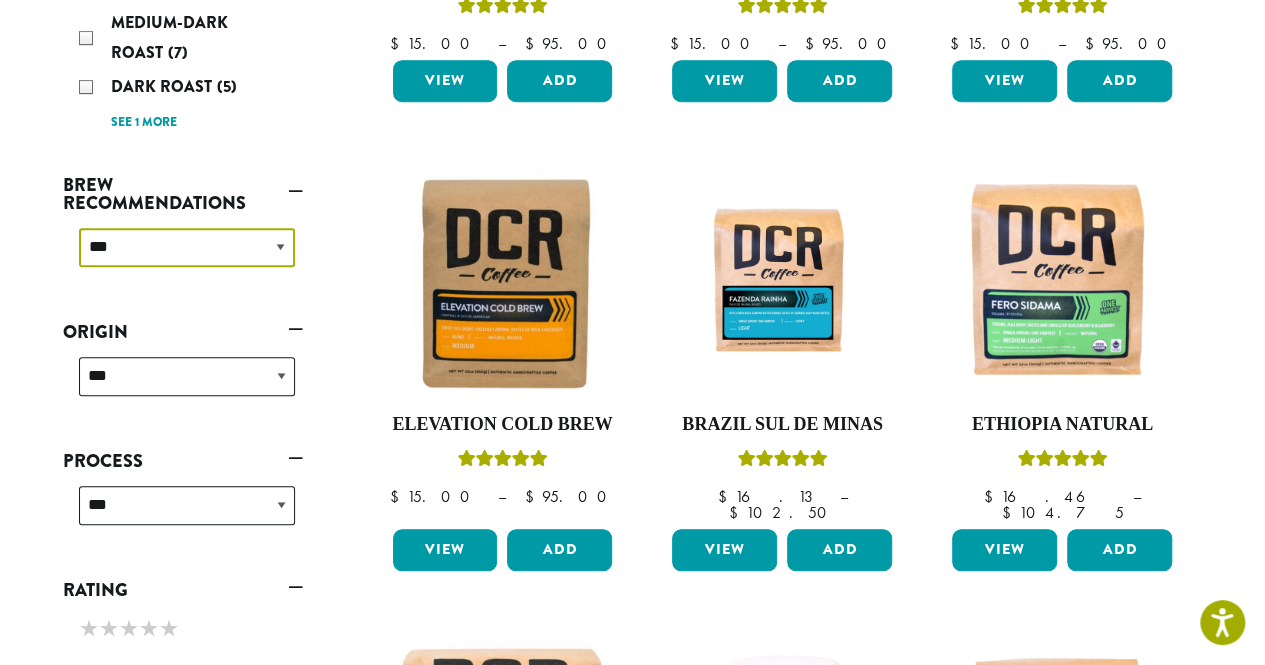 click on "**********" at bounding box center [187, 247] 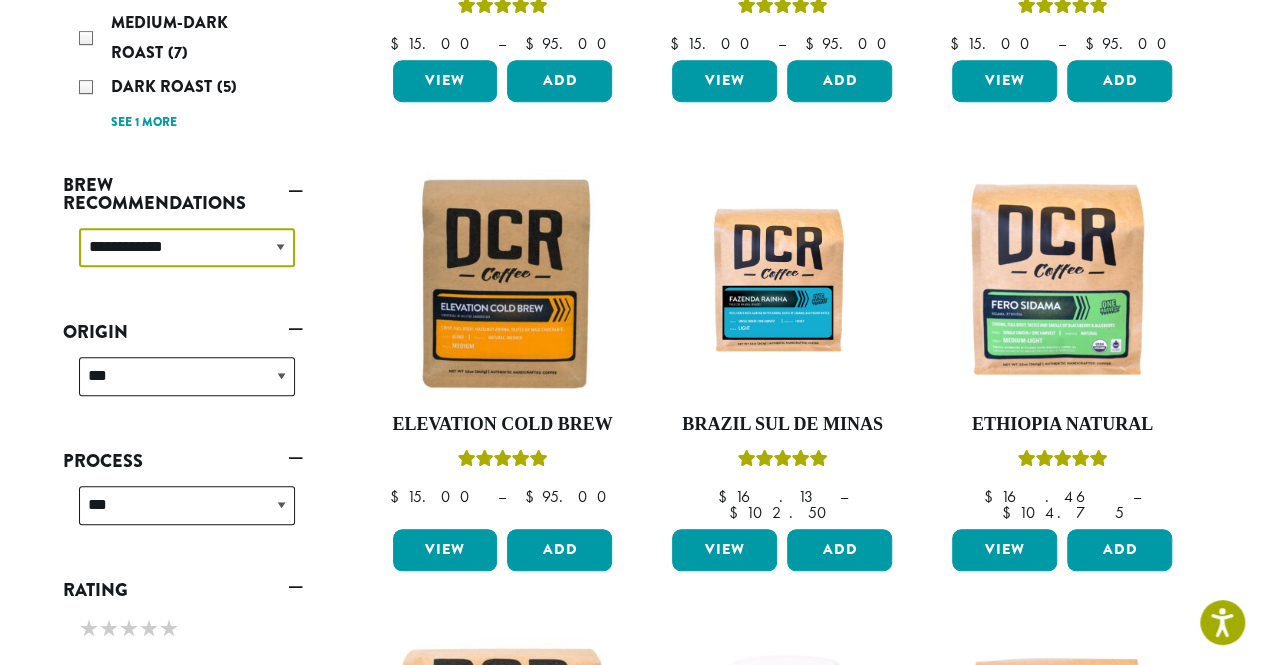 click on "**********" at bounding box center (187, 247) 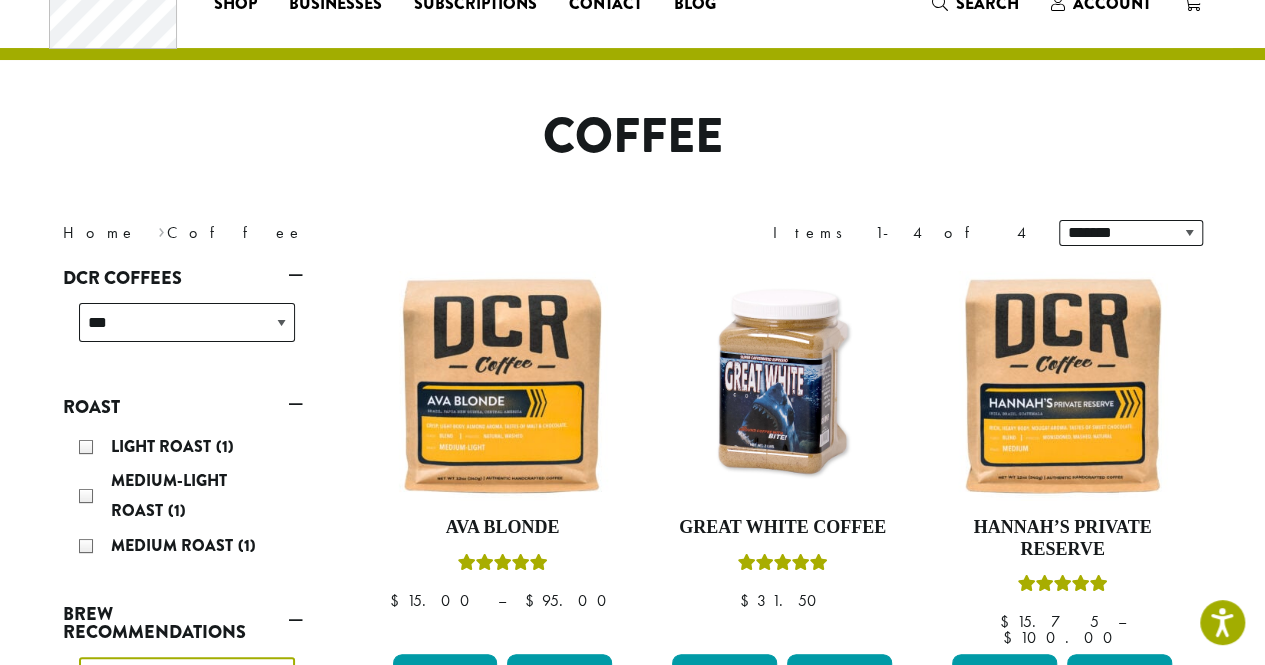 scroll, scrollTop: 80, scrollLeft: 0, axis: vertical 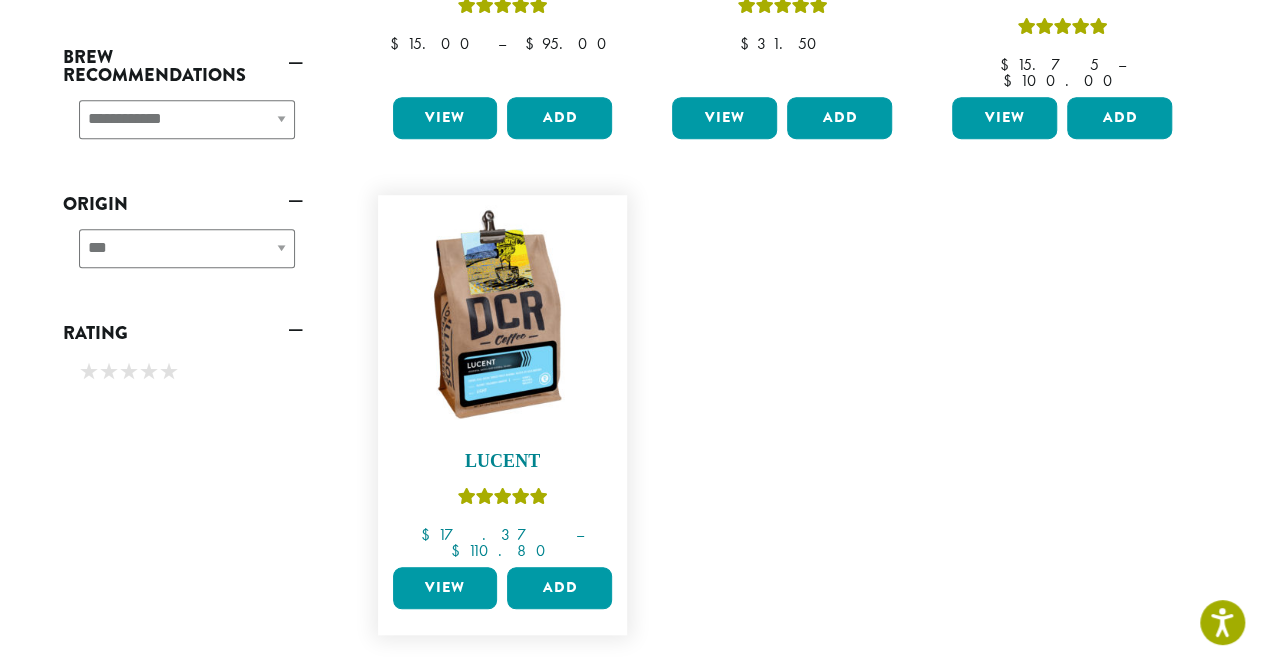click at bounding box center (502, 320) 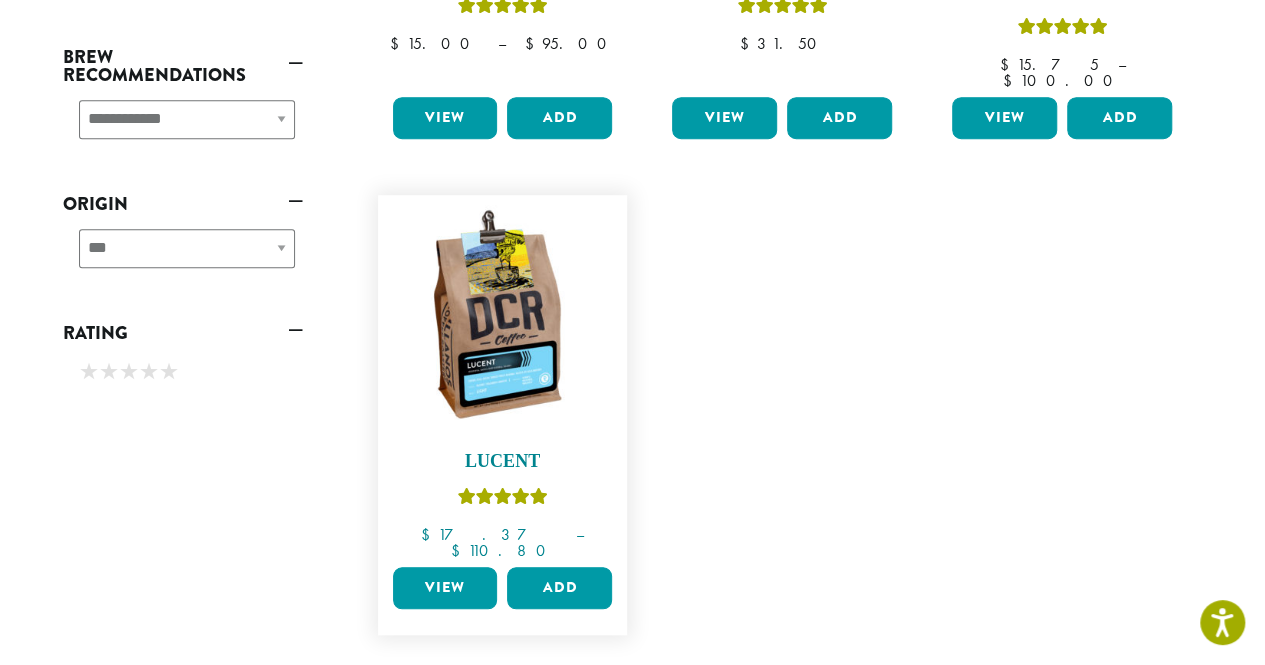scroll, scrollTop: 254, scrollLeft: 0, axis: vertical 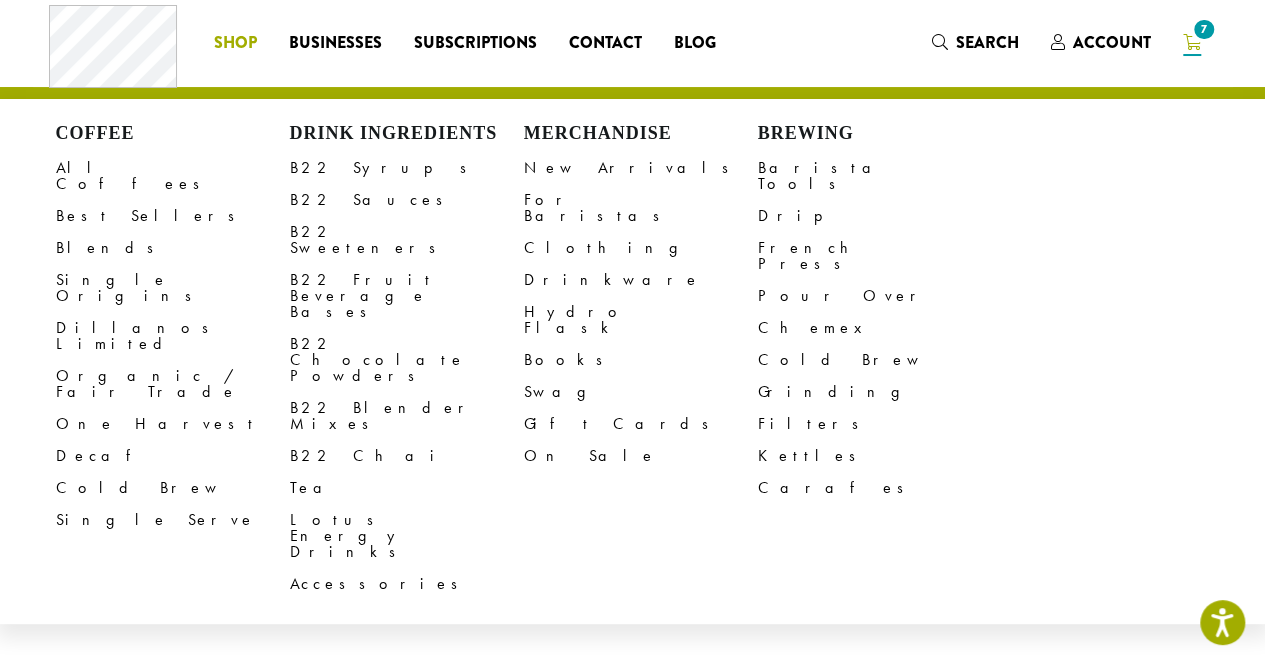 click on "Shop" at bounding box center (235, 43) 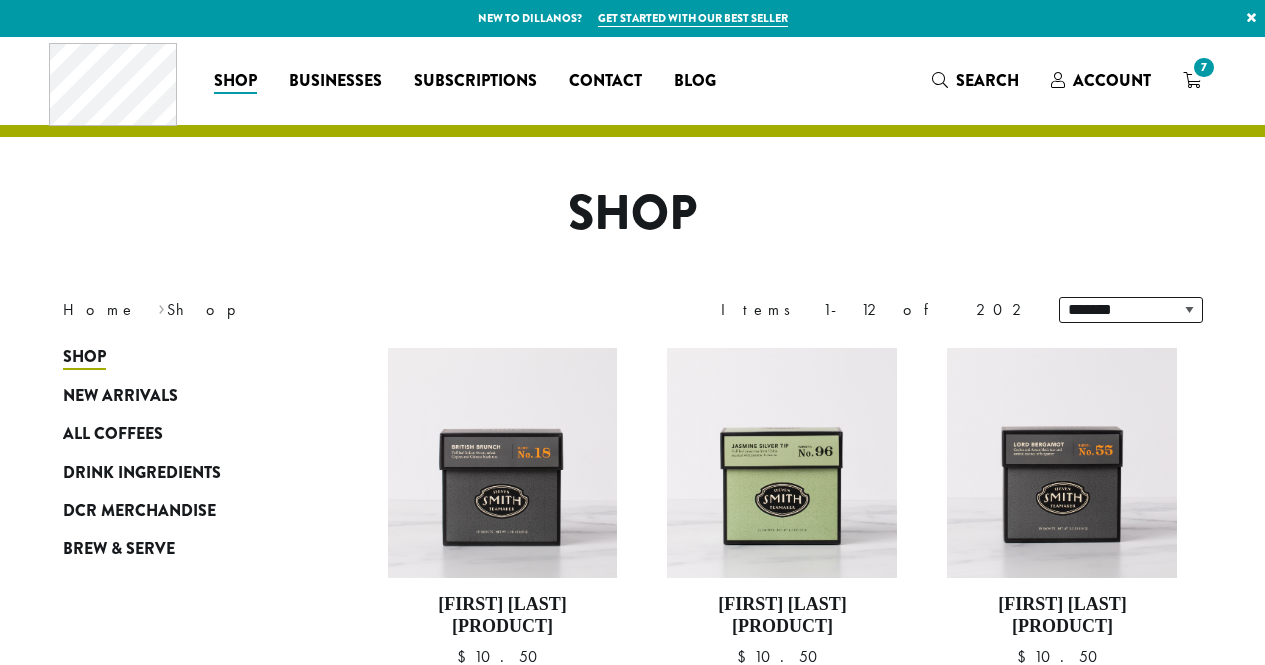 scroll, scrollTop: 0, scrollLeft: 0, axis: both 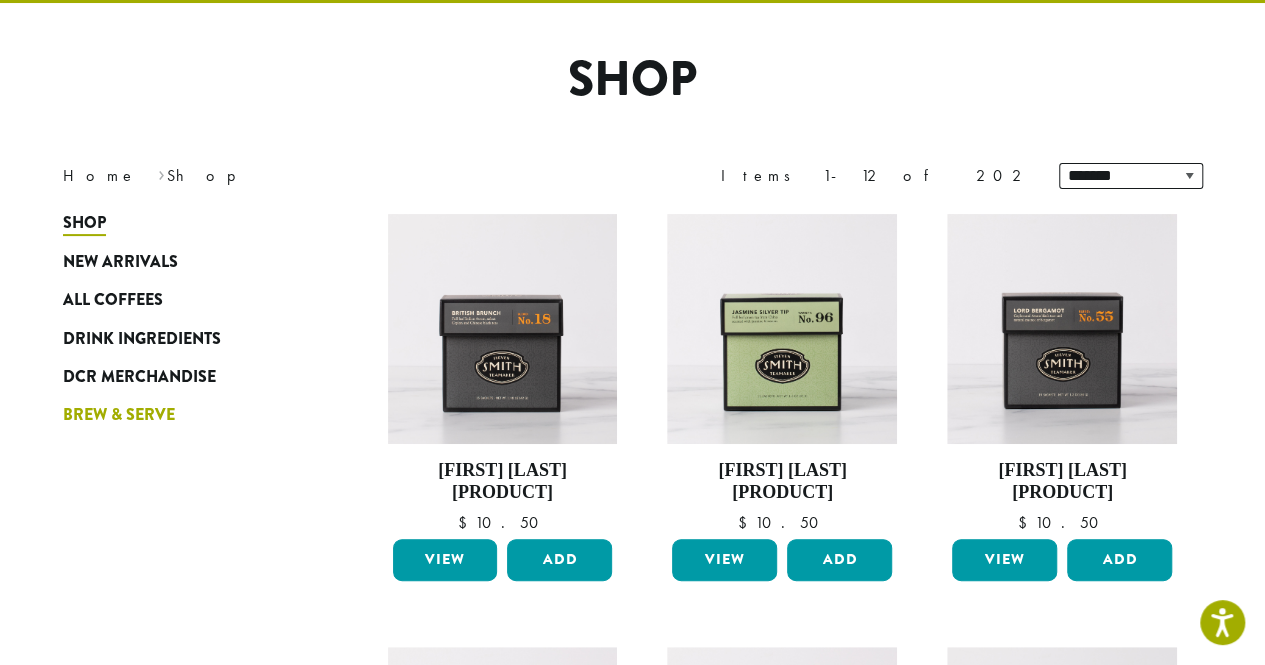 click on "Brew & Serve" at bounding box center (119, 415) 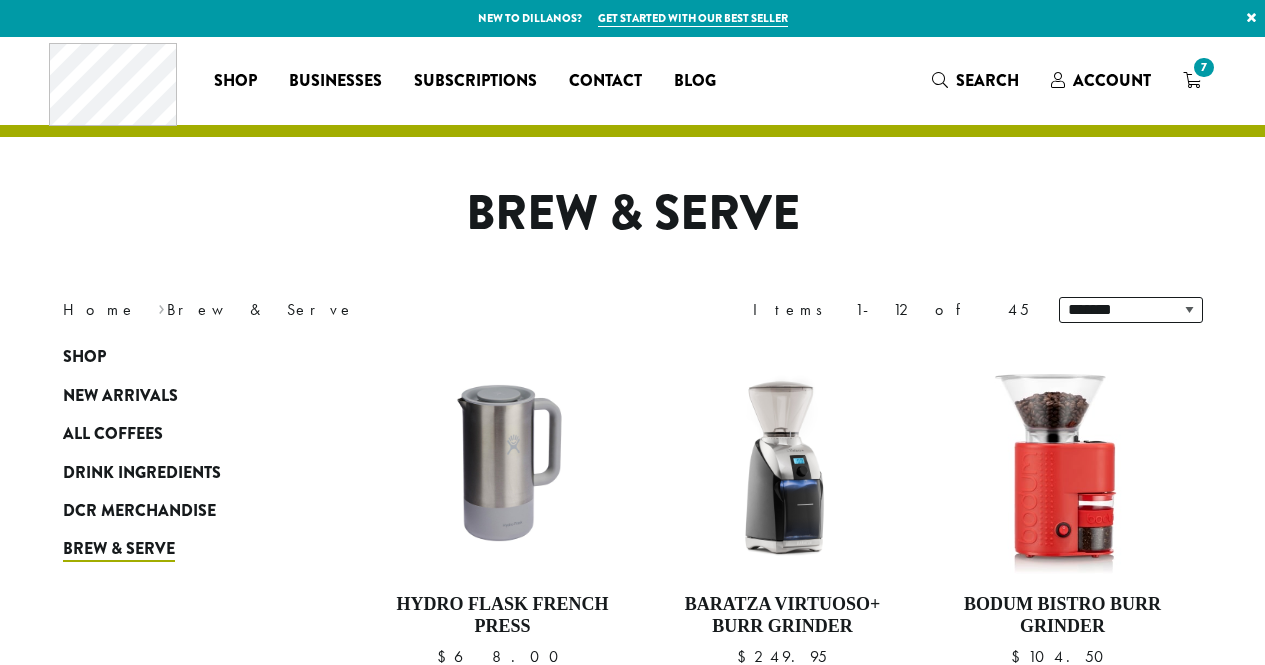 scroll, scrollTop: 0, scrollLeft: 0, axis: both 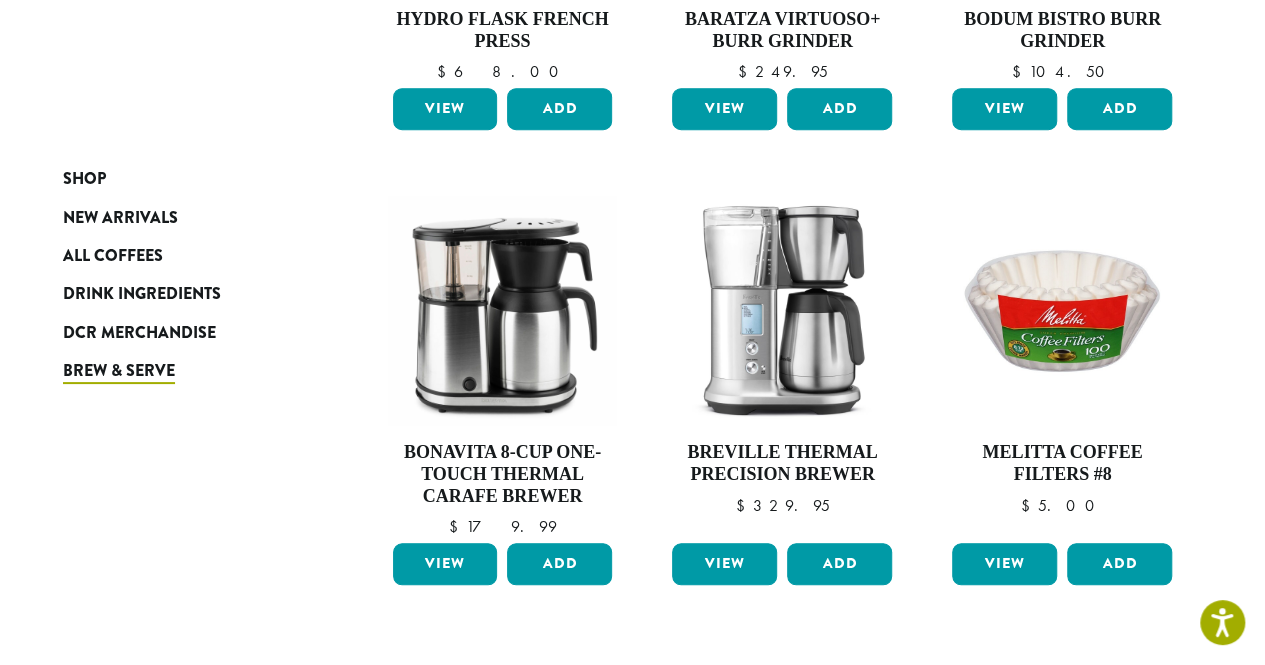 click on "DCR Merchandise" at bounding box center (183, 333) 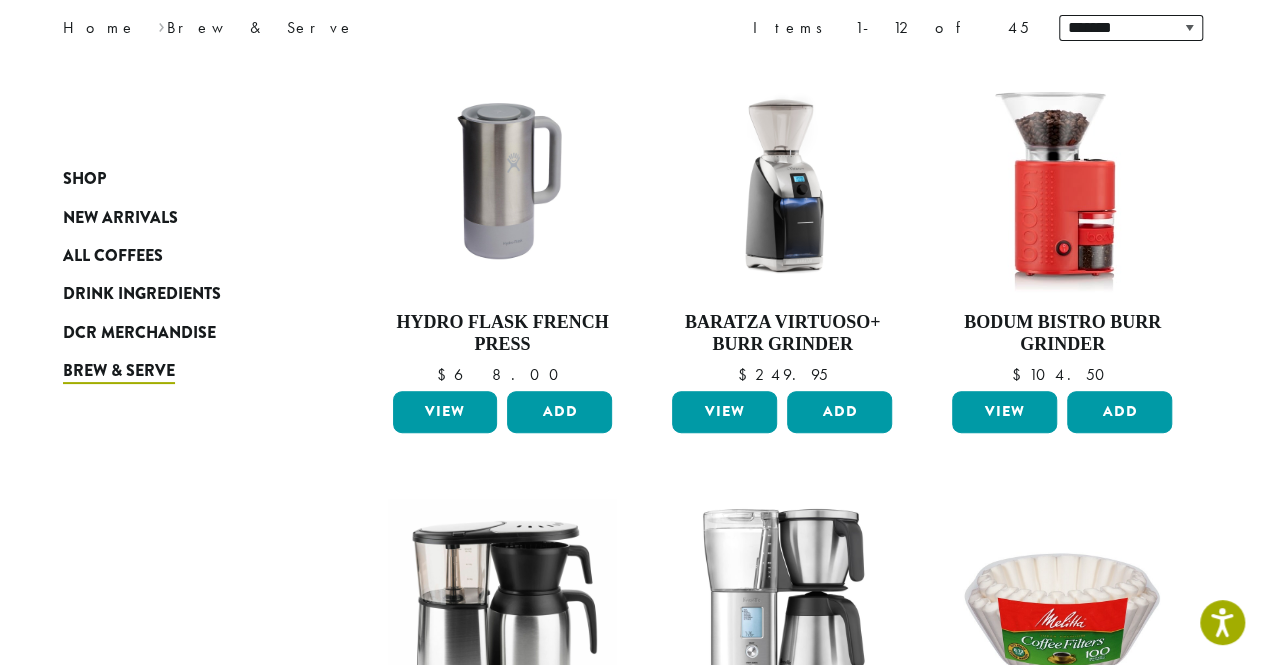 scroll, scrollTop: 724, scrollLeft: 0, axis: vertical 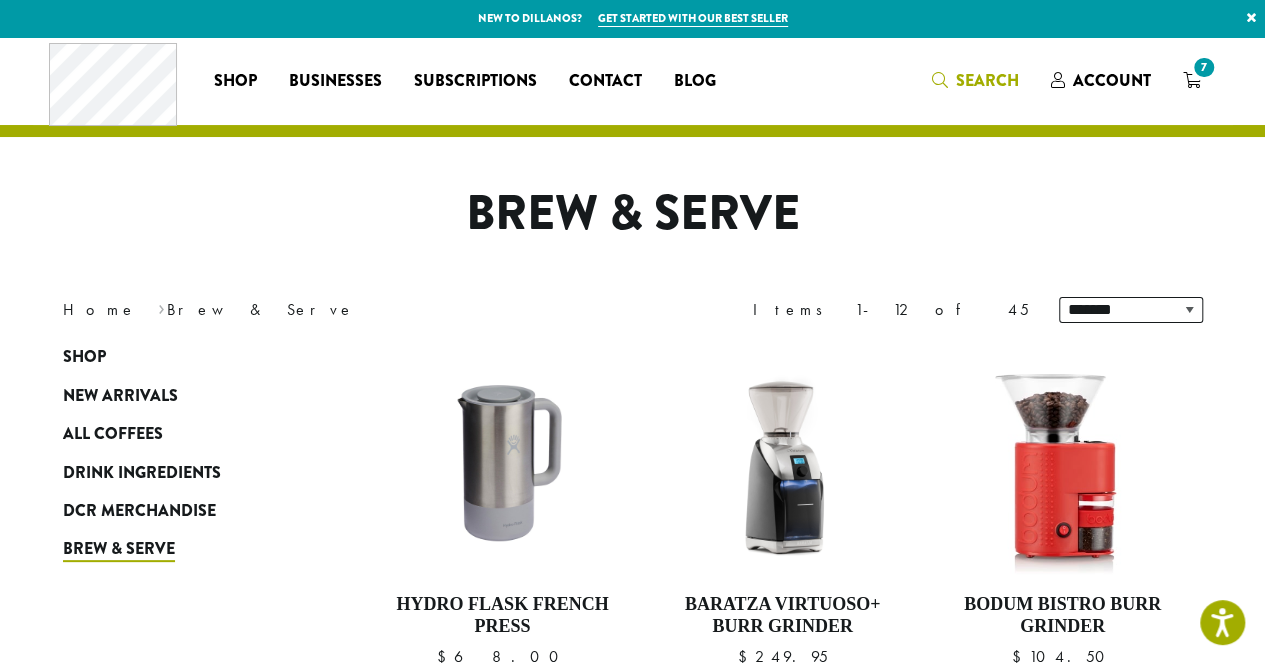 click on "Search" at bounding box center [975, 81] 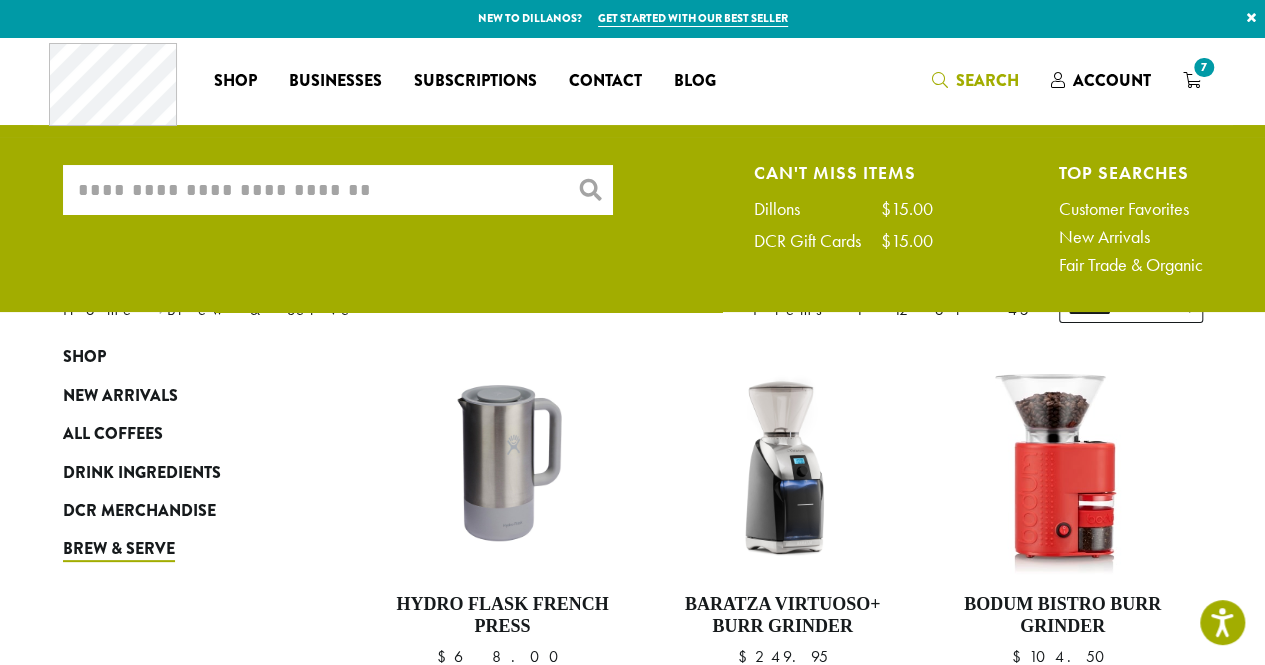 click on "What are you searching for?" at bounding box center [338, 190] 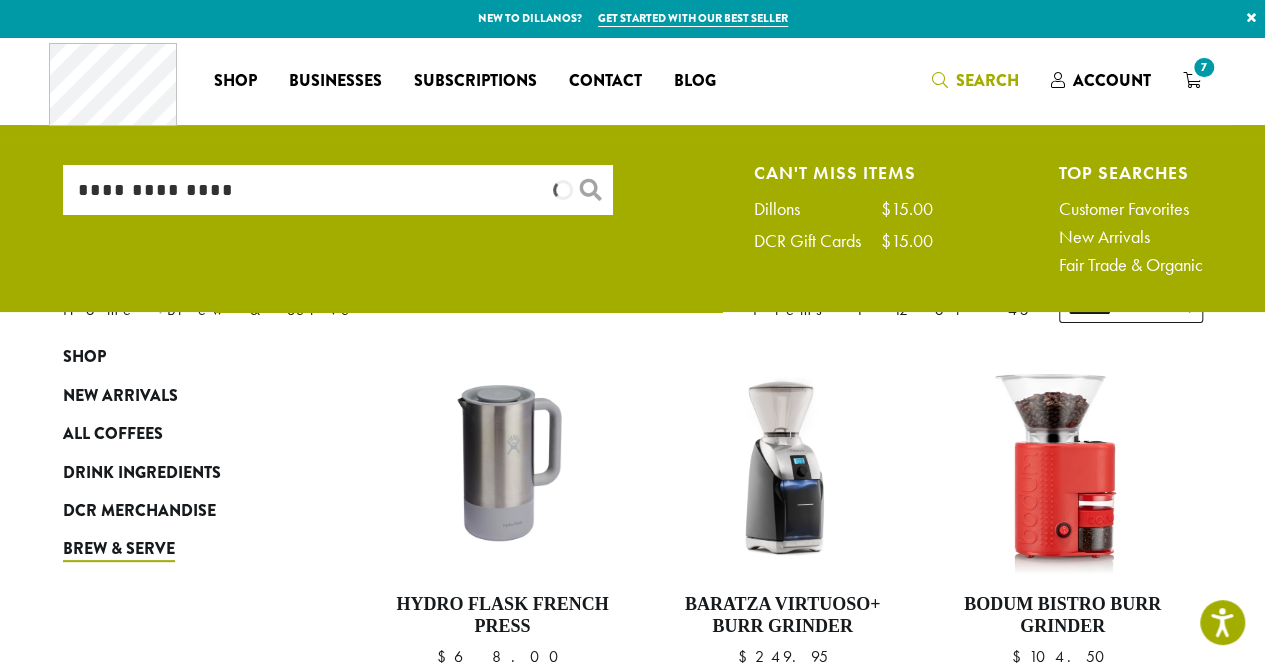 click on "**********" at bounding box center (338, 190) 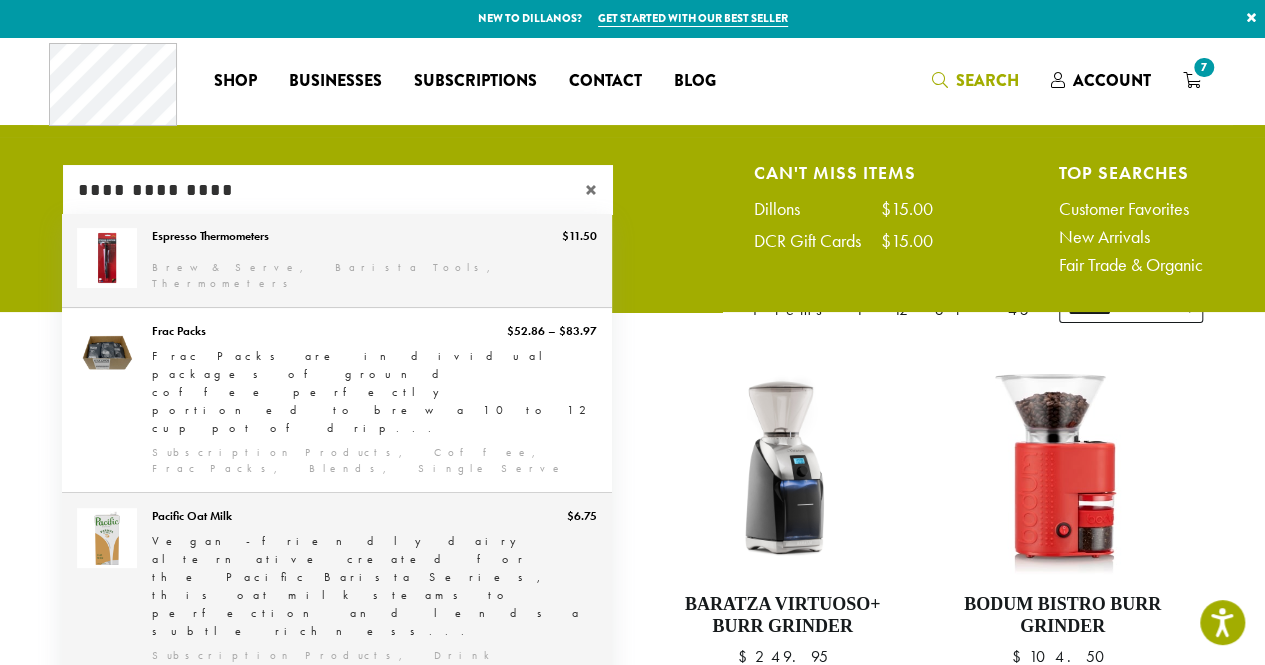 scroll, scrollTop: 286, scrollLeft: 0, axis: vertical 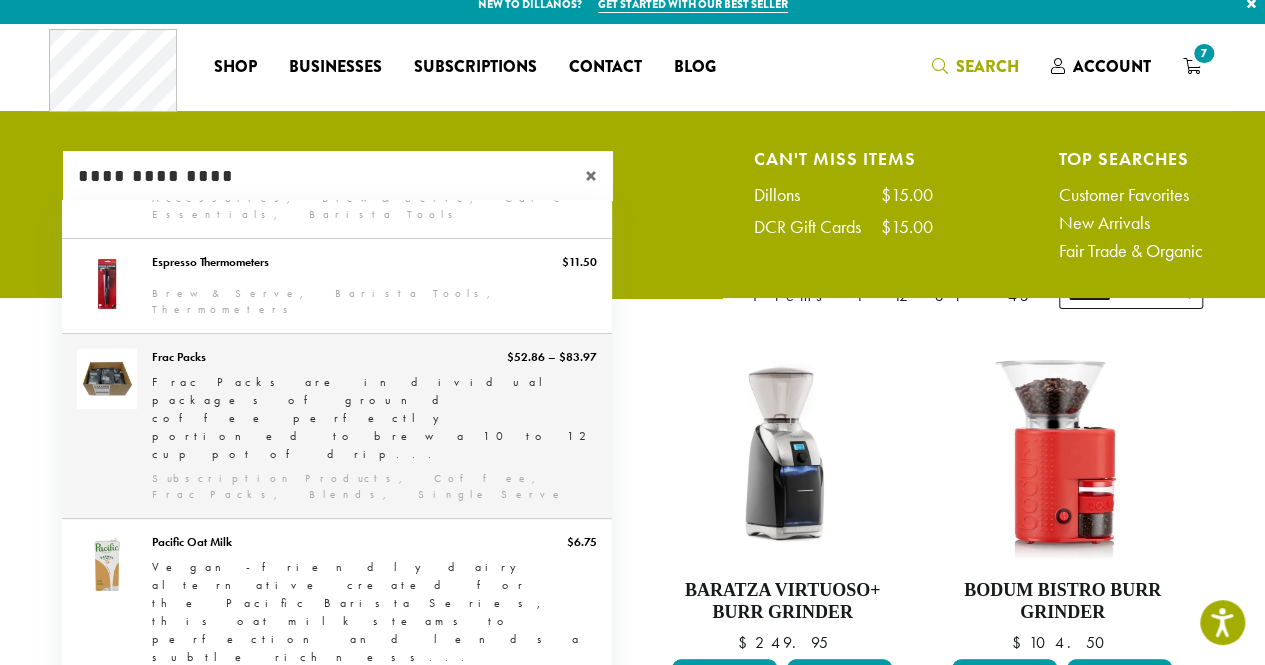 type on "**********" 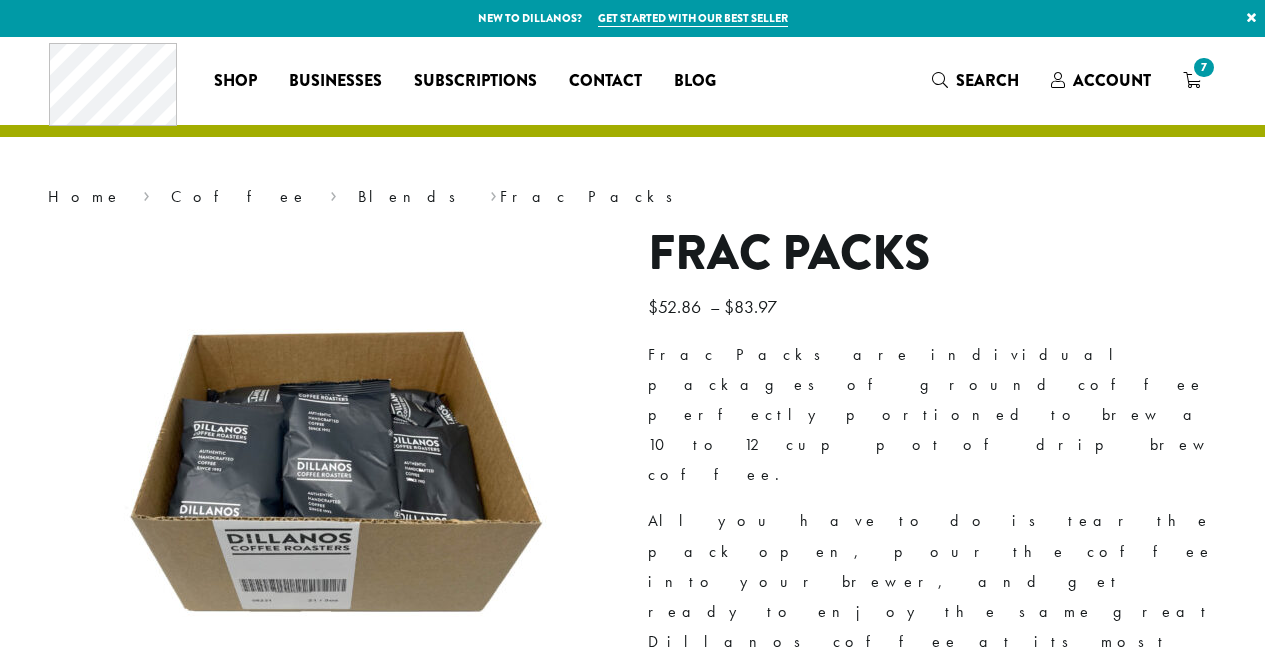 scroll, scrollTop: 0, scrollLeft: 0, axis: both 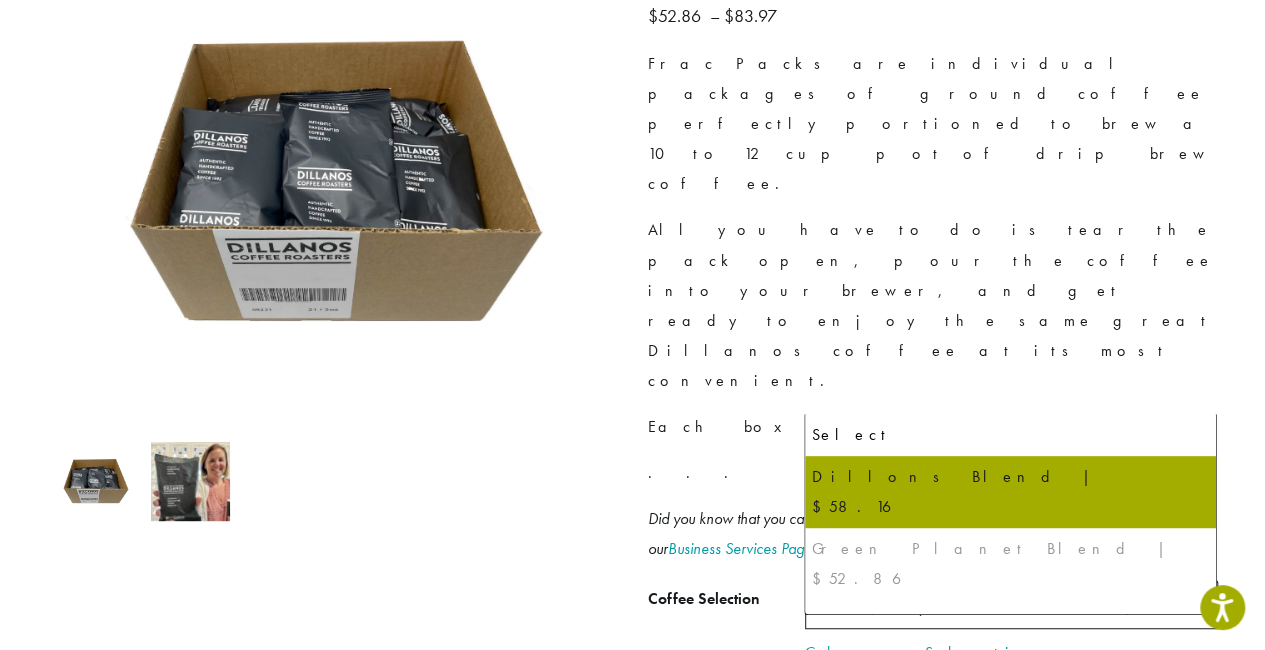 click on "Dillons Blend | $58.16" 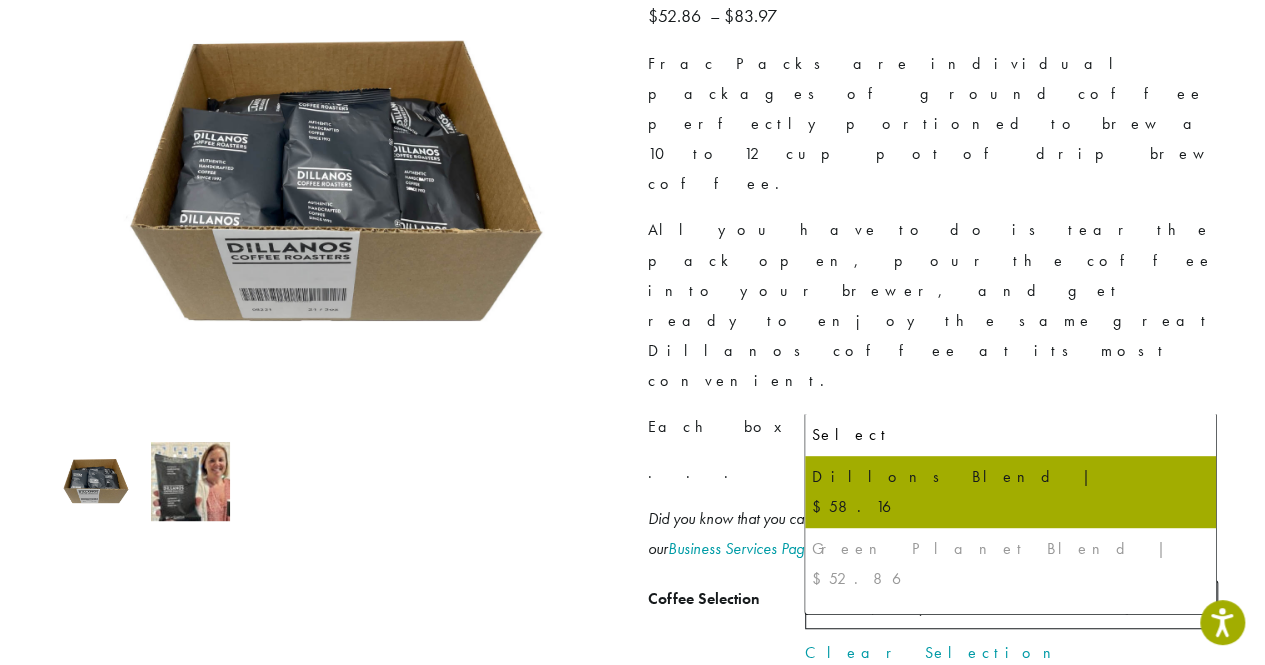 click on "Dillons Blend | $58.16" 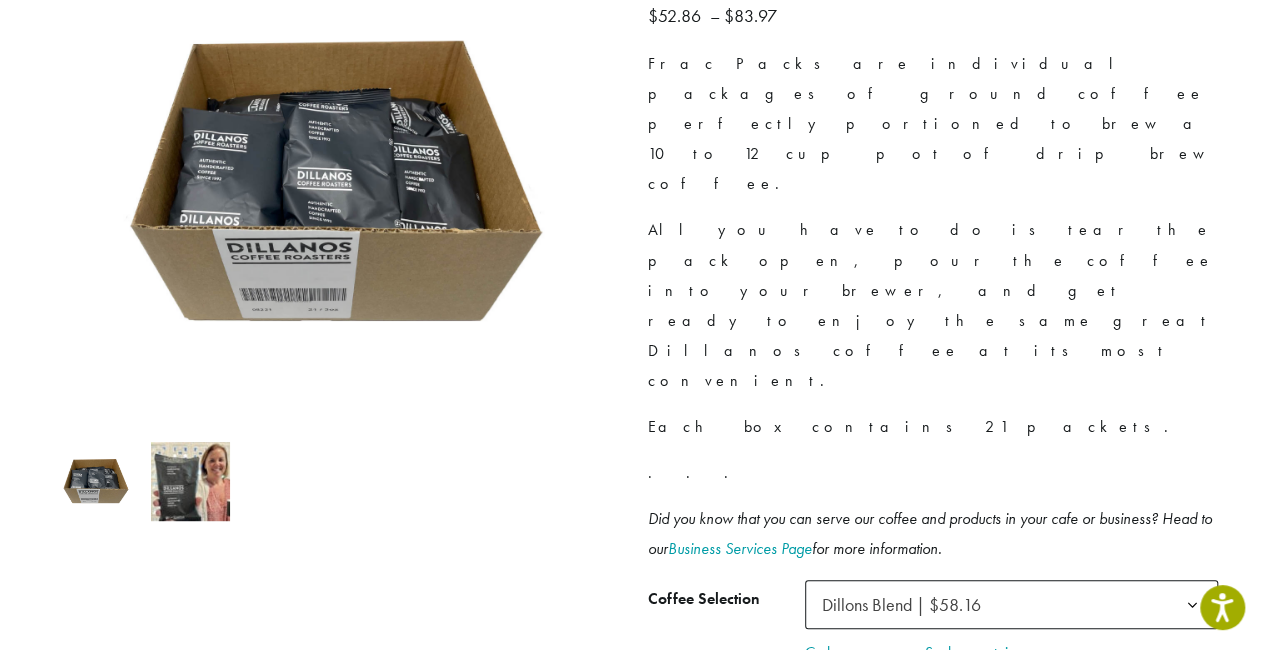 click 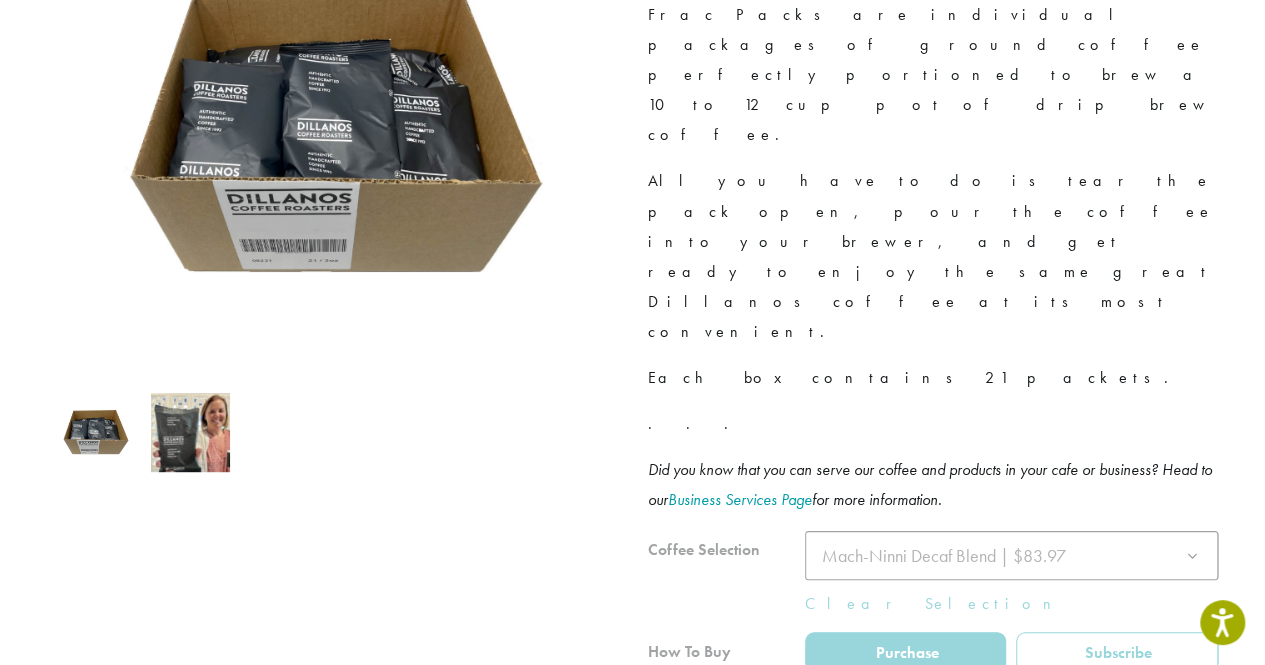 scroll, scrollTop: 341, scrollLeft: 0, axis: vertical 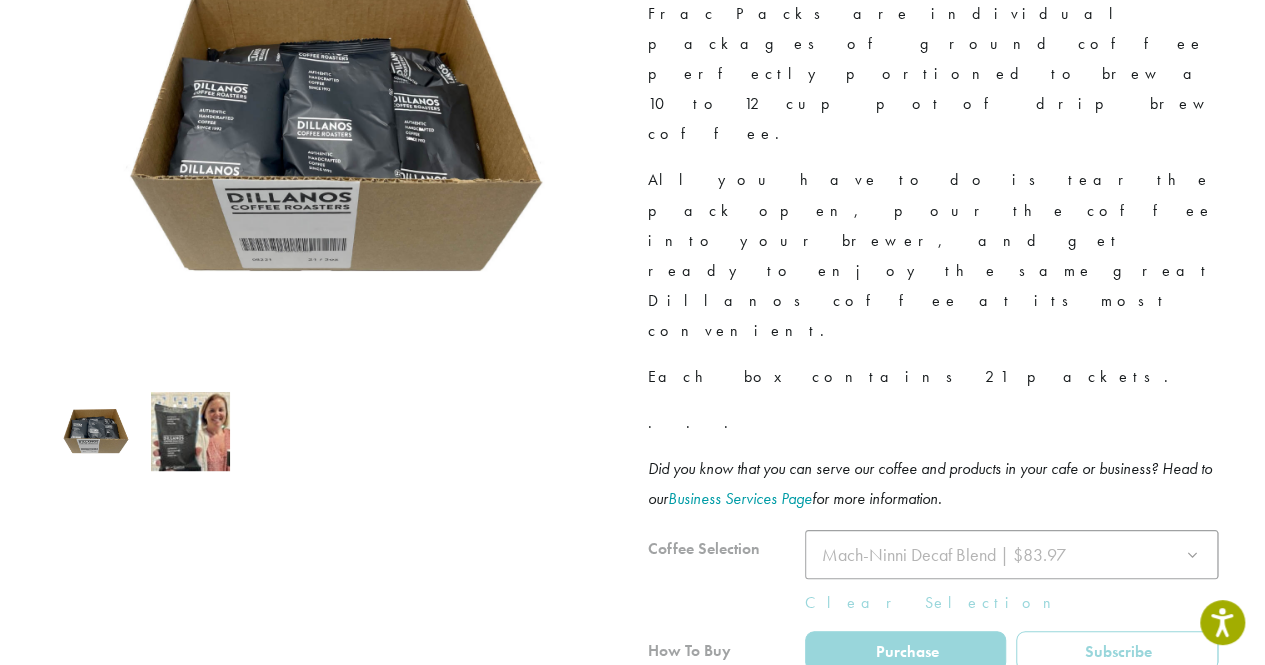 click 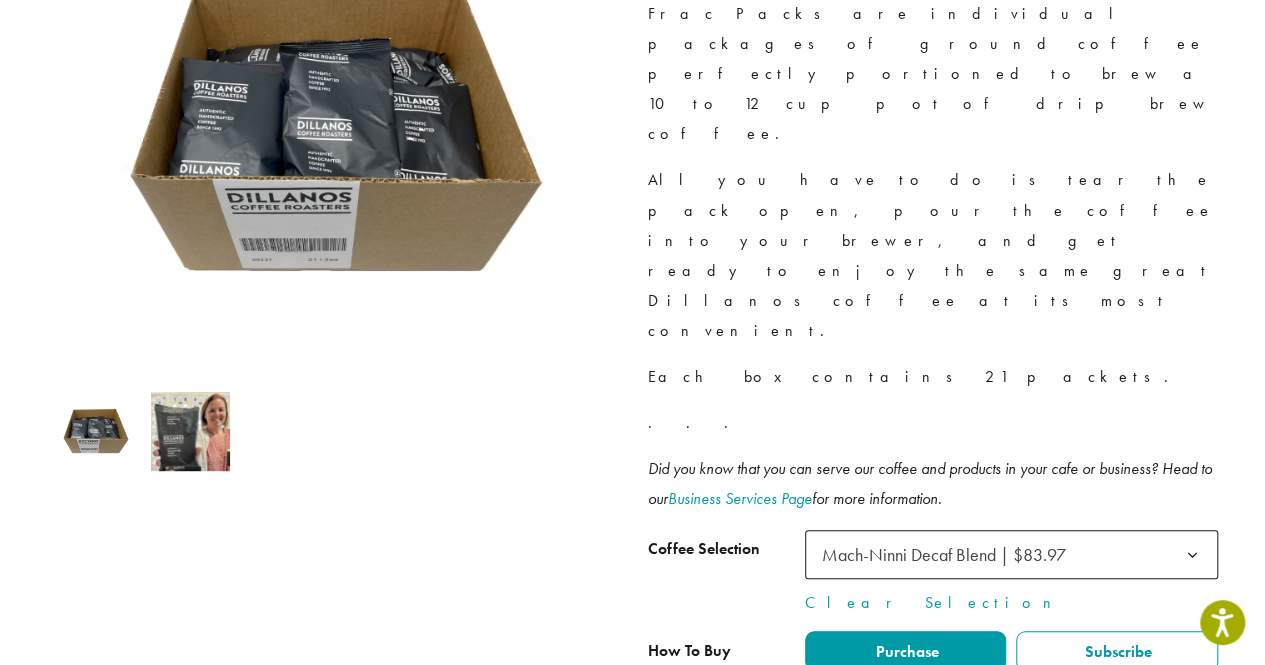 click on "Mach-Ninni Decaf Blend | $83.97" 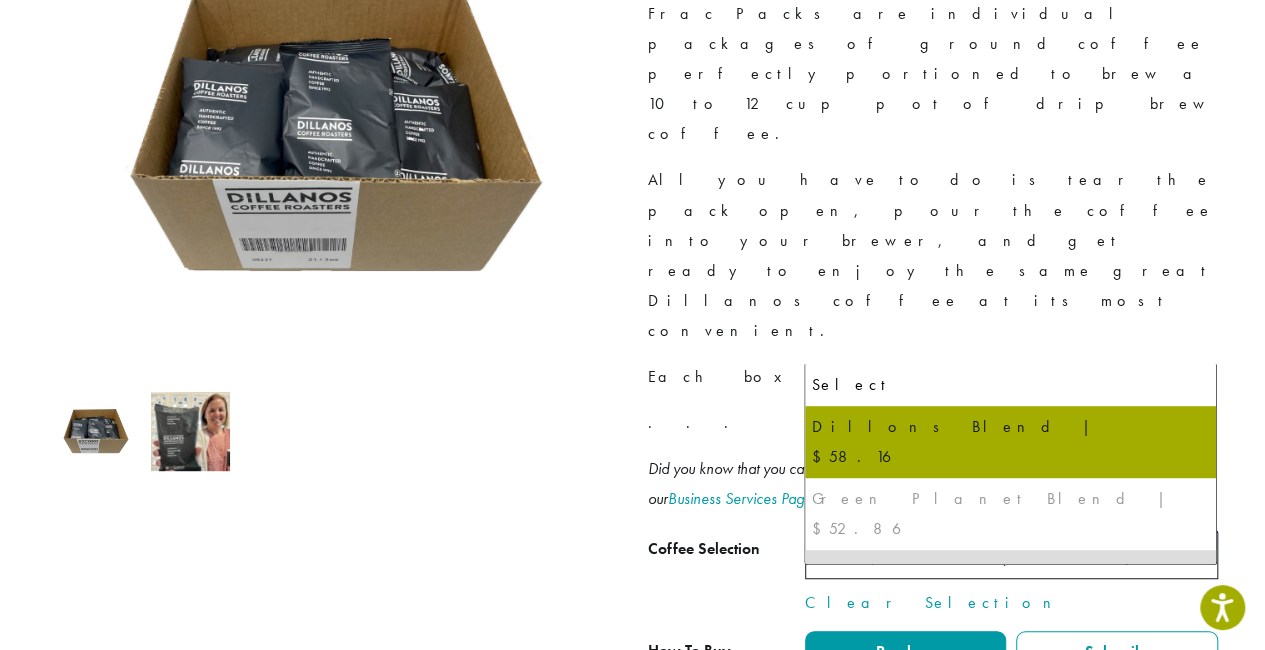 select on "**********" 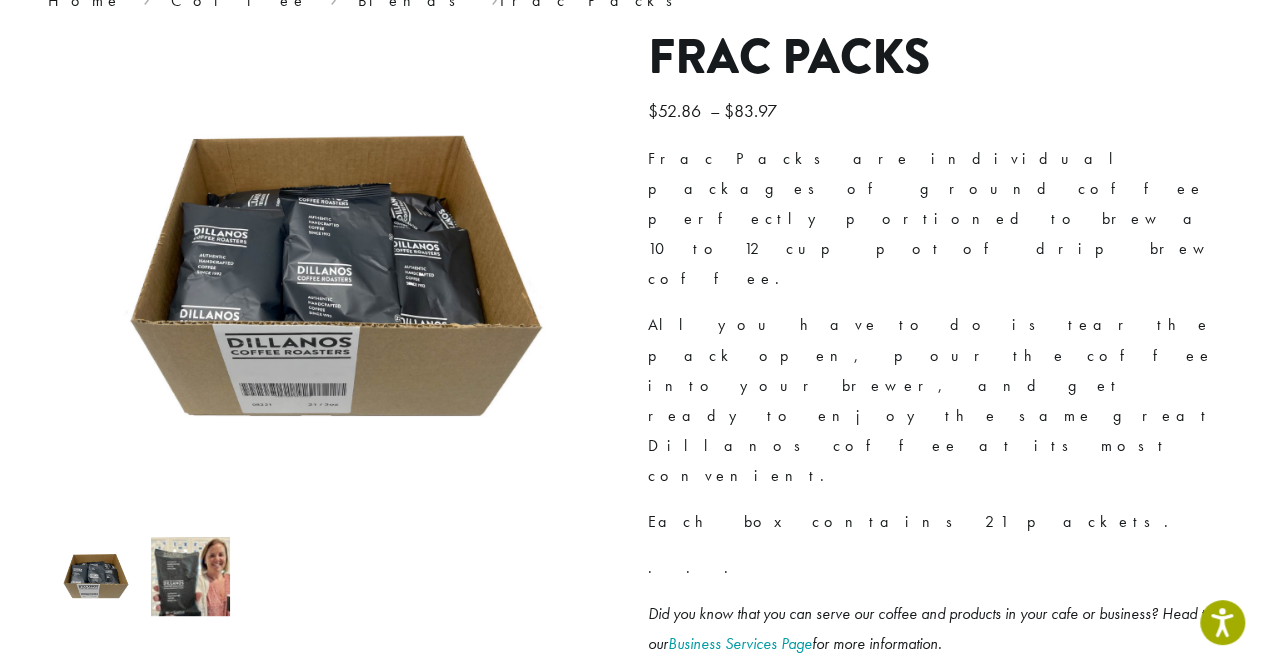 scroll, scrollTop: 197, scrollLeft: 0, axis: vertical 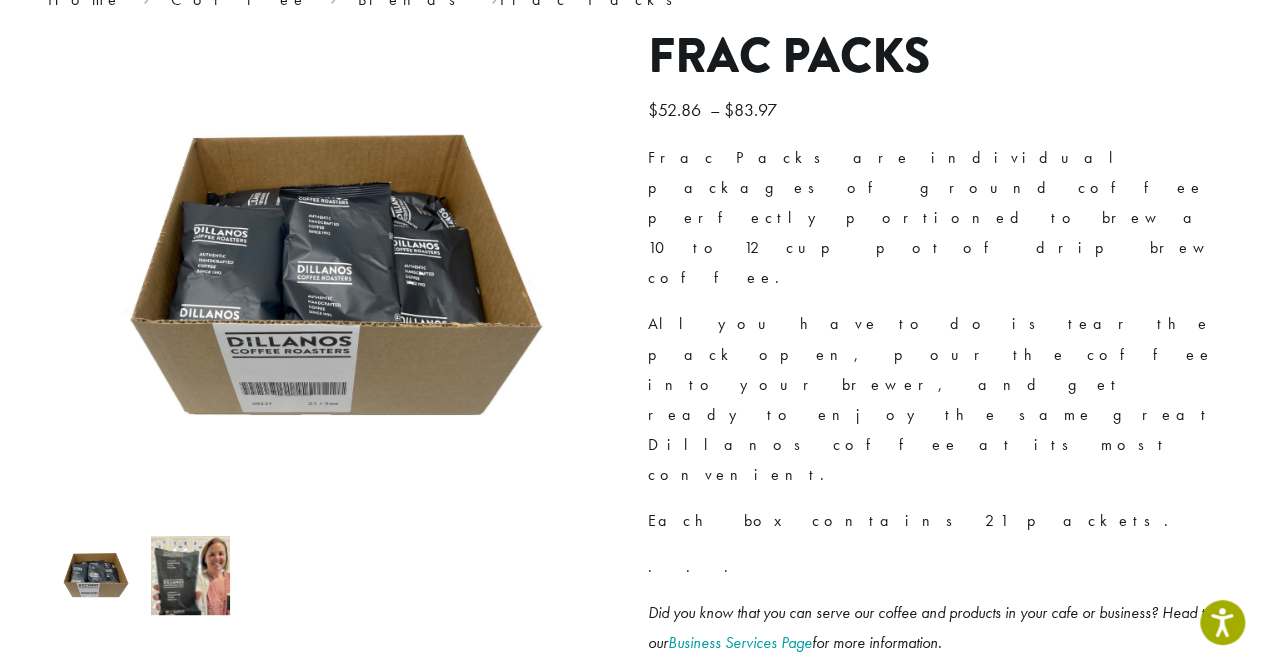 click on "Business Services Page" at bounding box center (740, 642) 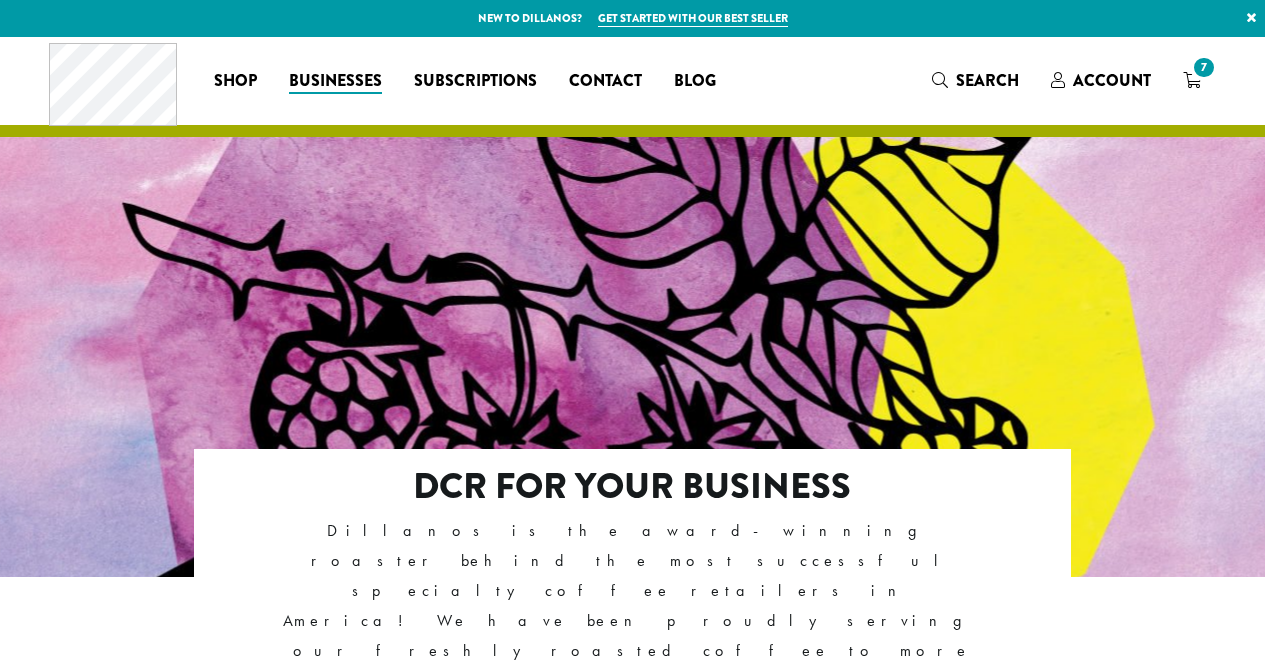 scroll, scrollTop: 0, scrollLeft: 0, axis: both 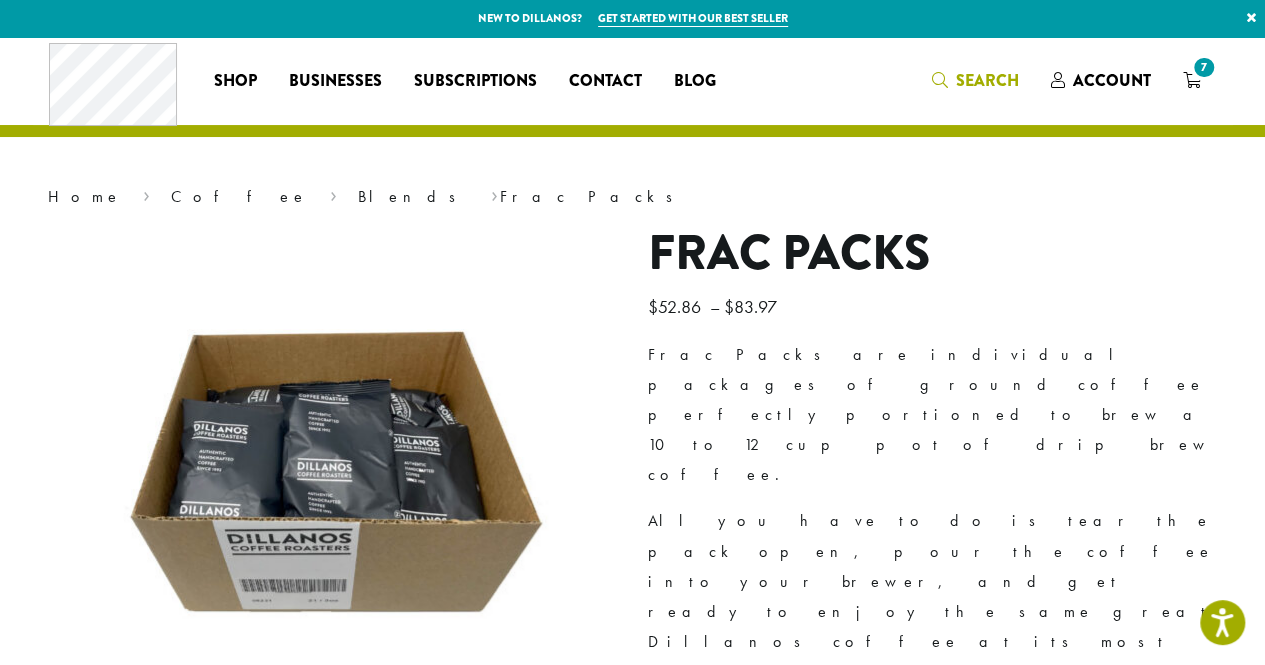 click on "Search" at bounding box center (987, 80) 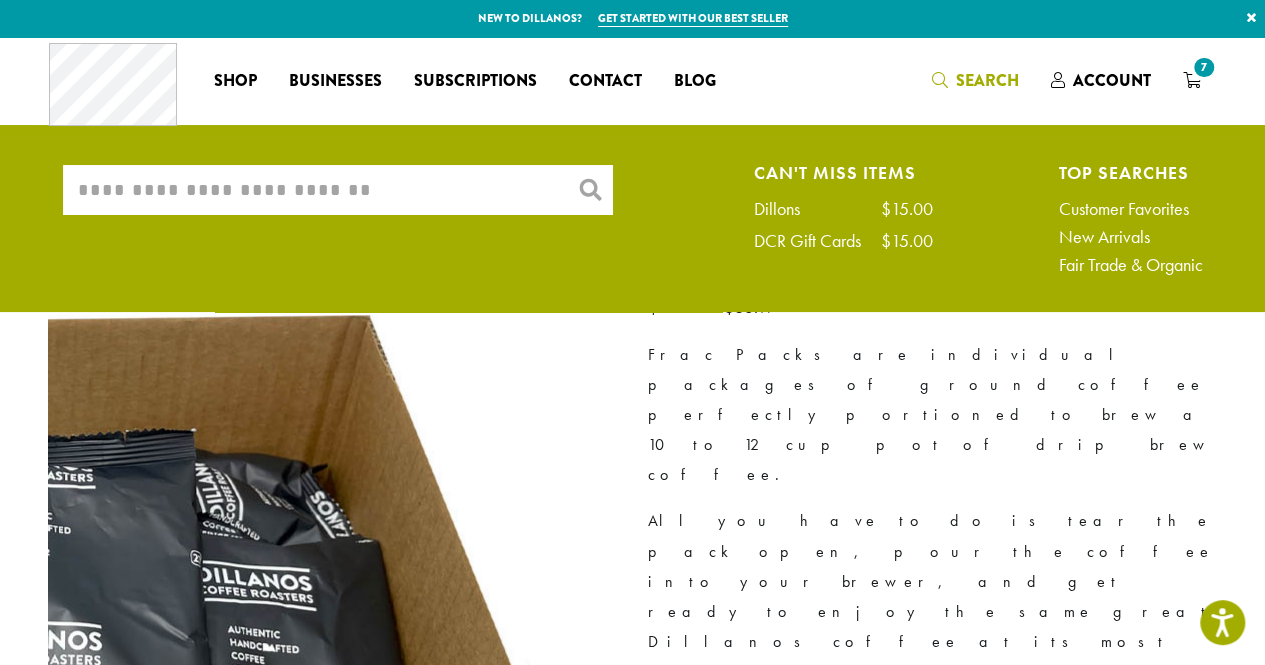 click at bounding box center (57, 659) 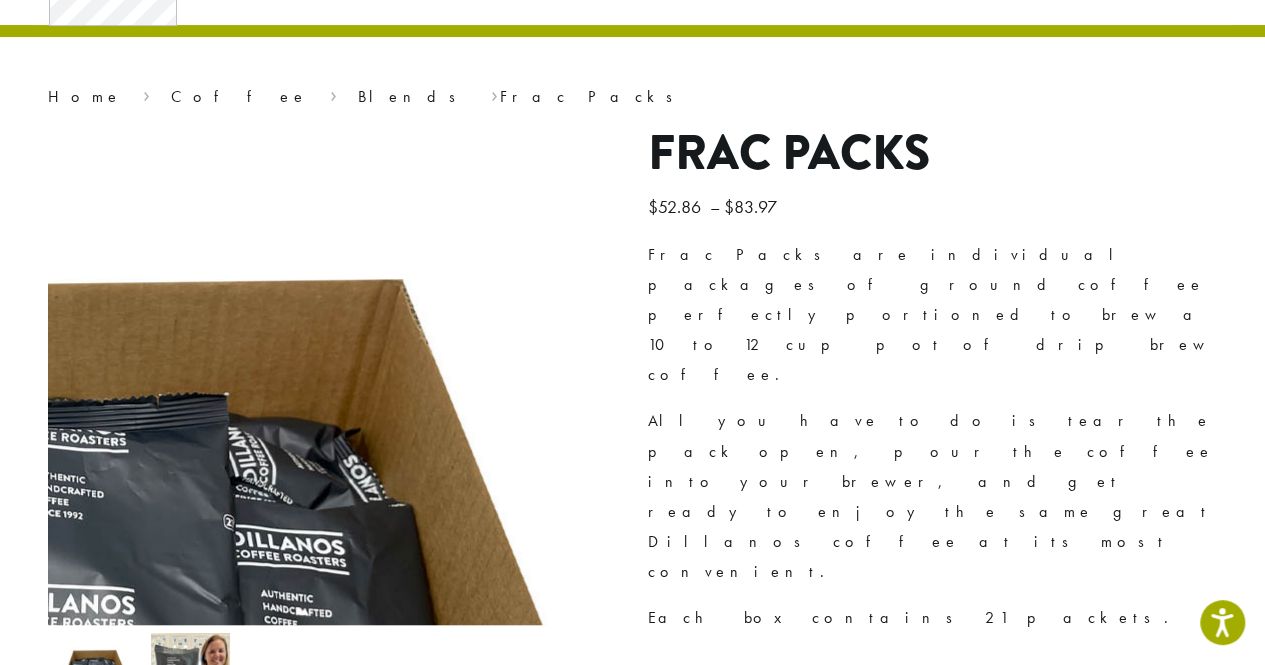 scroll, scrollTop: 0, scrollLeft: 0, axis: both 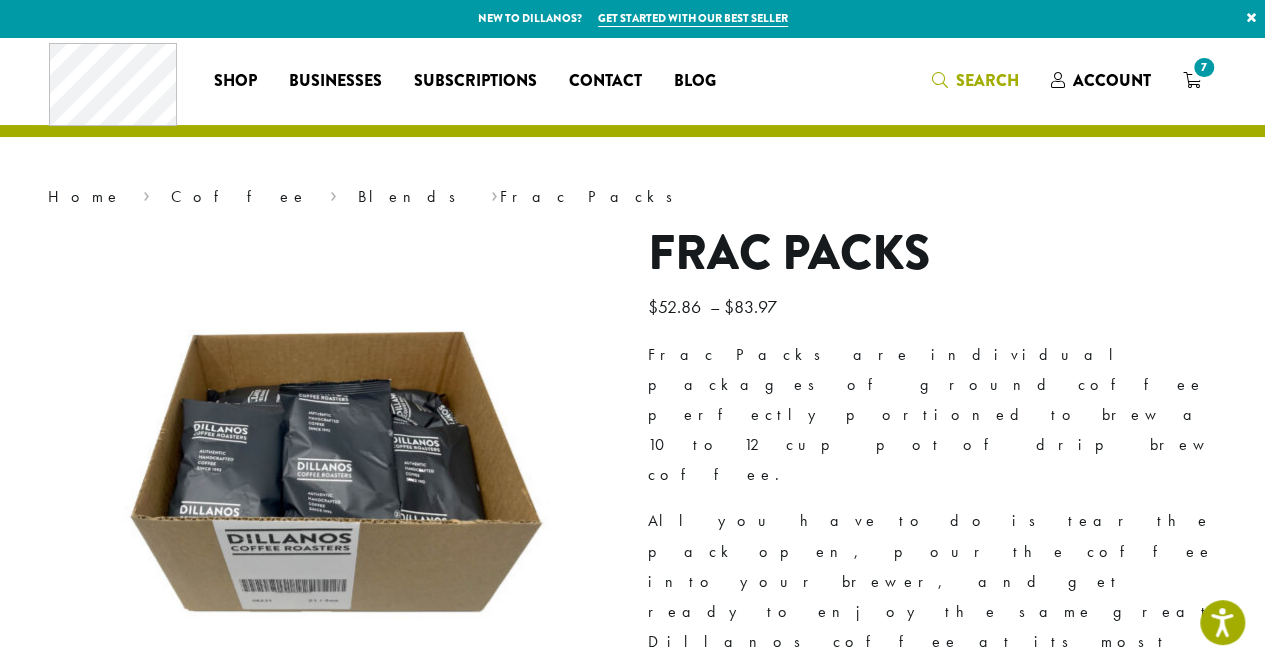 click on "Search" at bounding box center (975, 81) 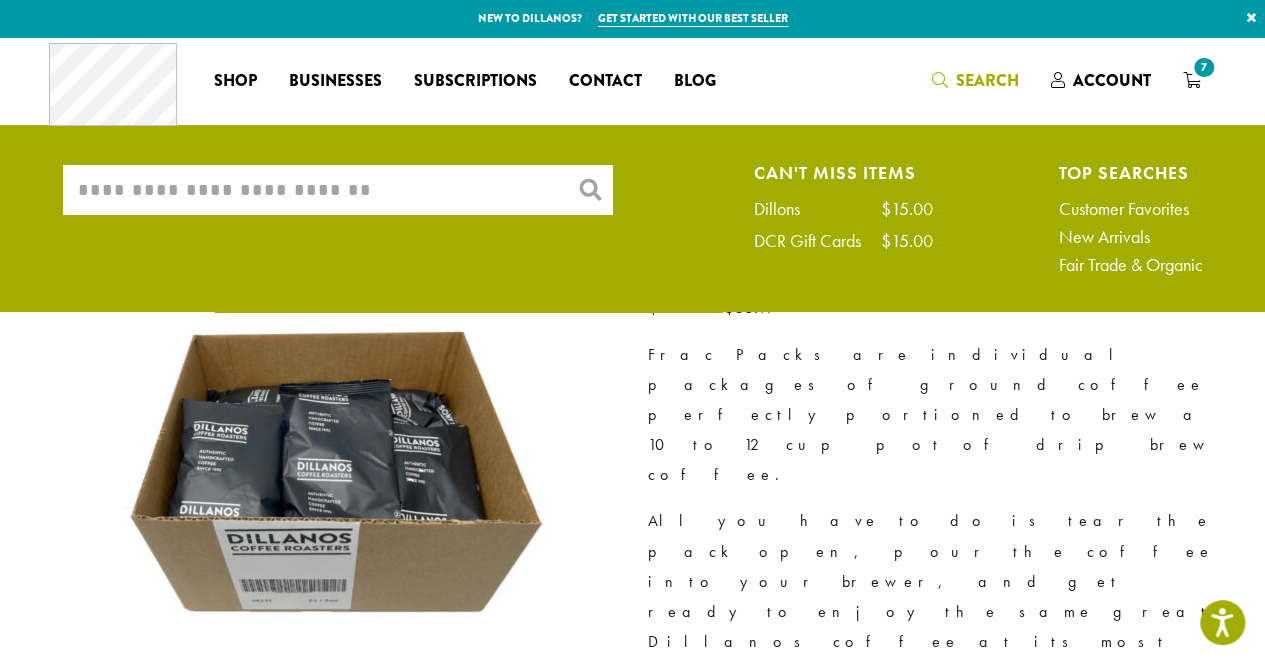 click on "What are you searching for?" at bounding box center [338, 190] 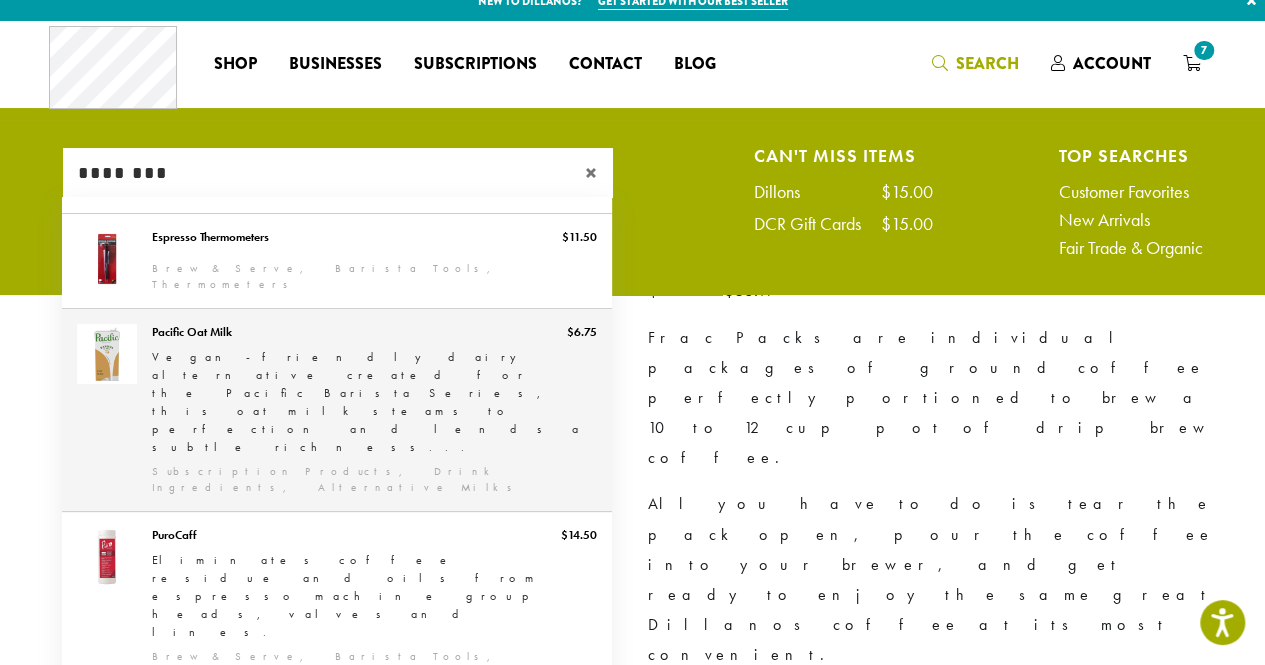 scroll, scrollTop: 12, scrollLeft: 0, axis: vertical 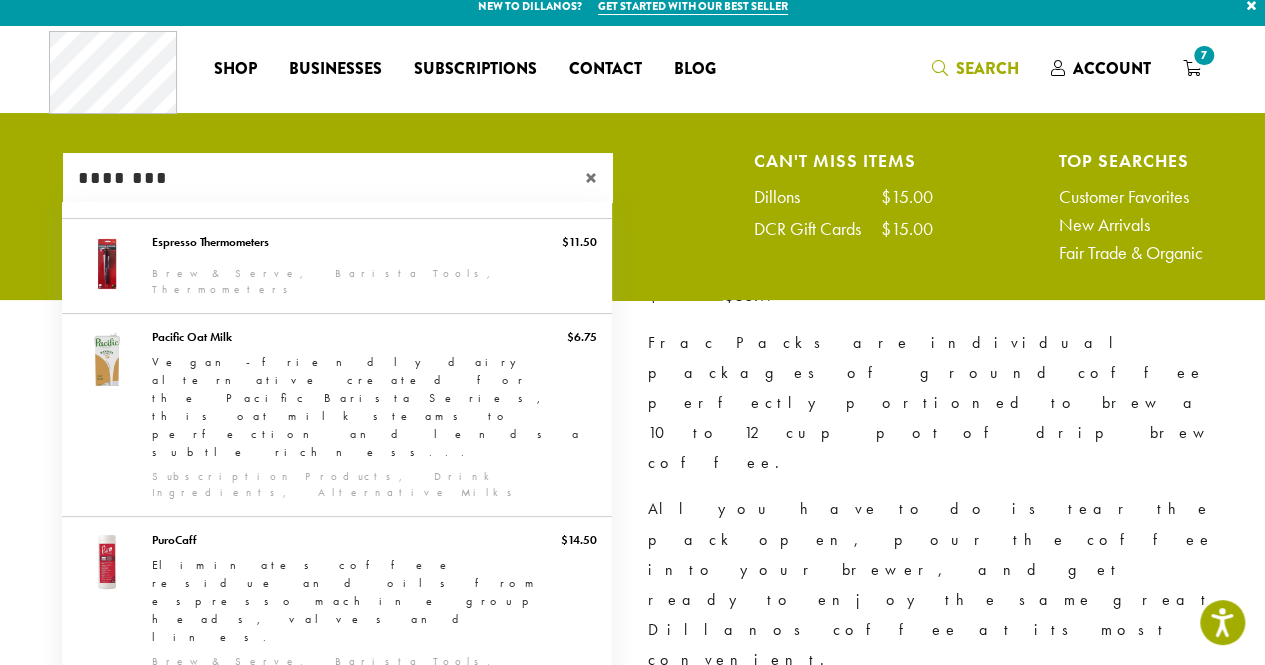 type on "********" 